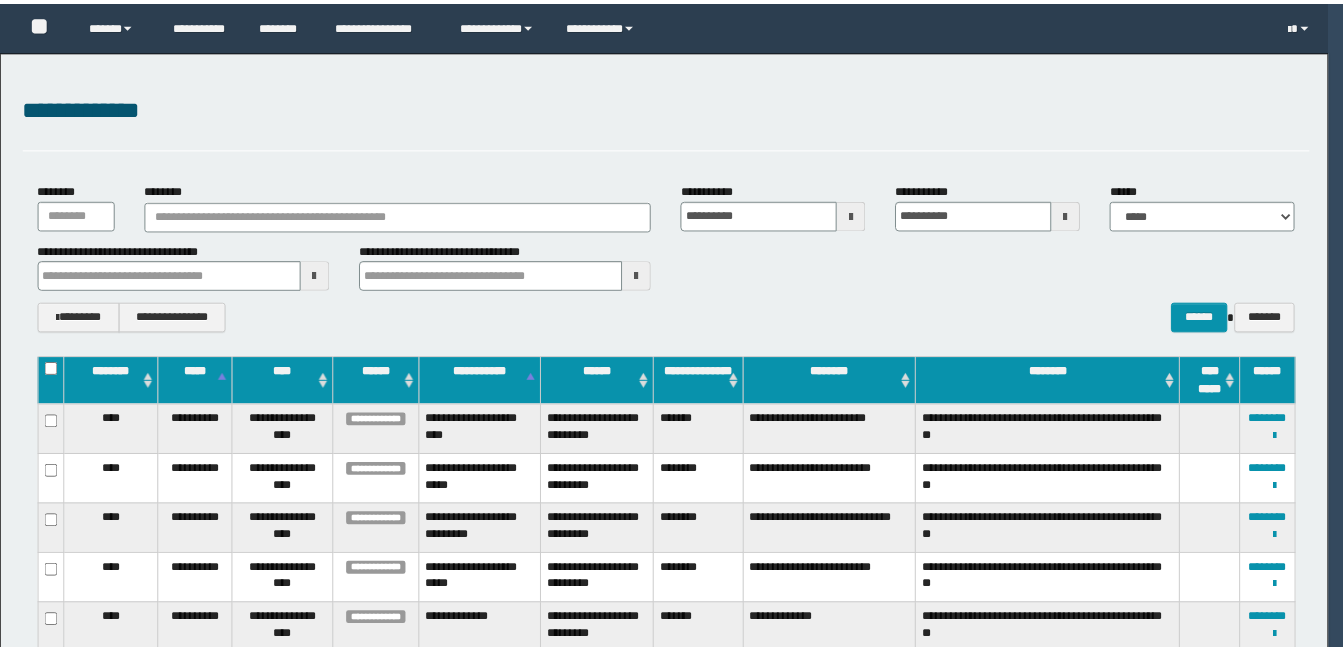 scroll, scrollTop: 0, scrollLeft: 0, axis: both 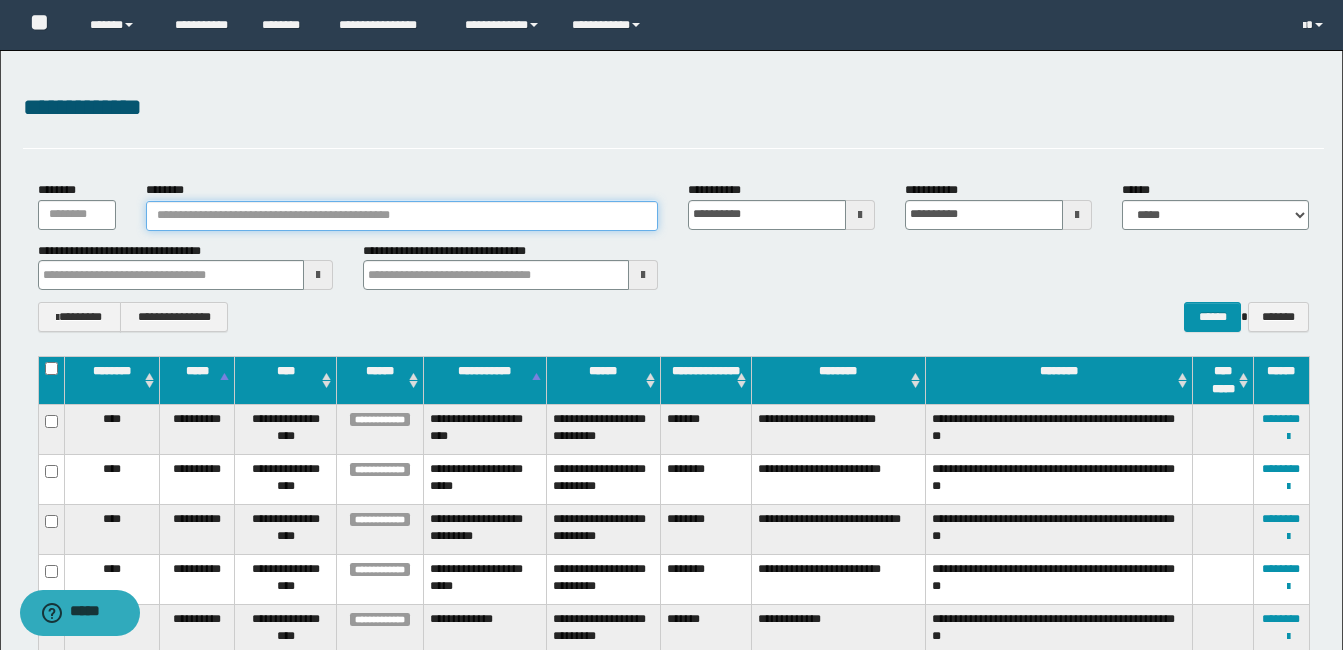 click on "********" at bounding box center (402, 216) 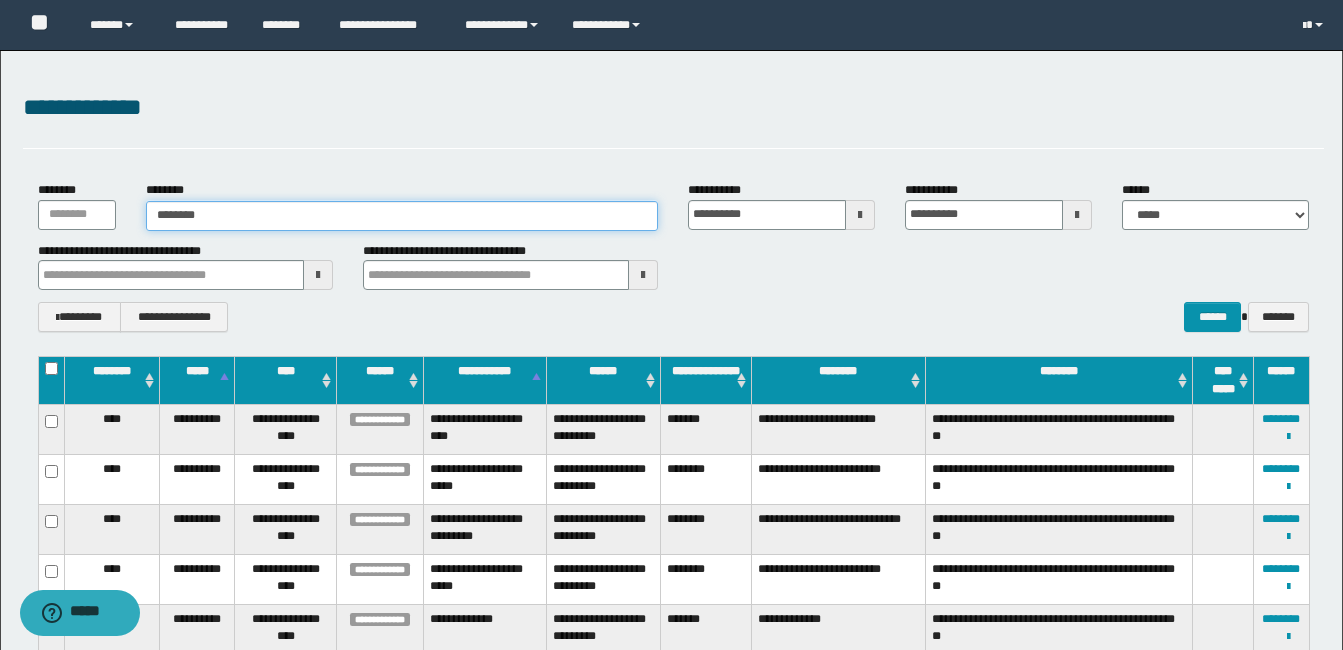 type on "********" 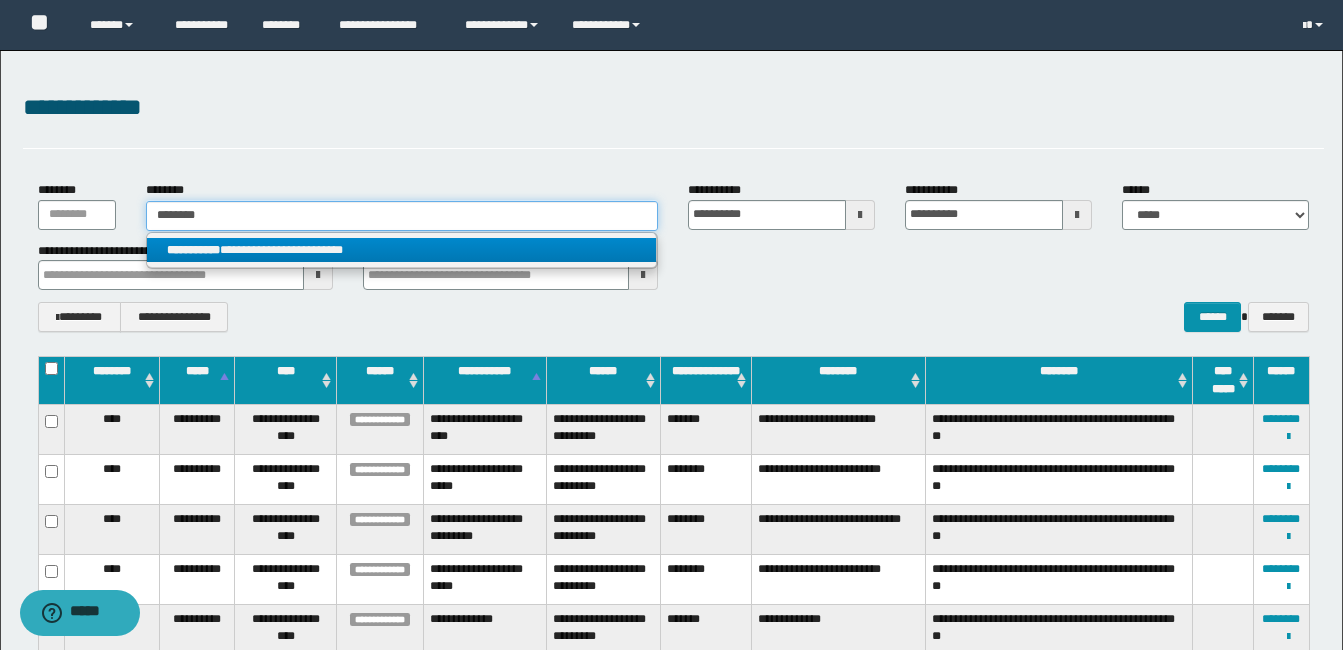 type on "********" 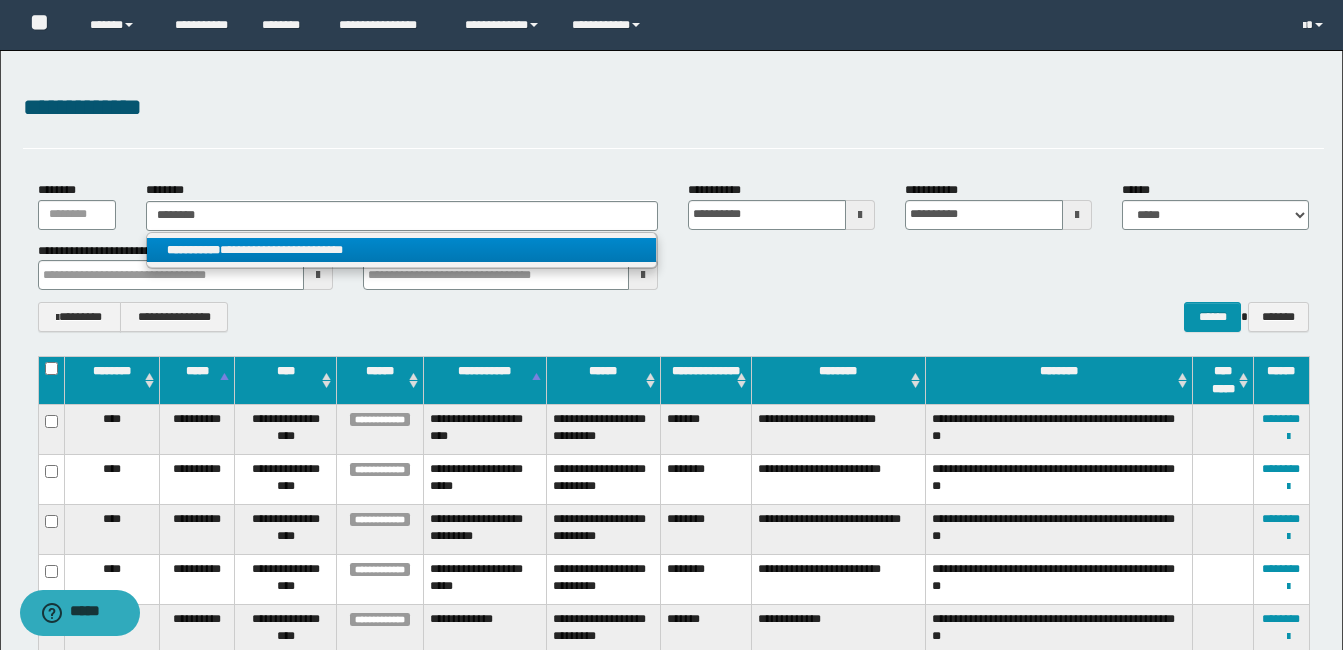 click on "**********" at bounding box center (401, 250) 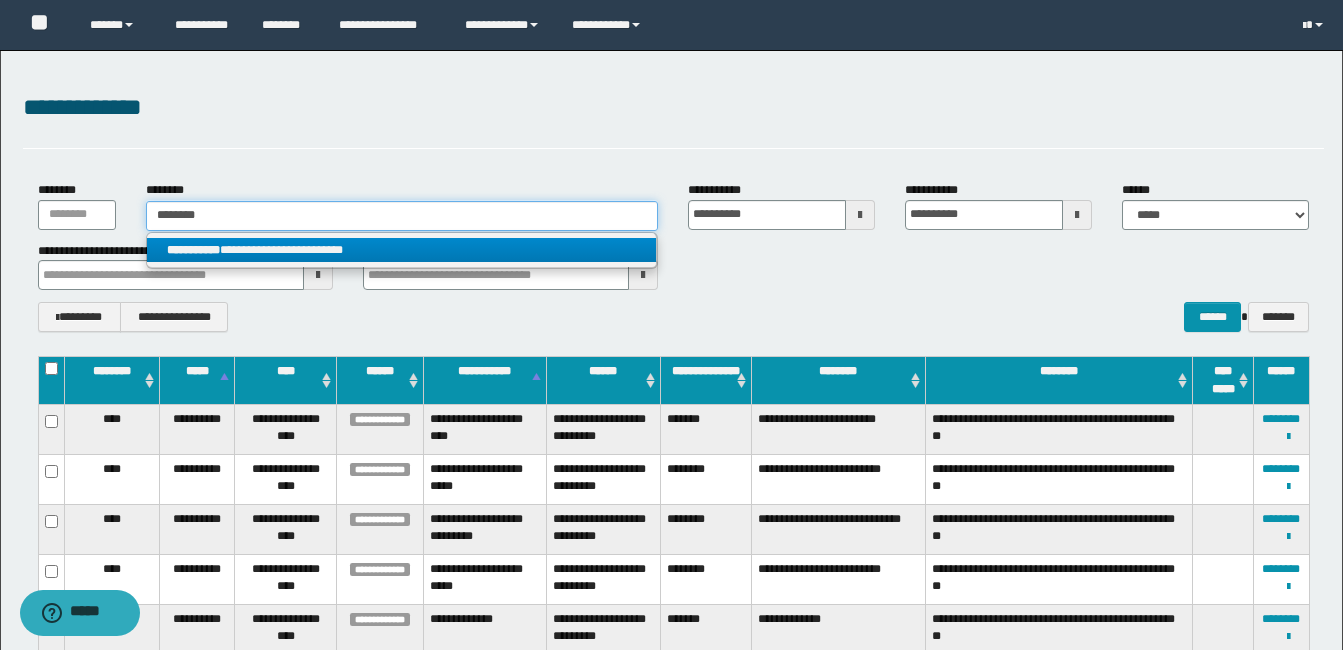type 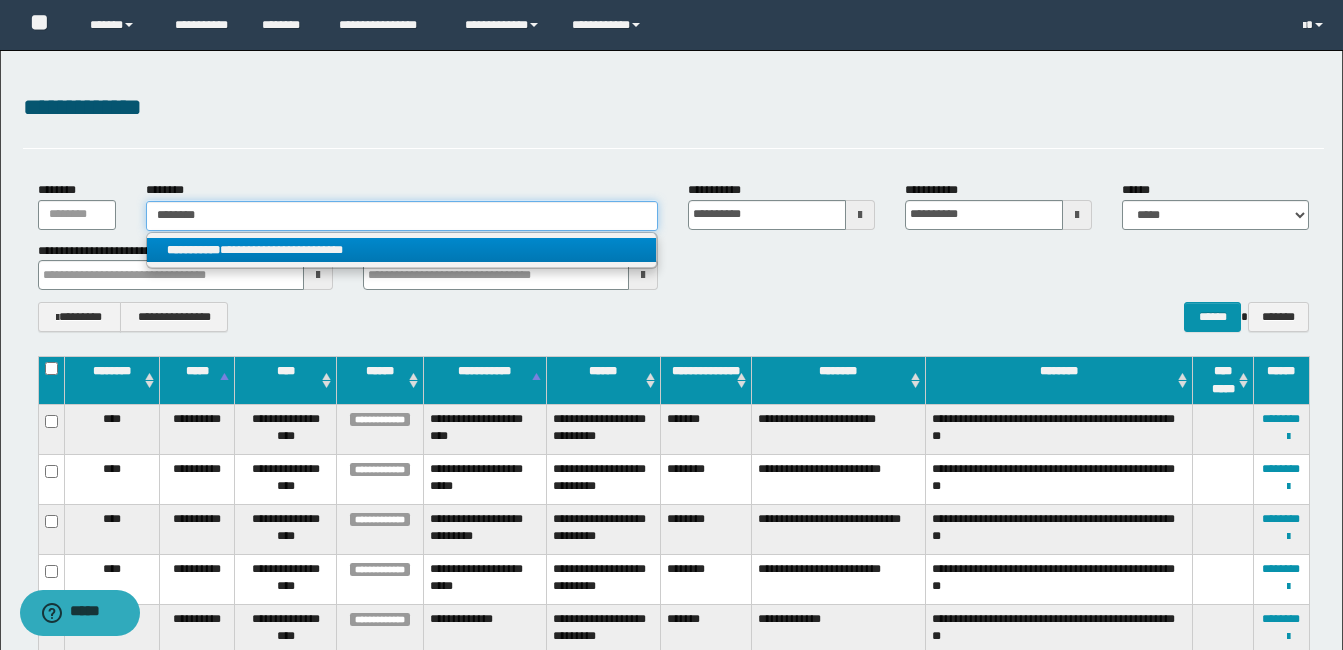 type on "**********" 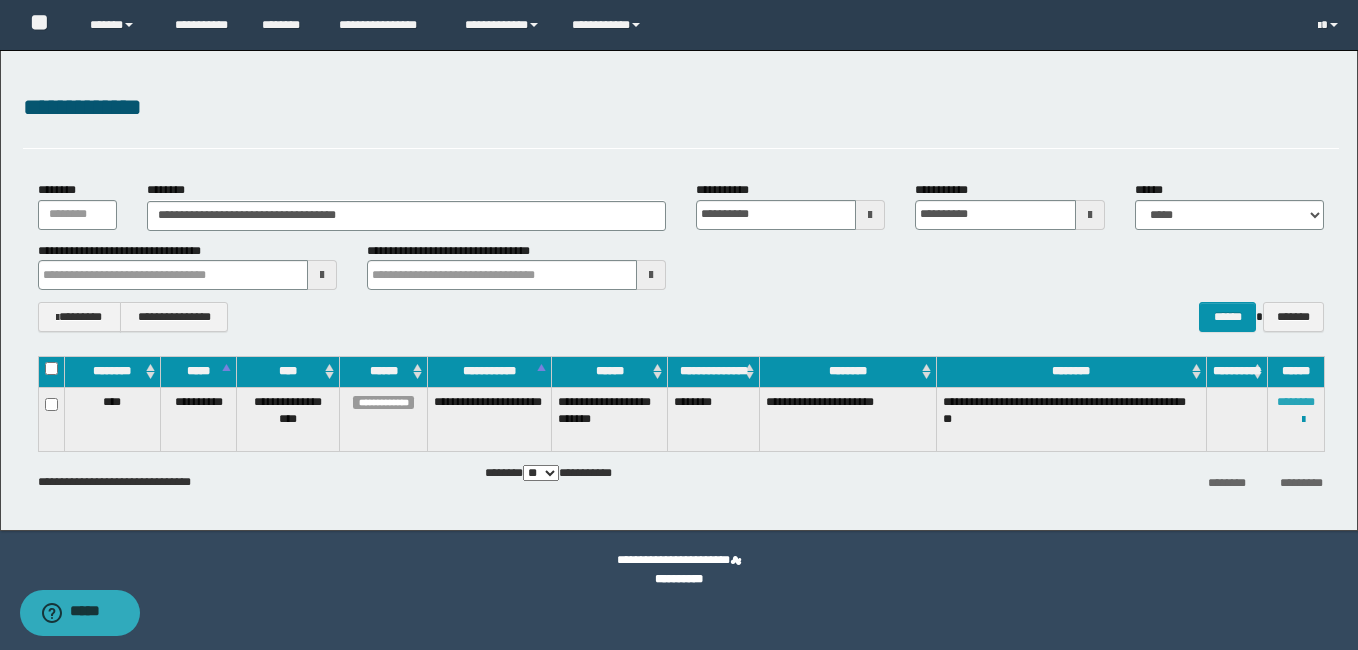 click on "********" at bounding box center (1296, 402) 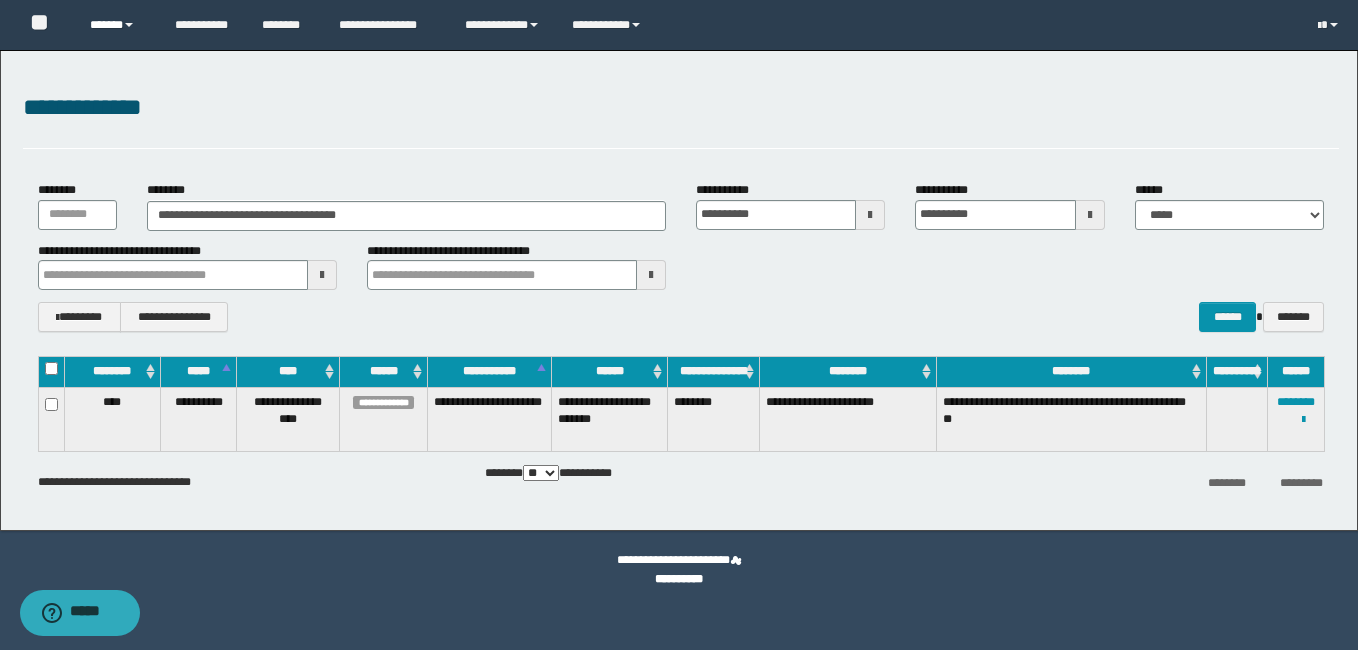 click on "******" at bounding box center (117, 25) 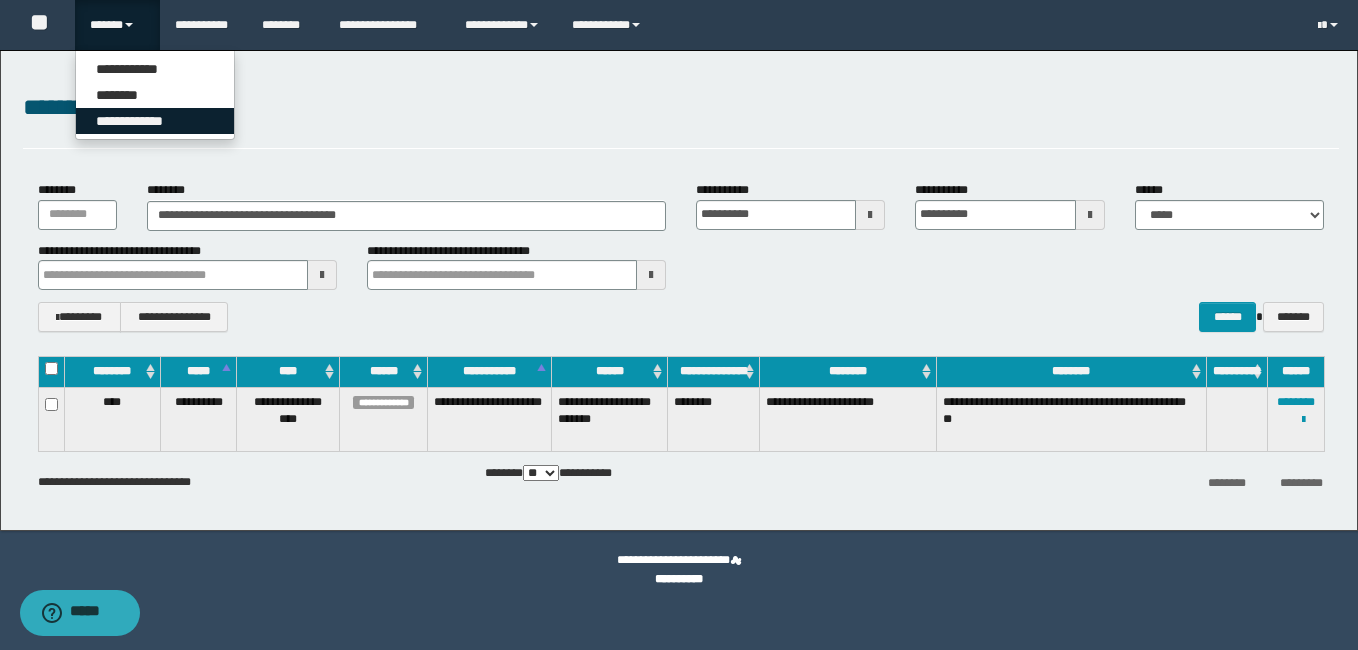 click on "**********" at bounding box center (155, 121) 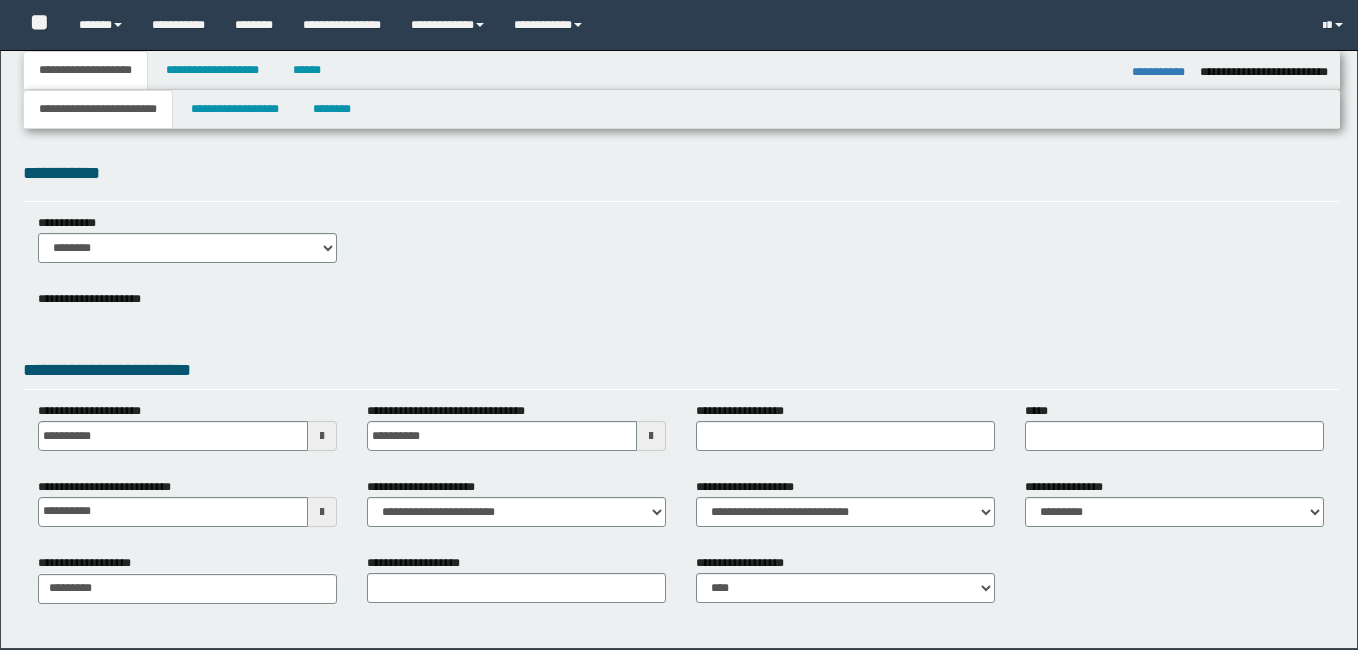 select on "*" 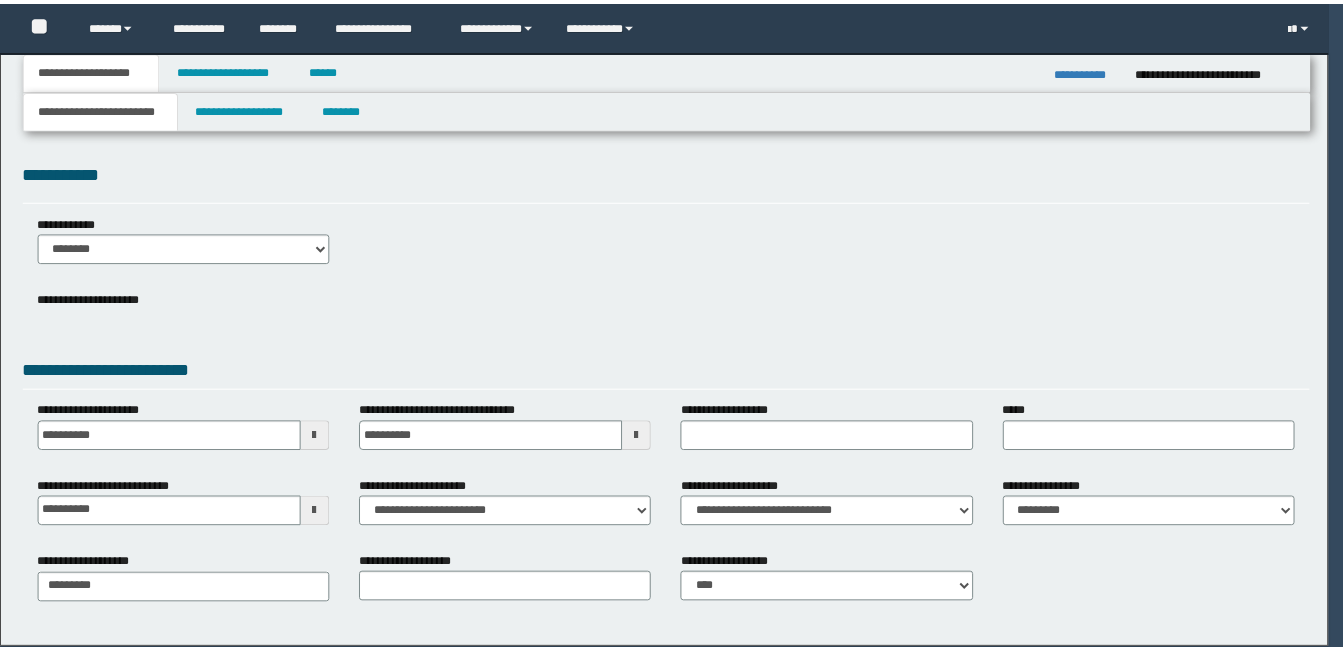 scroll, scrollTop: 0, scrollLeft: 0, axis: both 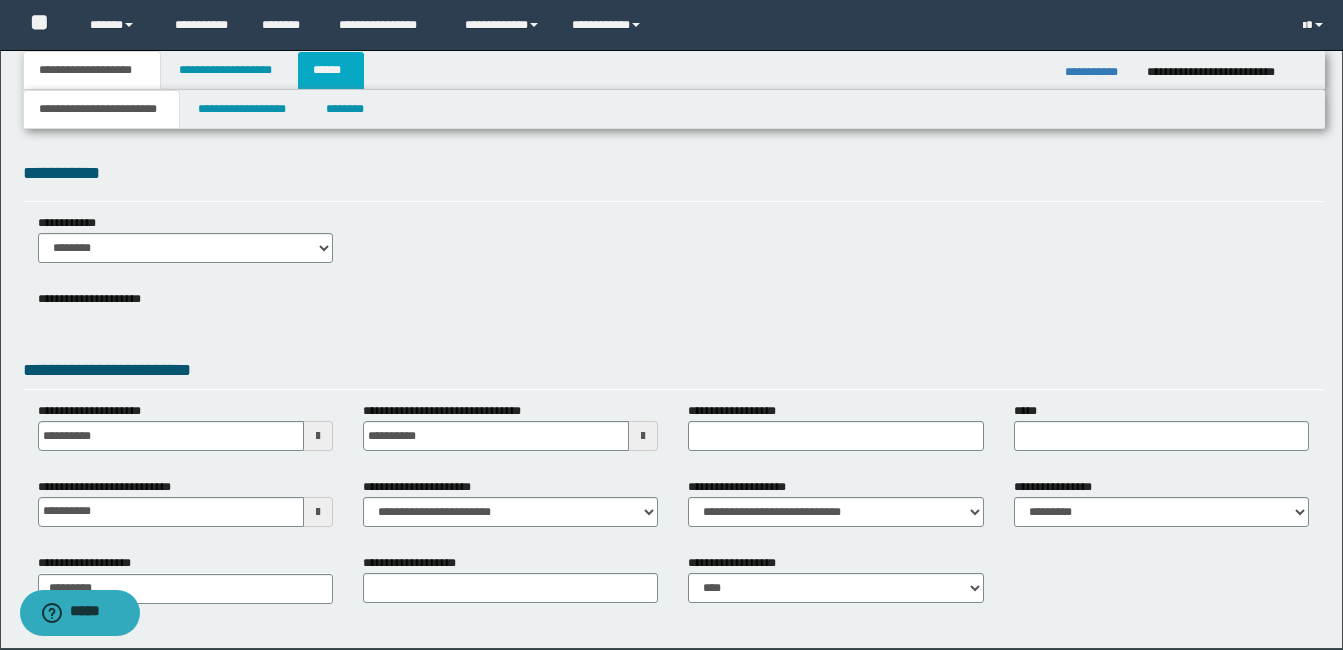 drag, startPoint x: 324, startPoint y: 66, endPoint x: 334, endPoint y: 81, distance: 18.027756 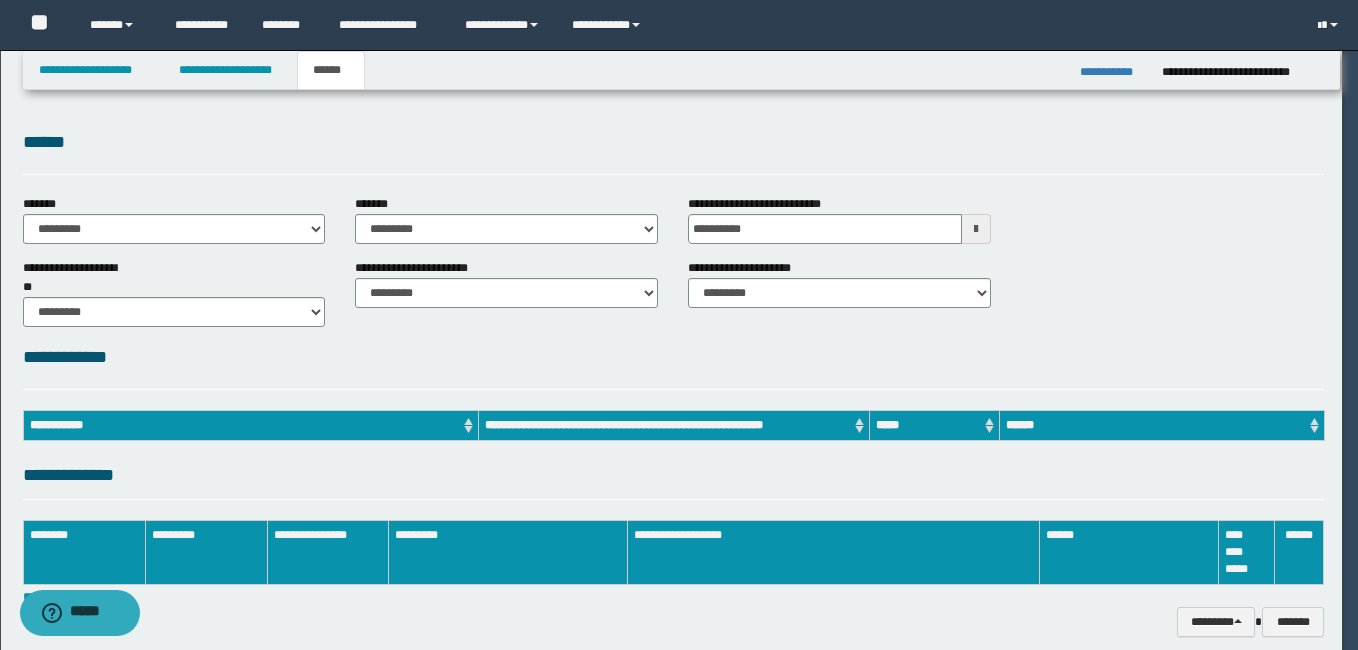 scroll, scrollTop: 0, scrollLeft: 0, axis: both 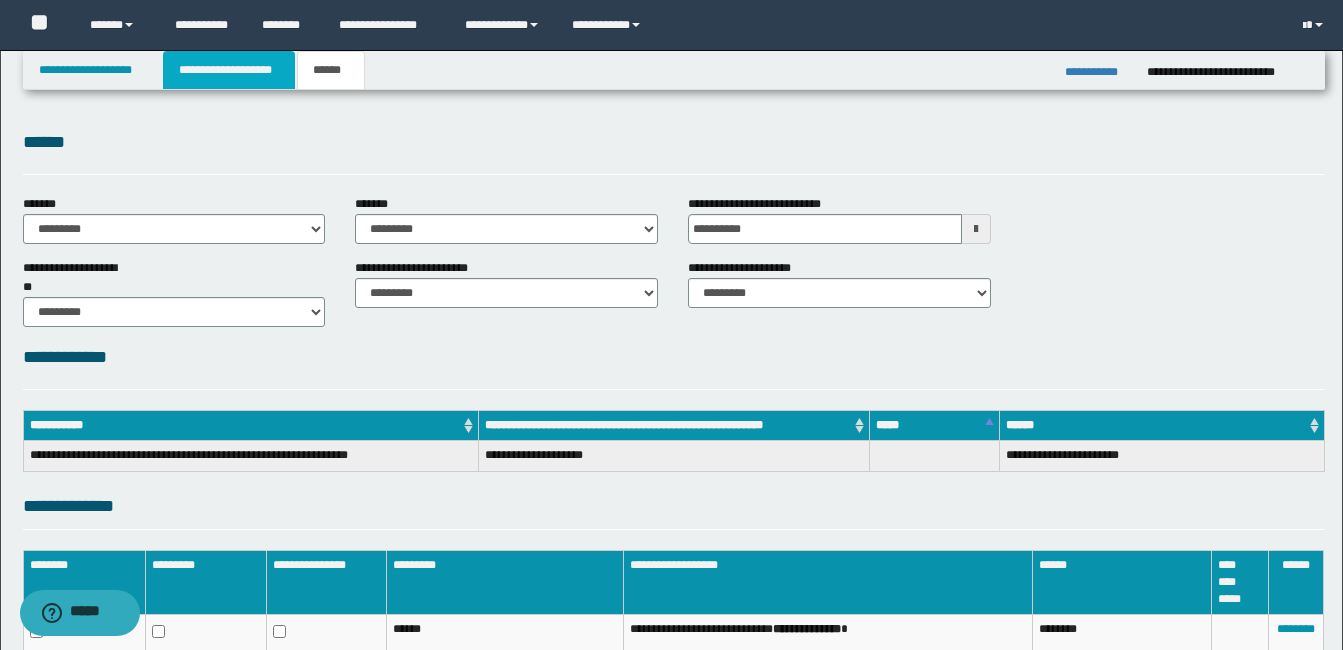 drag, startPoint x: 259, startPoint y: 62, endPoint x: 298, endPoint y: 69, distance: 39.623226 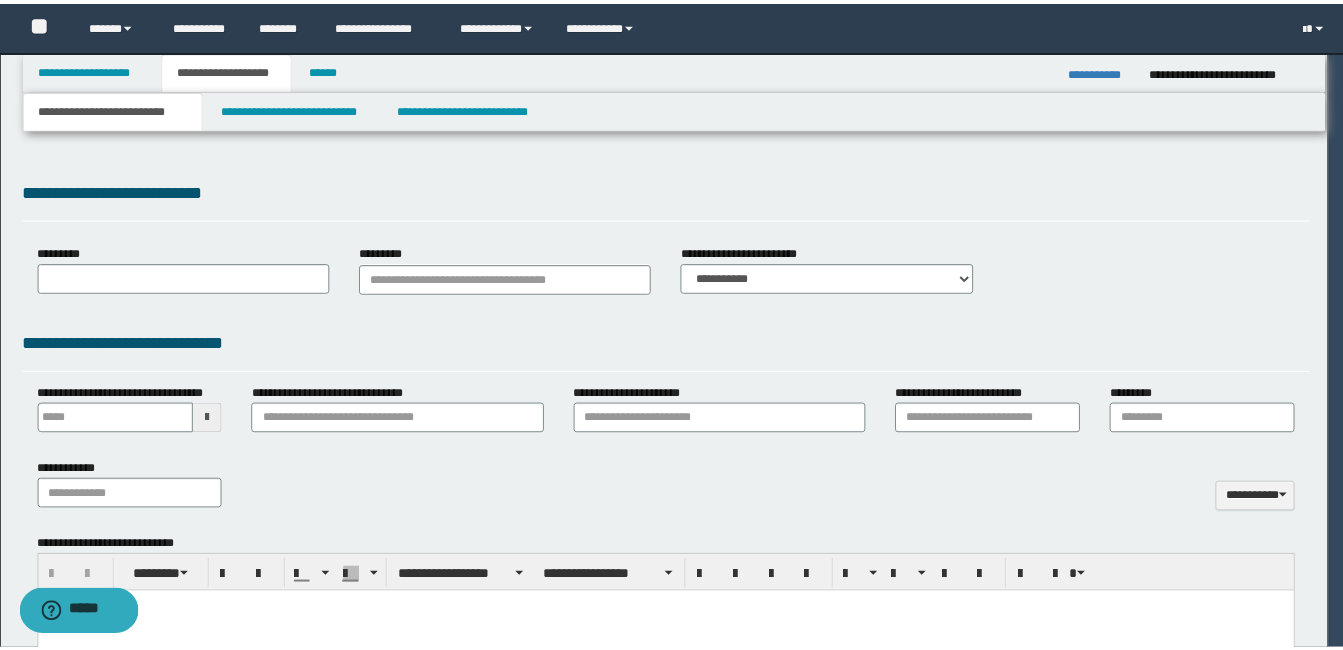 scroll, scrollTop: 0, scrollLeft: 0, axis: both 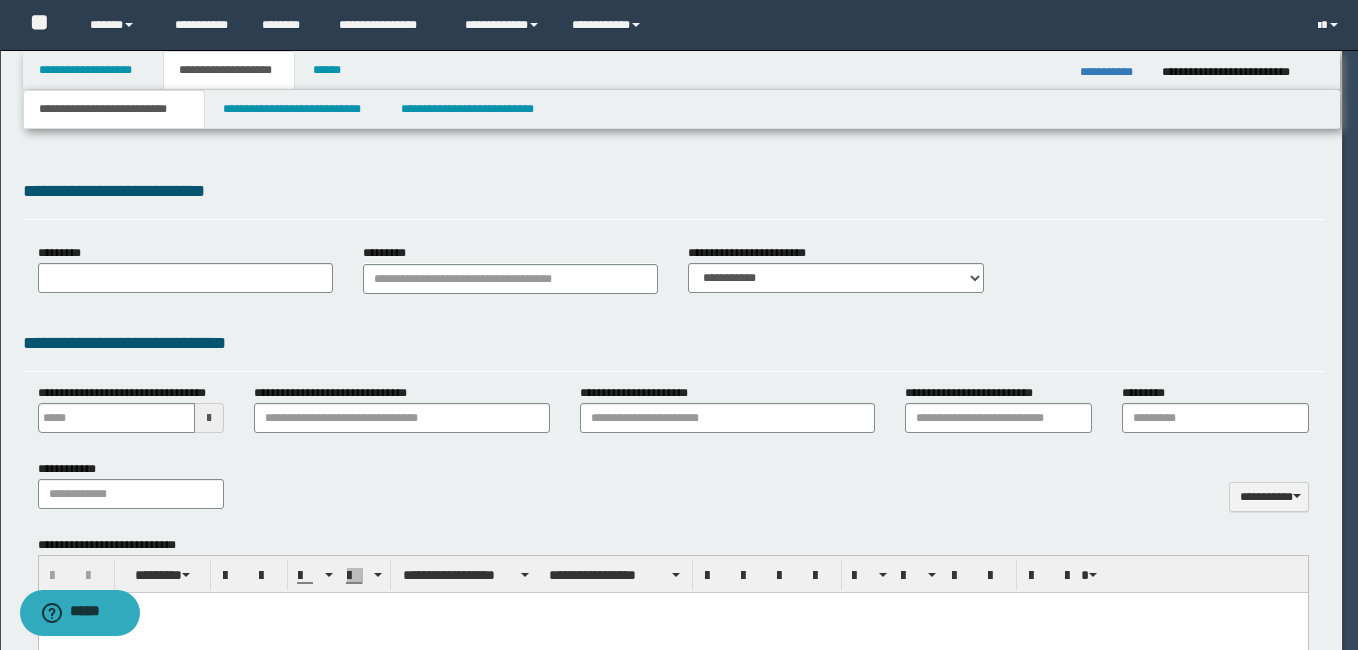 type 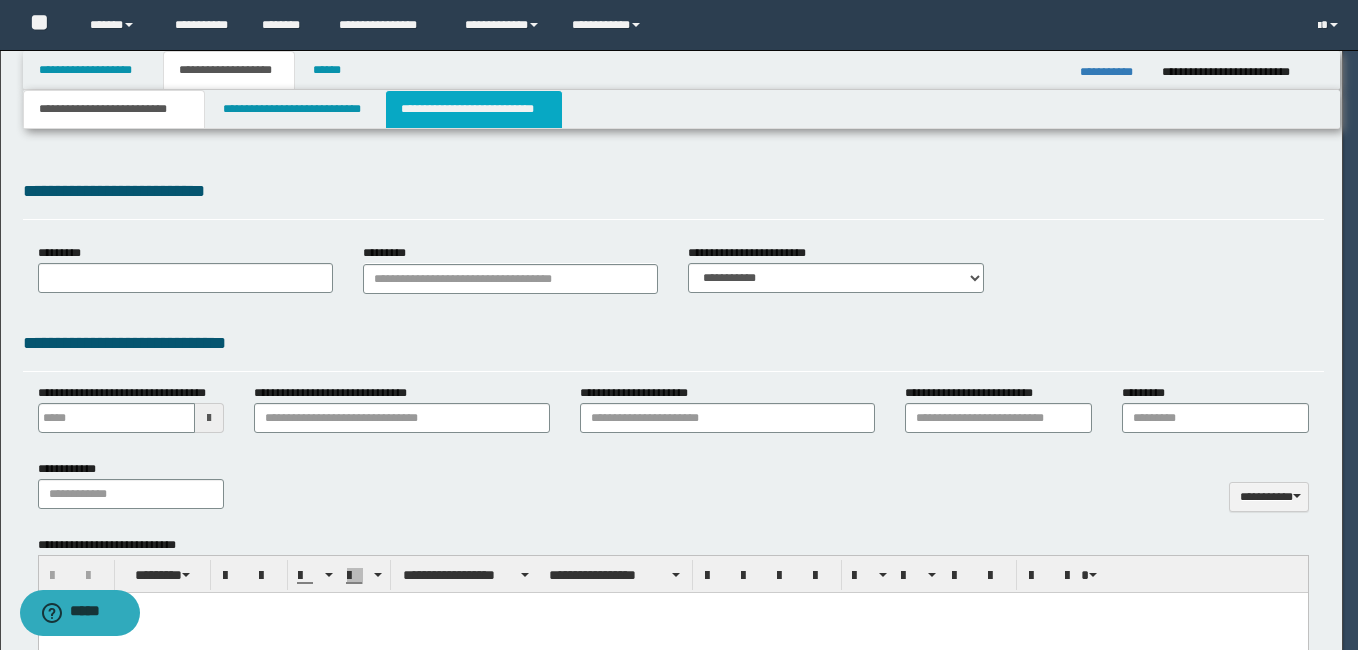 click on "**********" at bounding box center [474, 109] 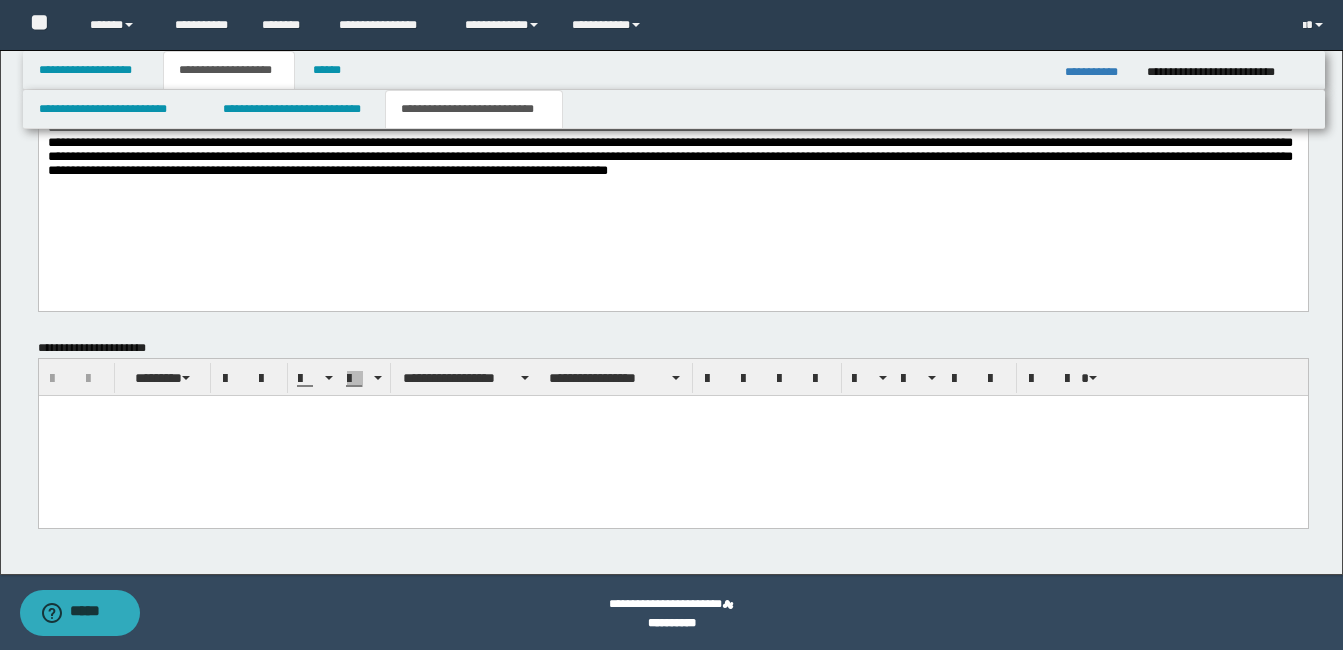 scroll, scrollTop: 948, scrollLeft: 0, axis: vertical 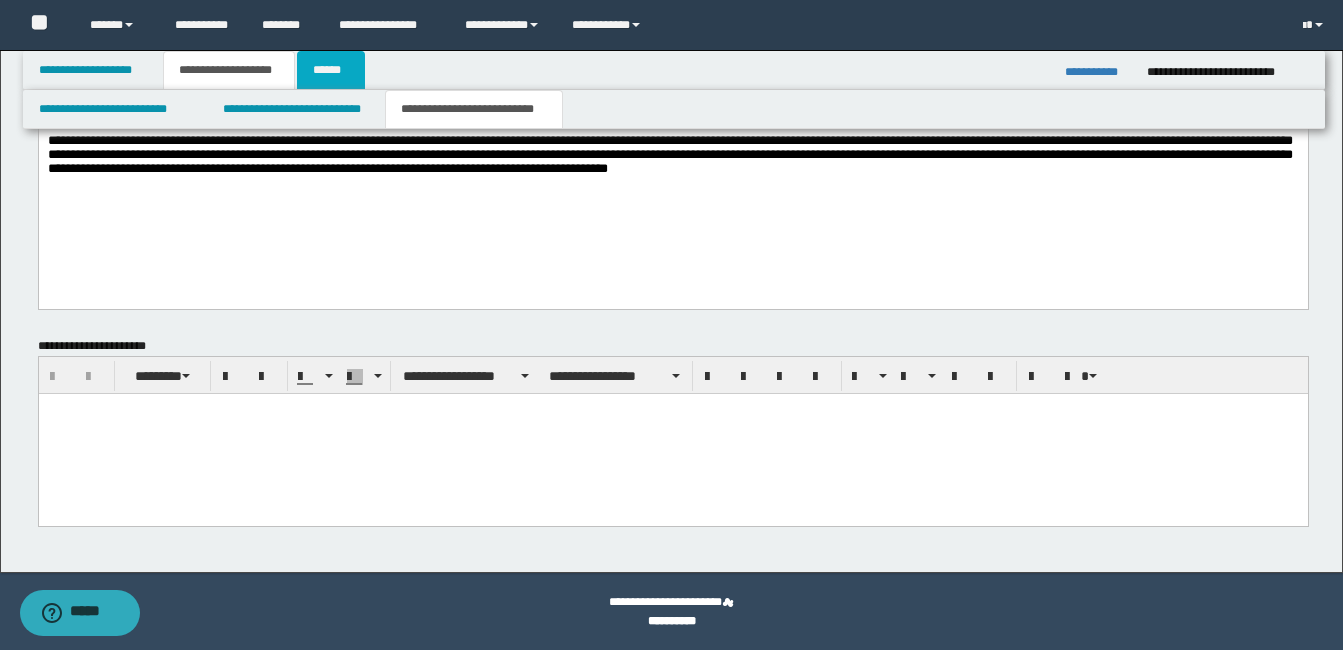 drag, startPoint x: 345, startPoint y: 74, endPoint x: 590, endPoint y: 188, distance: 270.22397 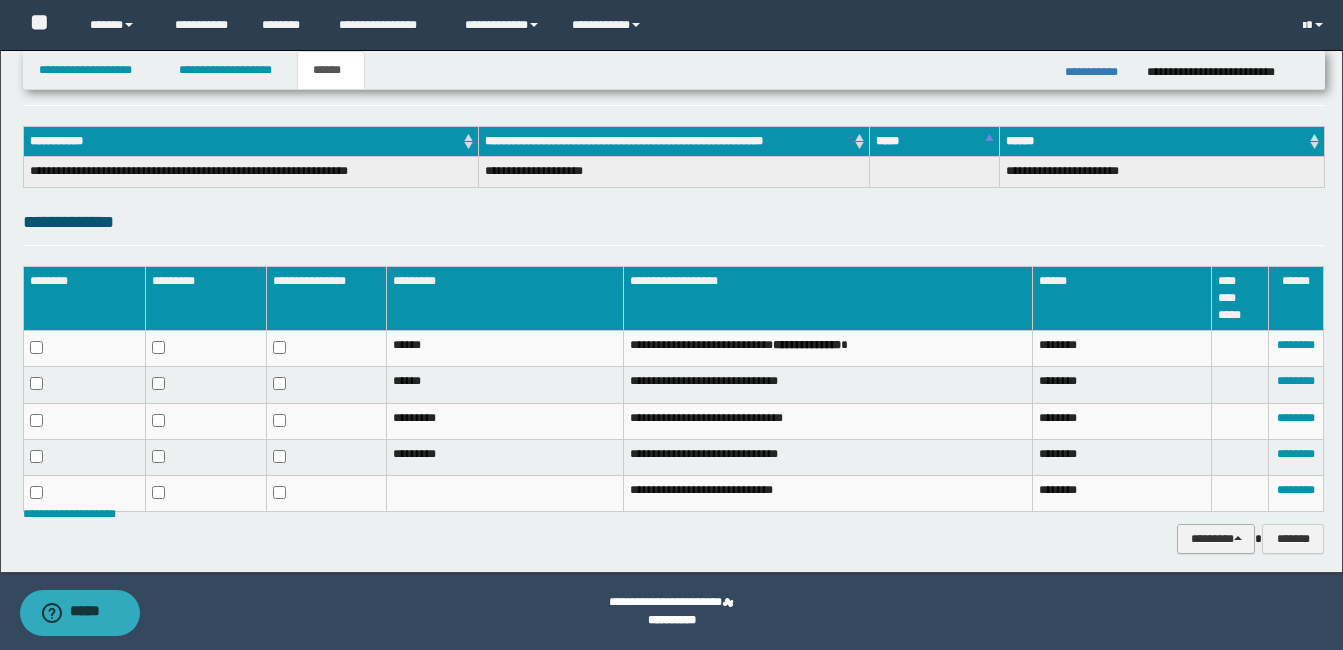 click on "********" at bounding box center [1216, 539] 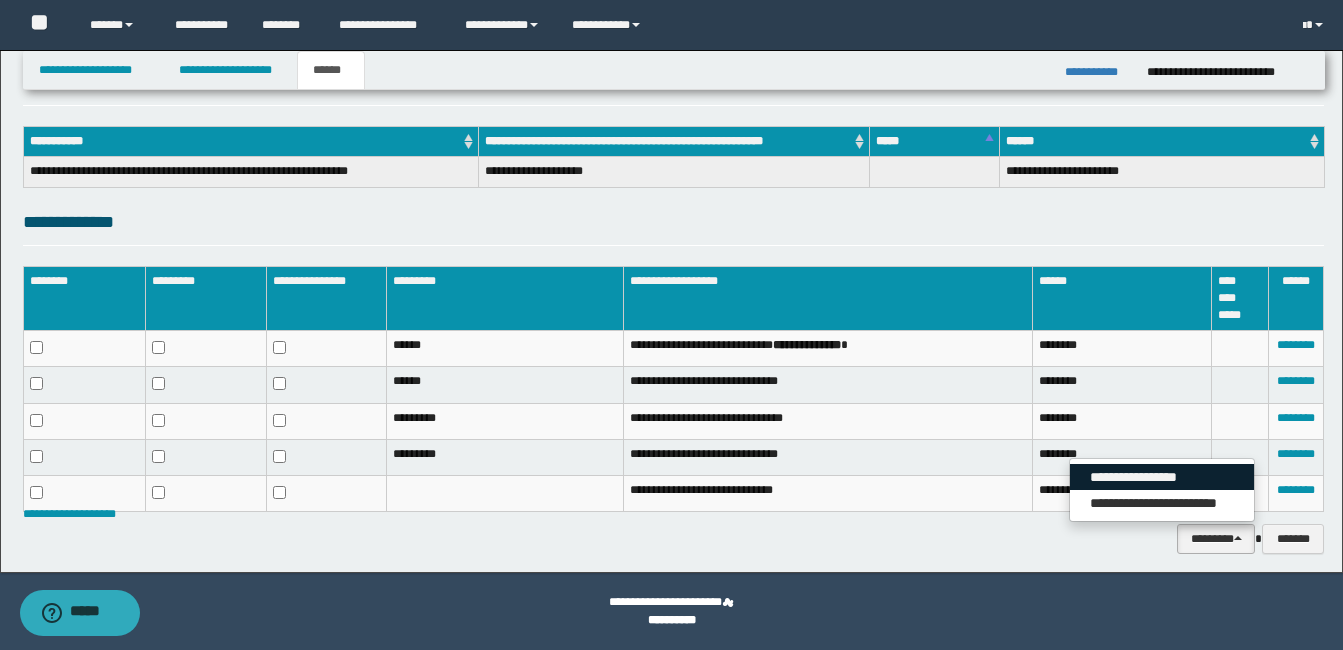 click on "**********" at bounding box center (1162, 477) 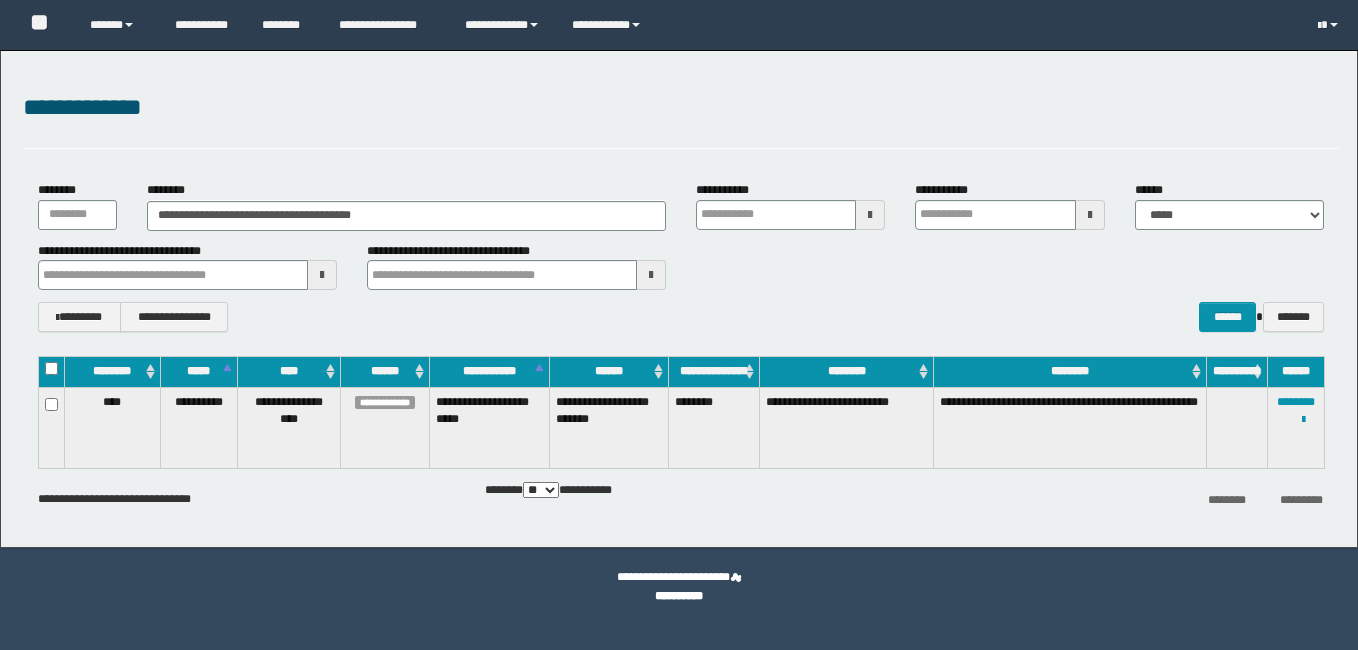 scroll, scrollTop: 0, scrollLeft: 0, axis: both 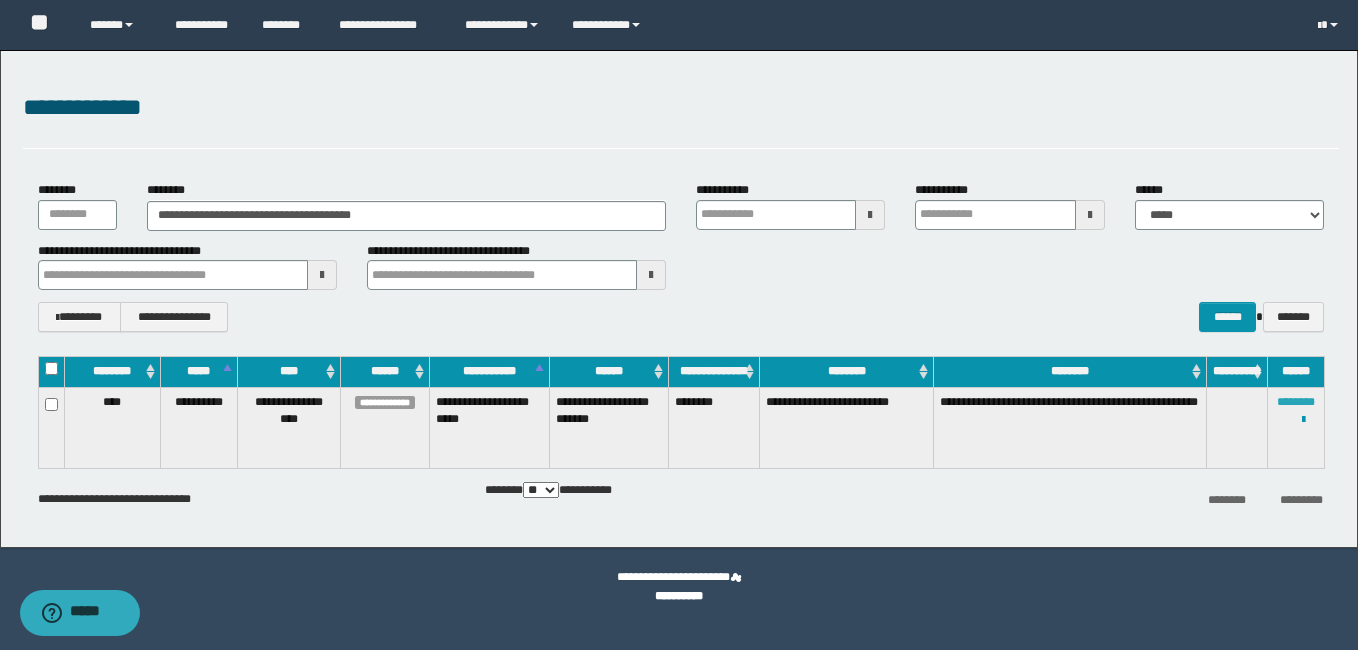 click on "********" at bounding box center (1296, 402) 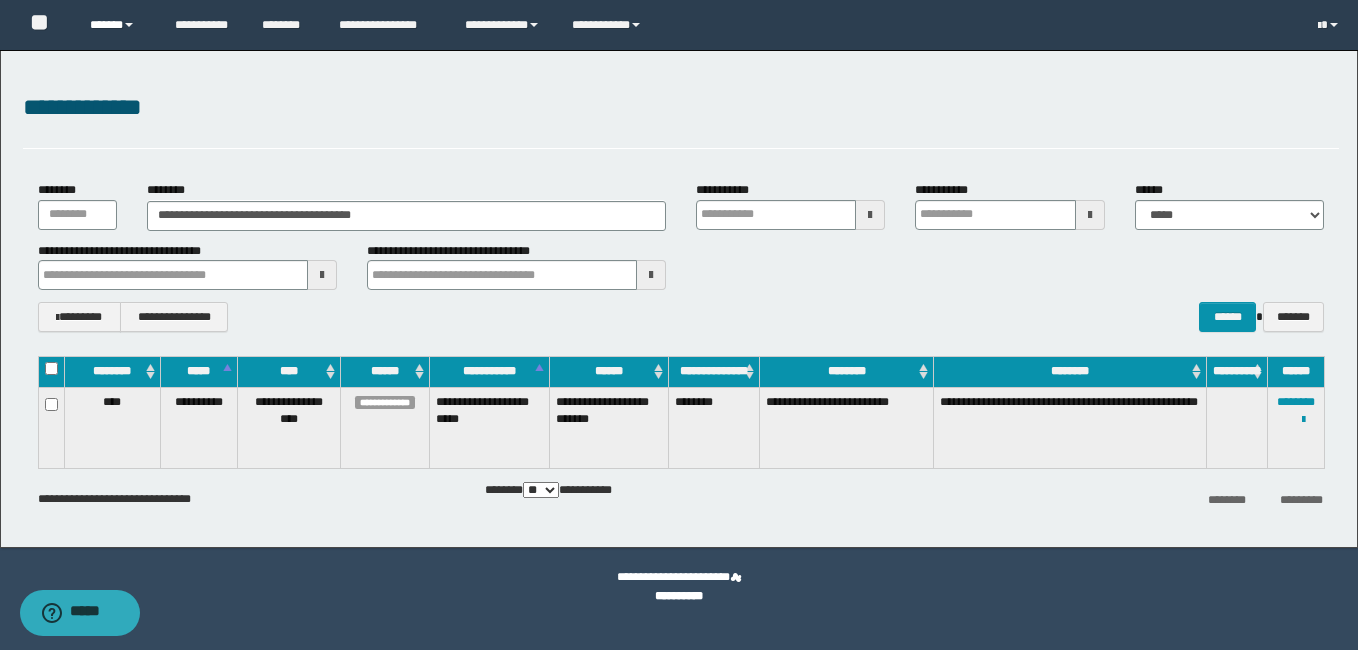 click on "******" at bounding box center (117, 25) 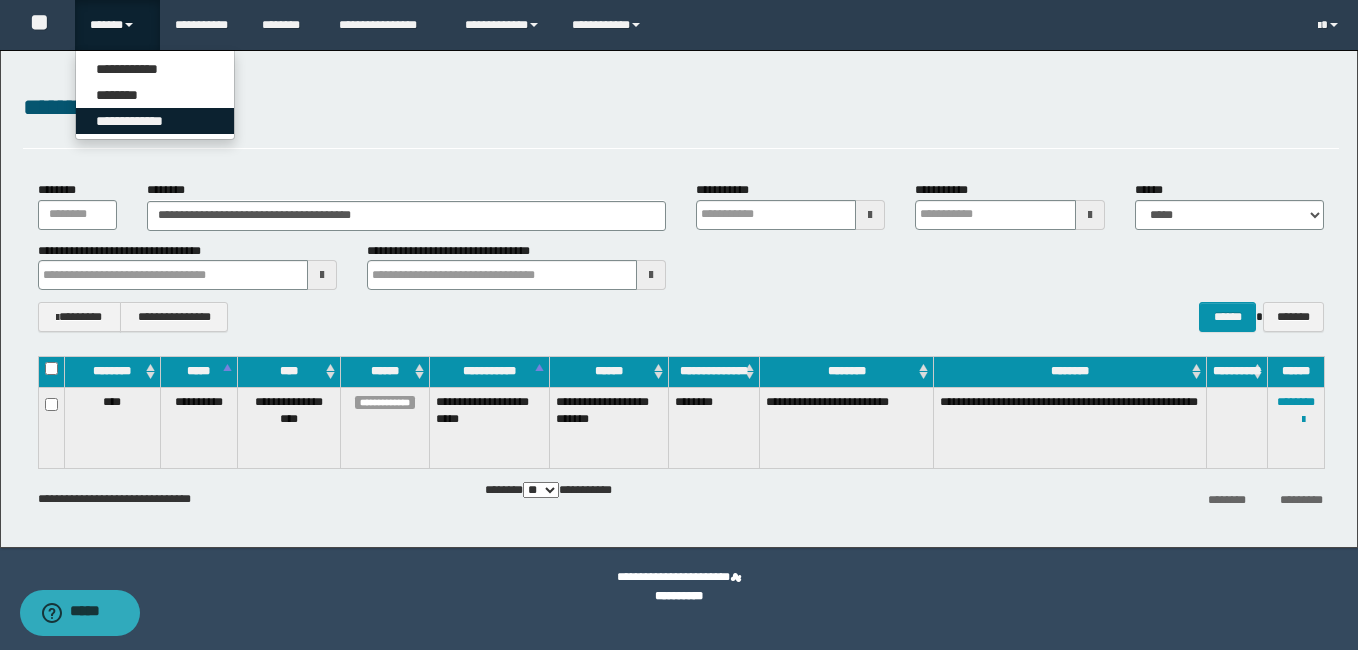 click on "**********" at bounding box center (155, 121) 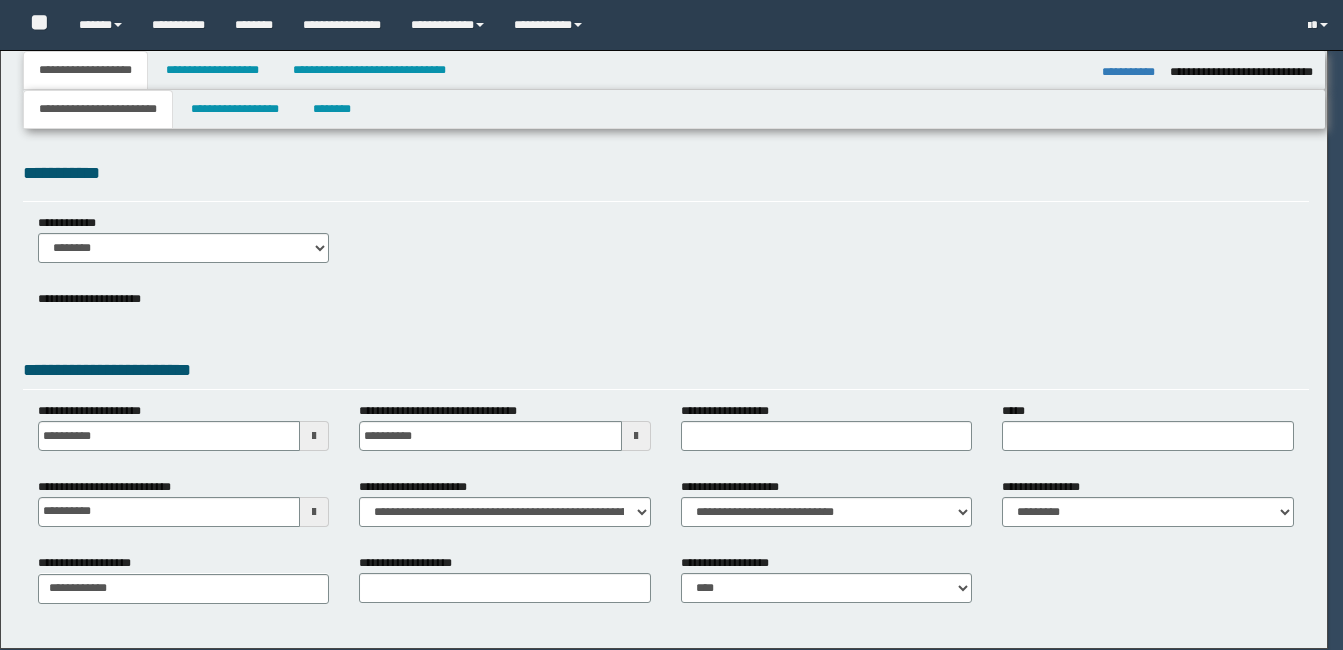 select on "**" 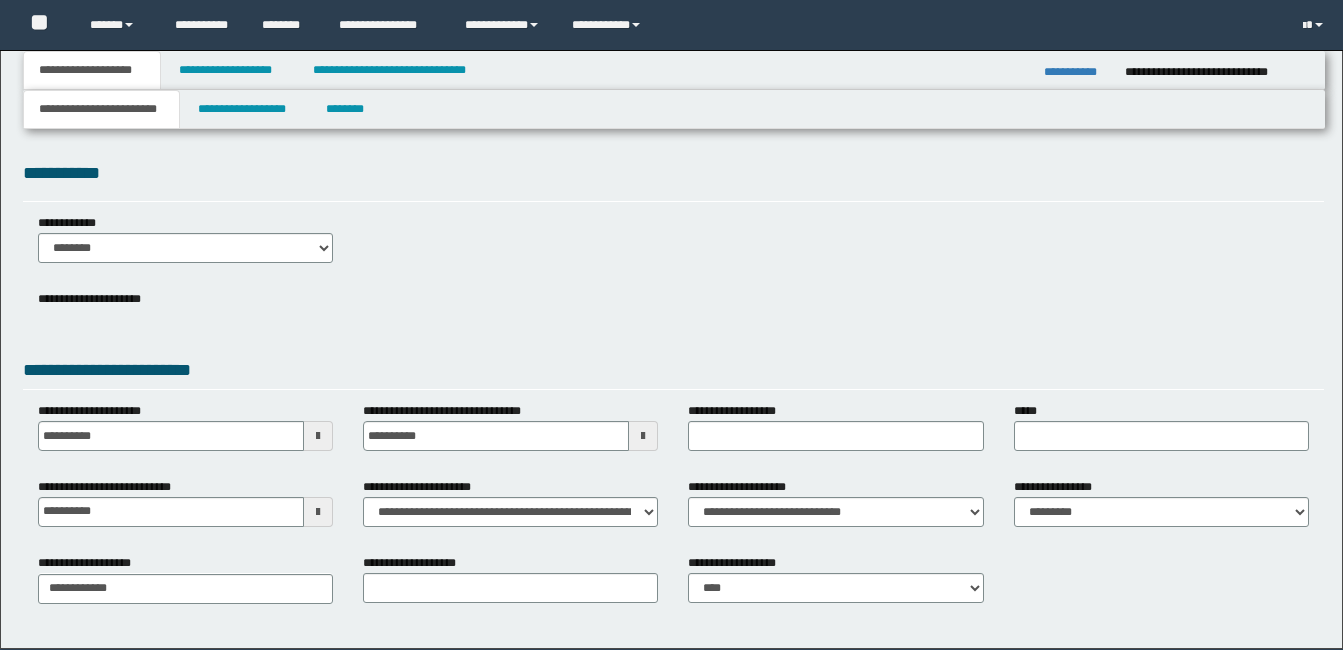 scroll, scrollTop: 0, scrollLeft: 0, axis: both 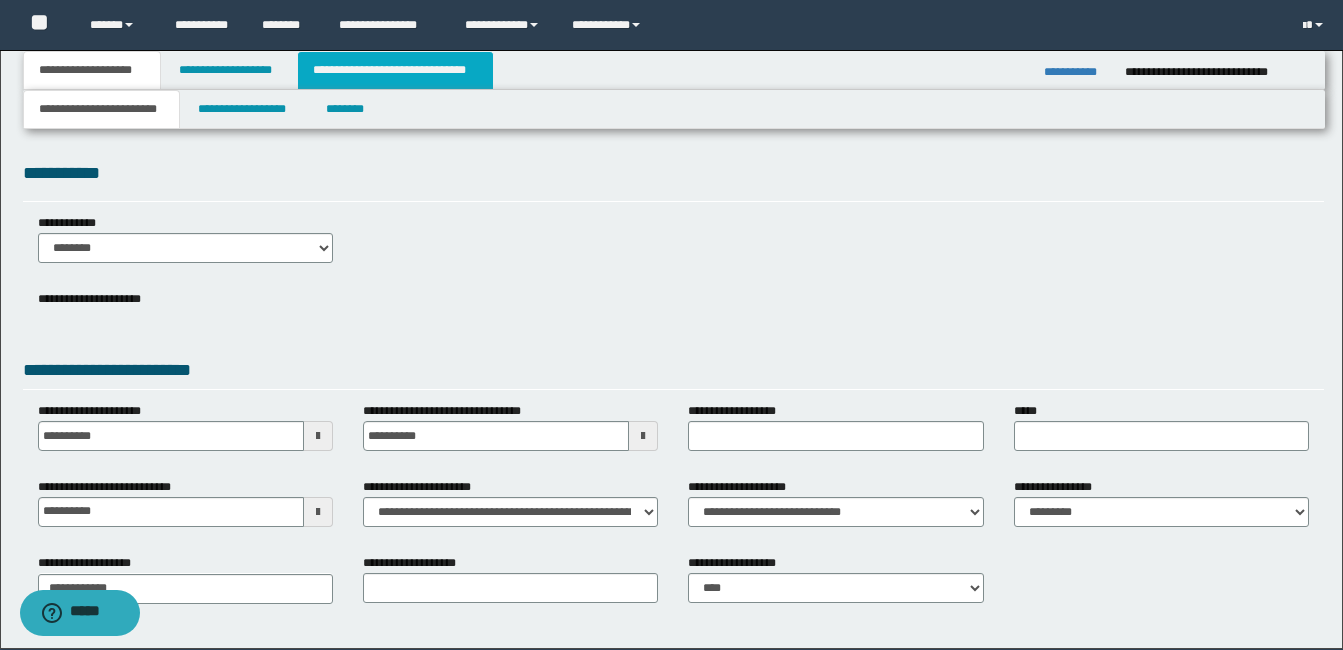 click on "**********" at bounding box center [395, 70] 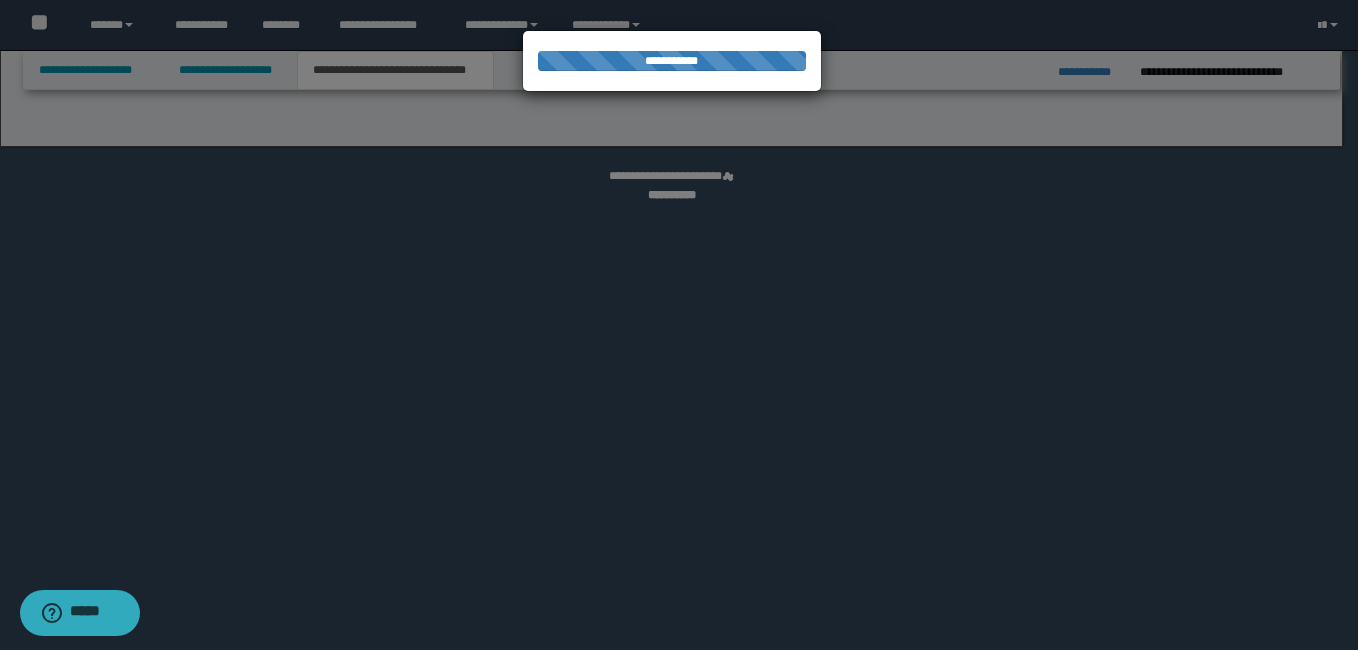 select on "*" 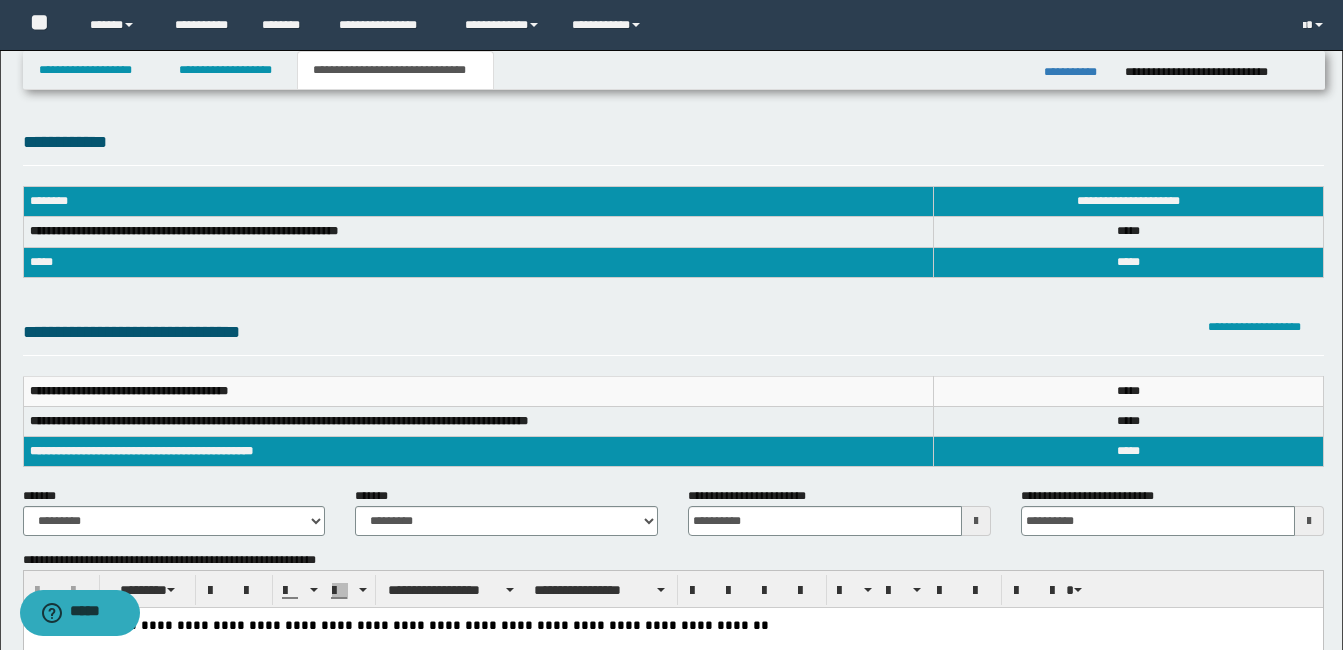 scroll, scrollTop: 787, scrollLeft: 0, axis: vertical 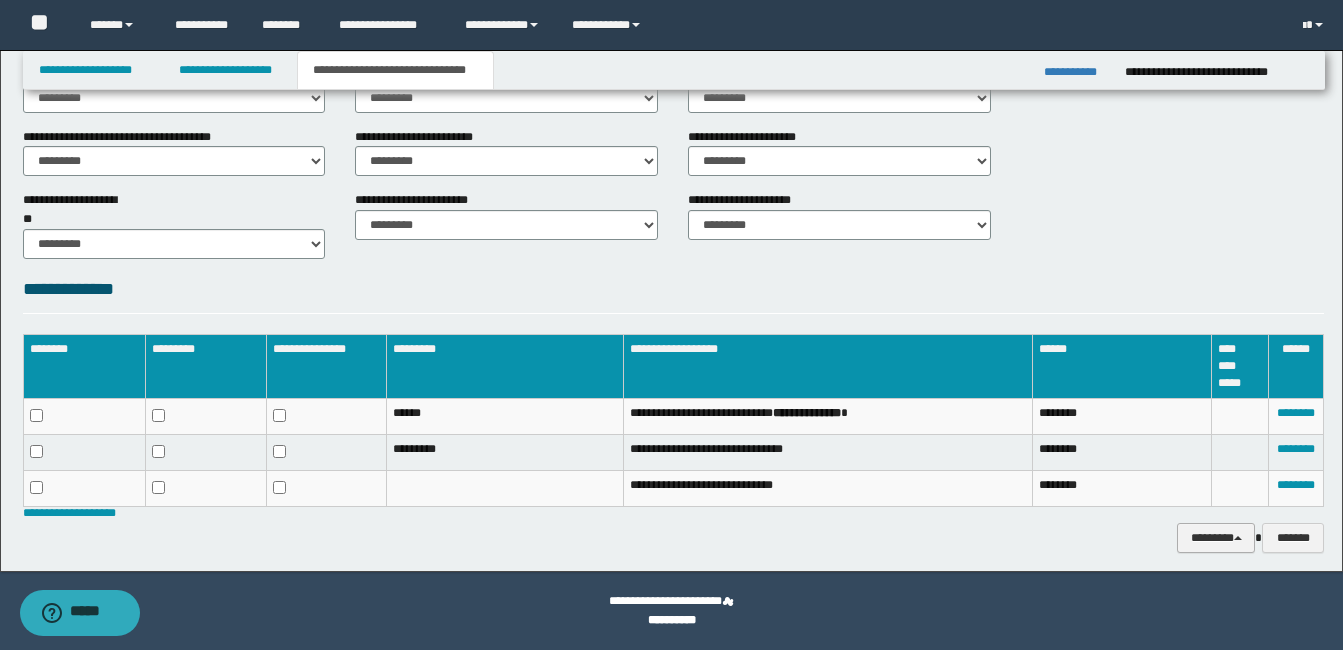 click on "********" at bounding box center (1216, 538) 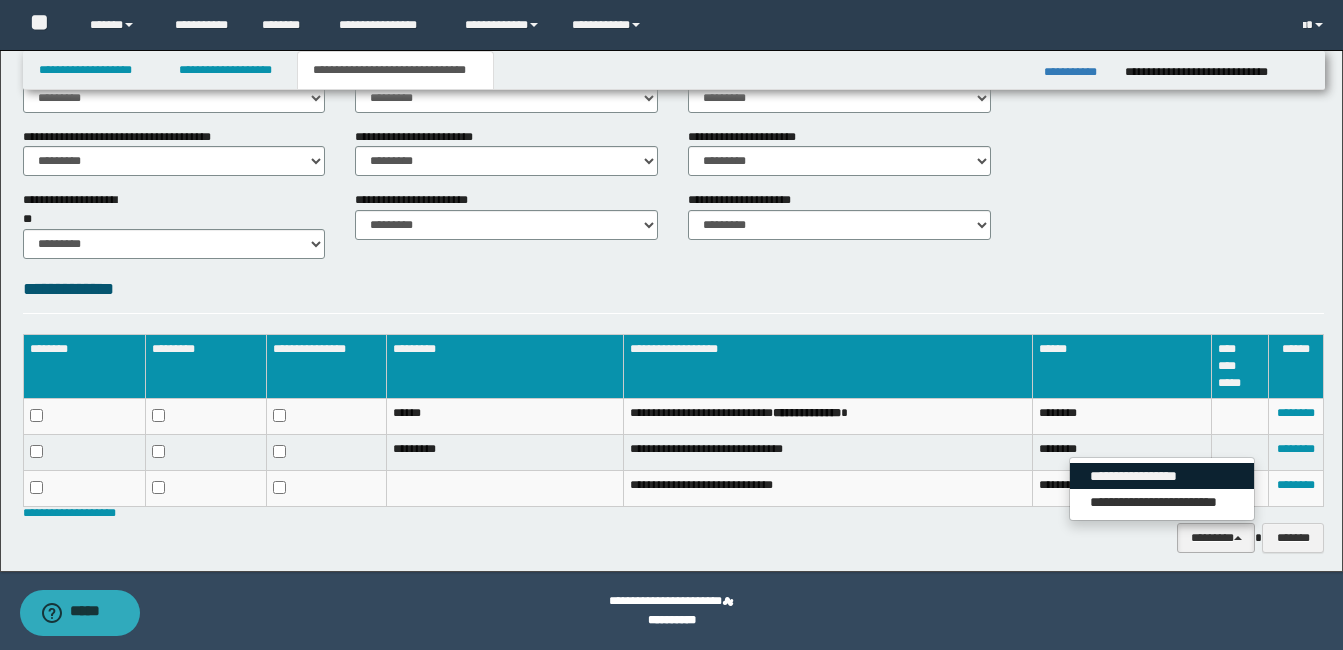 click on "**********" at bounding box center [1162, 476] 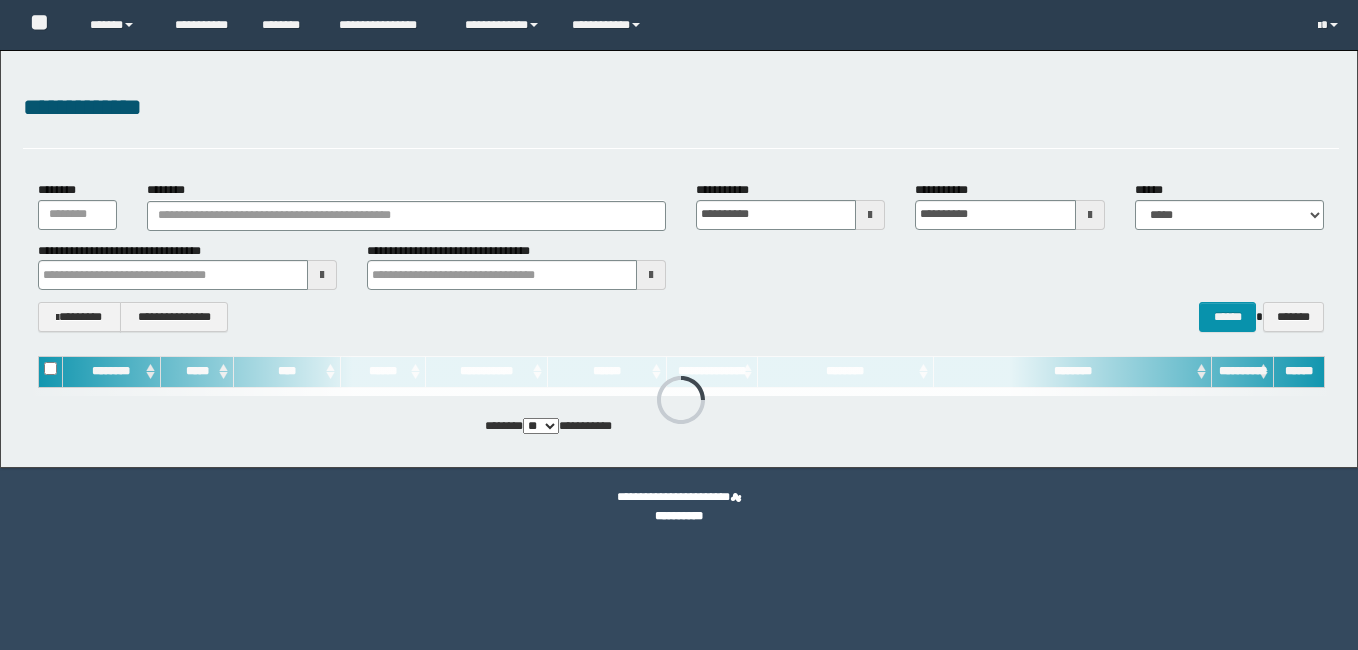 scroll, scrollTop: 0, scrollLeft: 0, axis: both 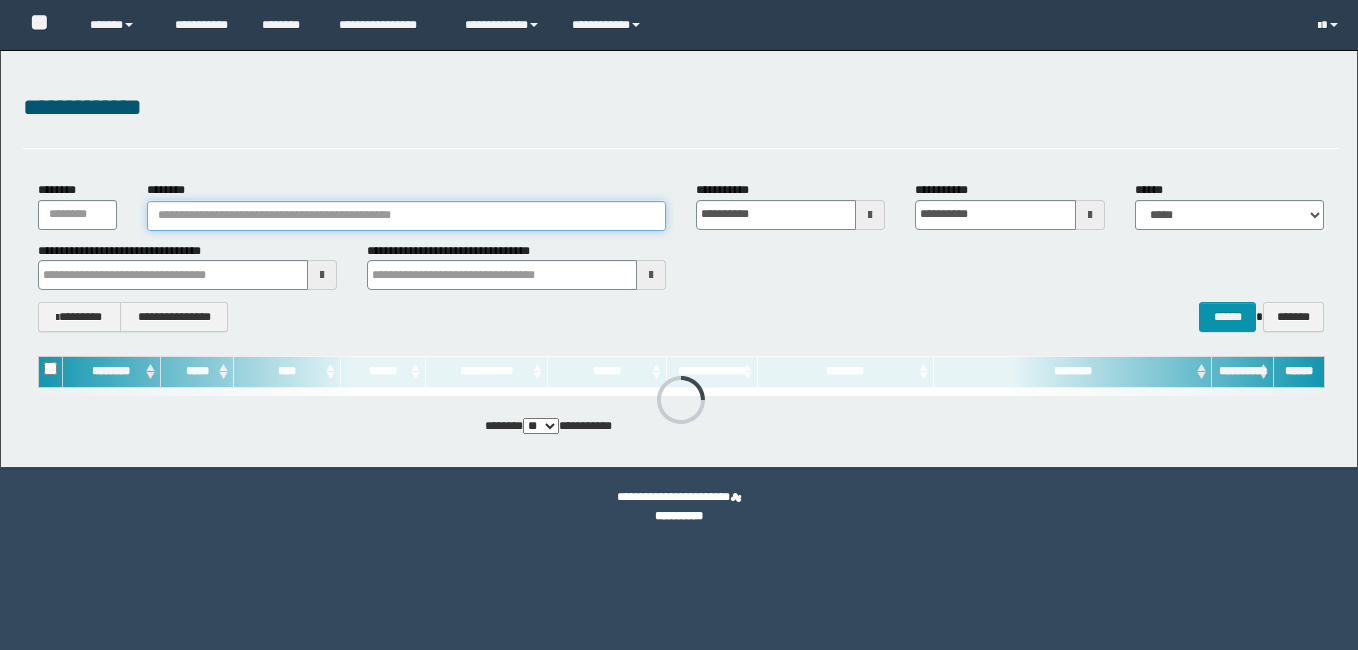 click on "********" at bounding box center [406, 216] 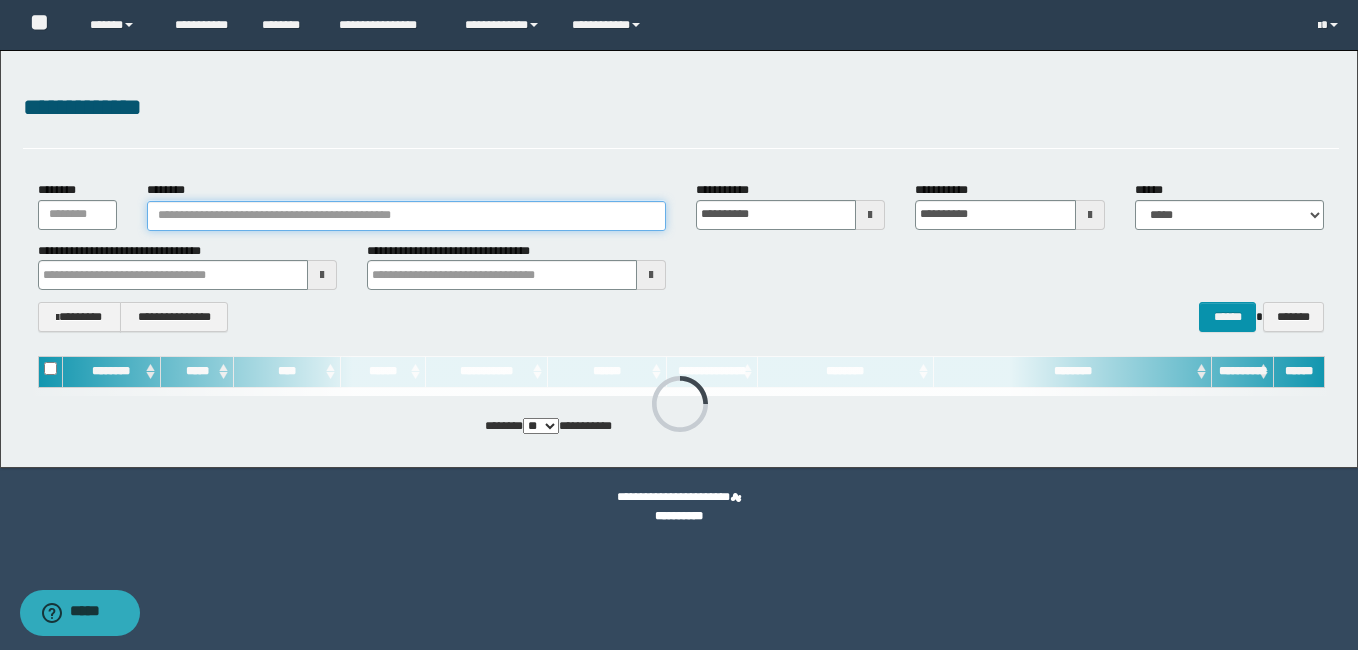 paste on "**********" 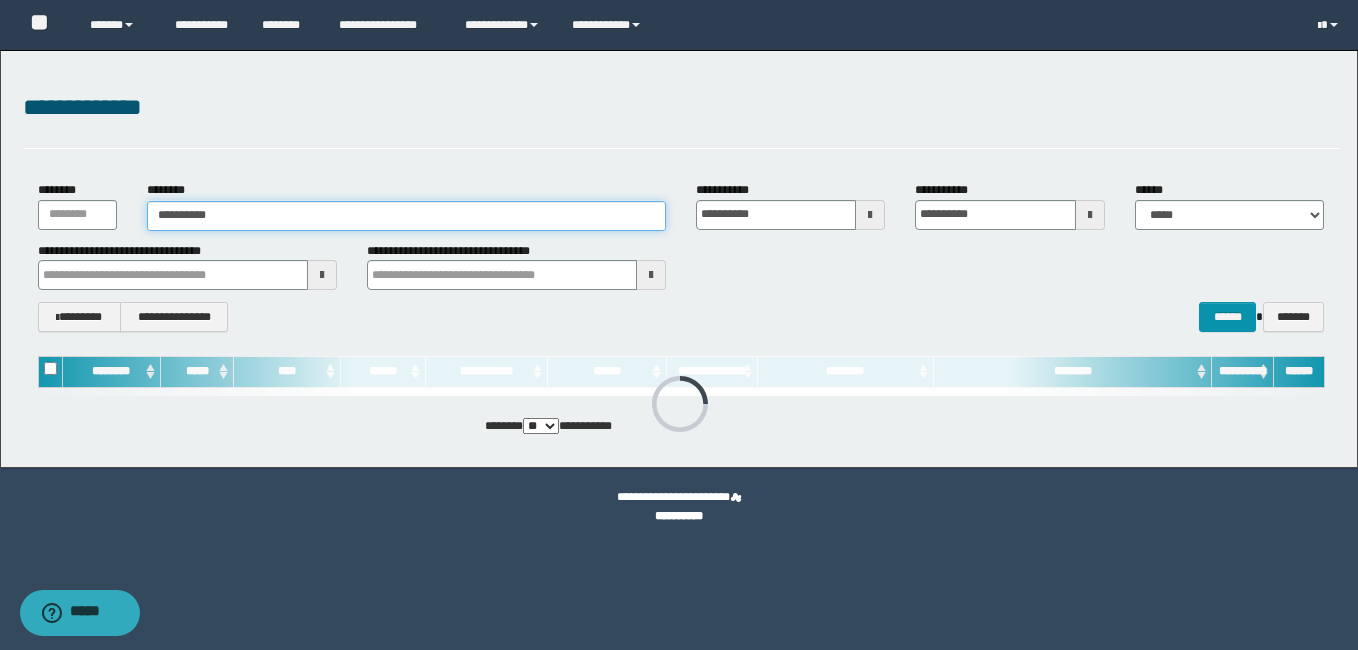 type on "**********" 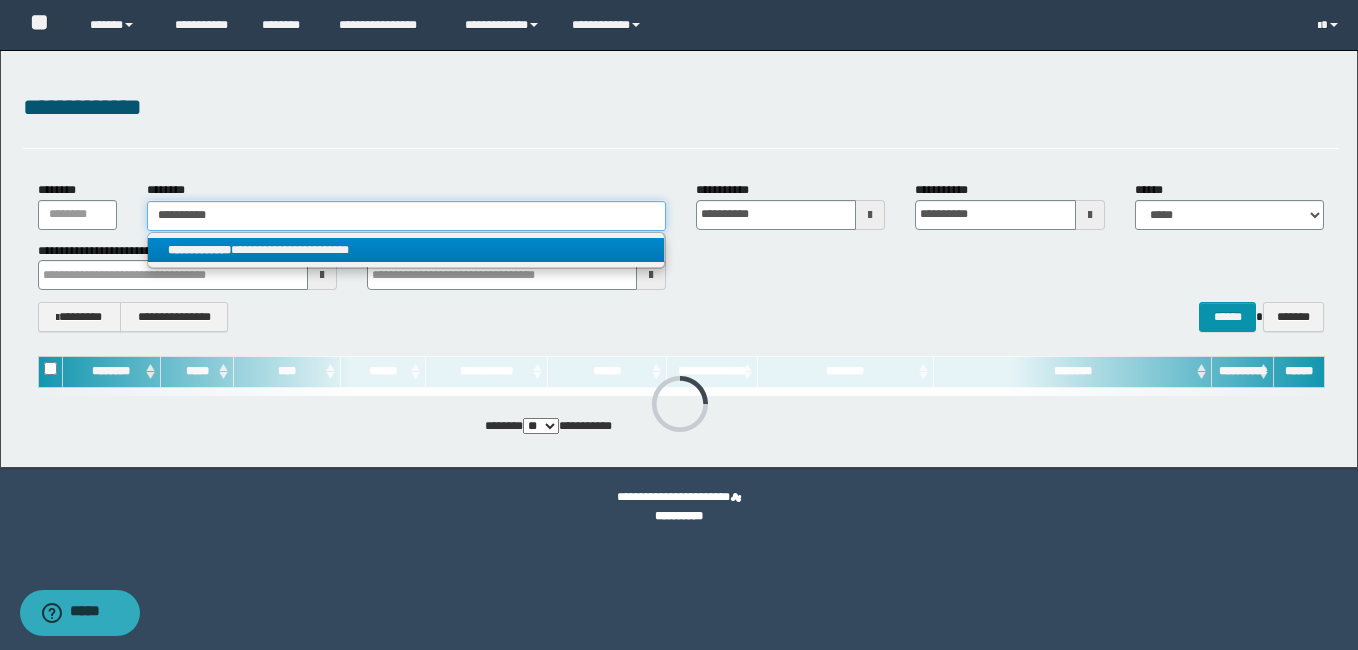 type on "**********" 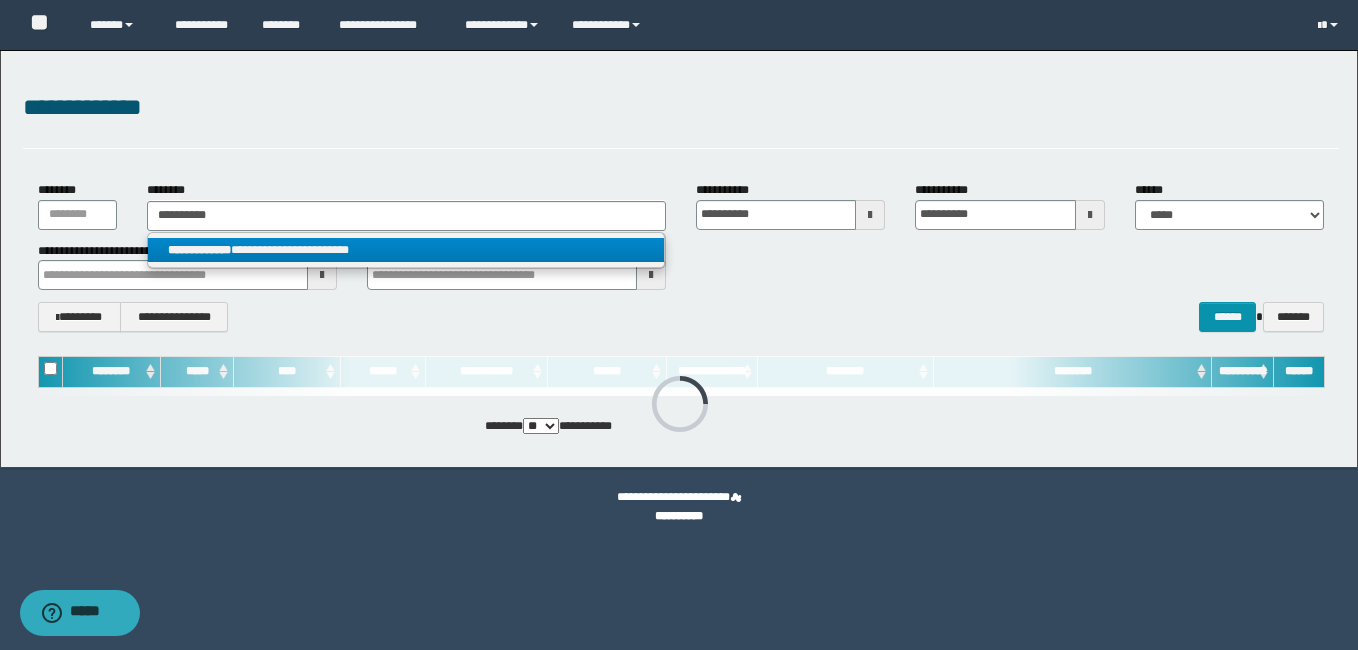 click on "**********" at bounding box center (406, 250) 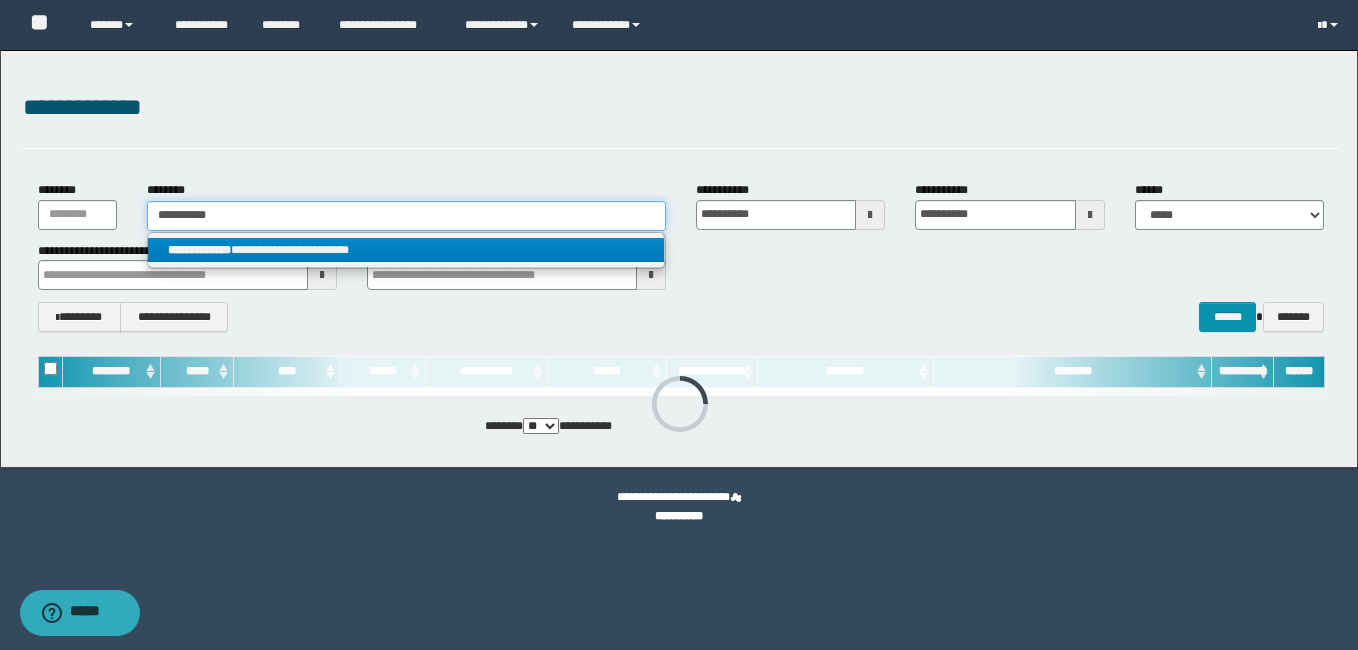 type 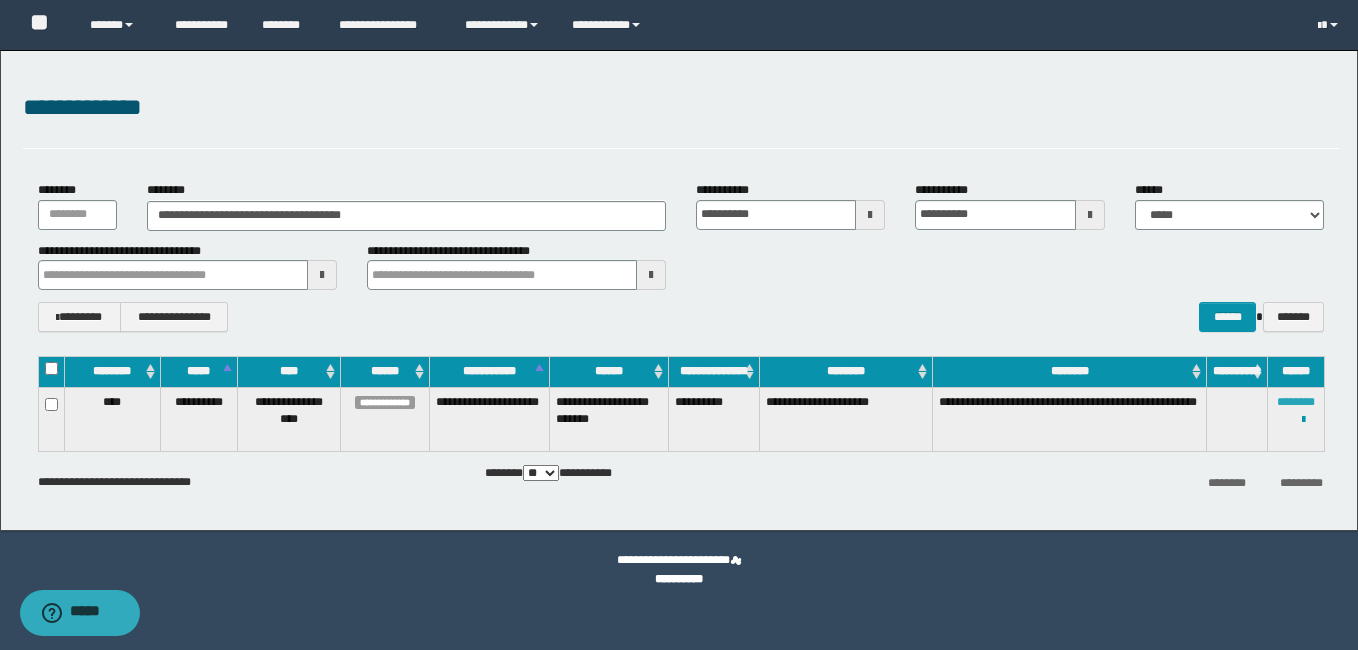 click on "********" at bounding box center [1296, 402] 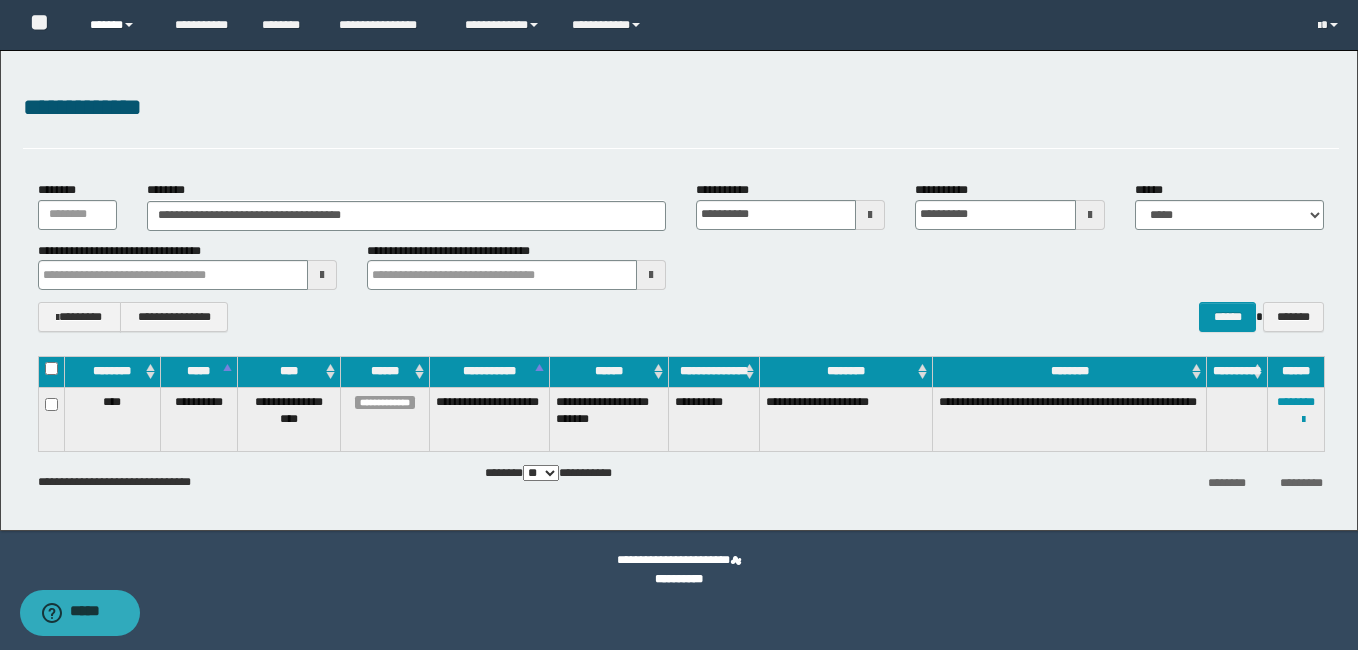 drag, startPoint x: 141, startPoint y: 18, endPoint x: 149, endPoint y: 39, distance: 22.472204 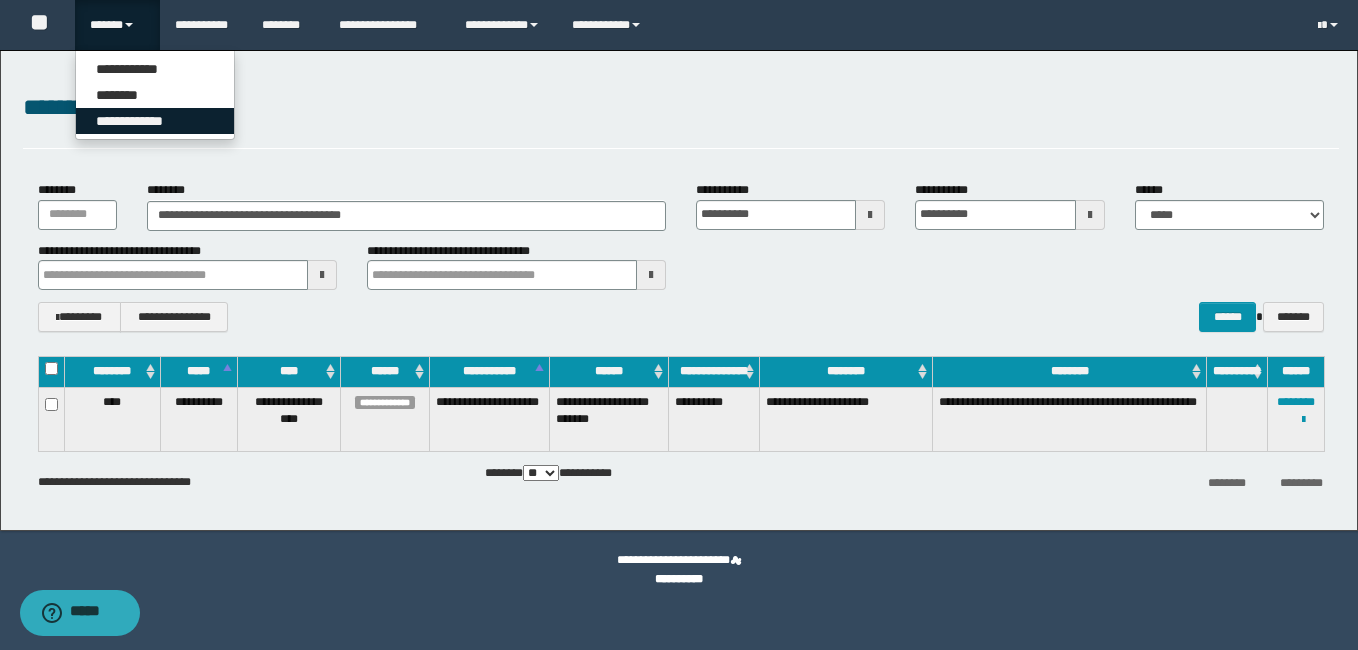 click on "**********" at bounding box center (155, 121) 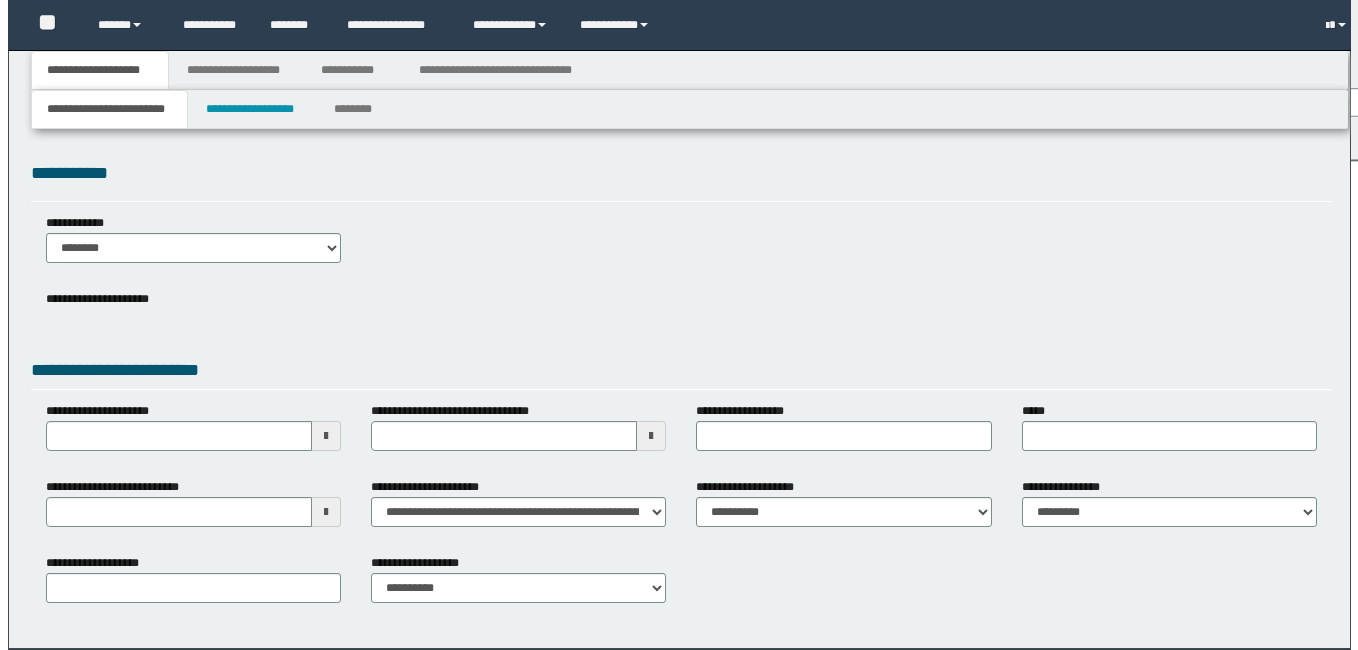 scroll, scrollTop: 0, scrollLeft: 0, axis: both 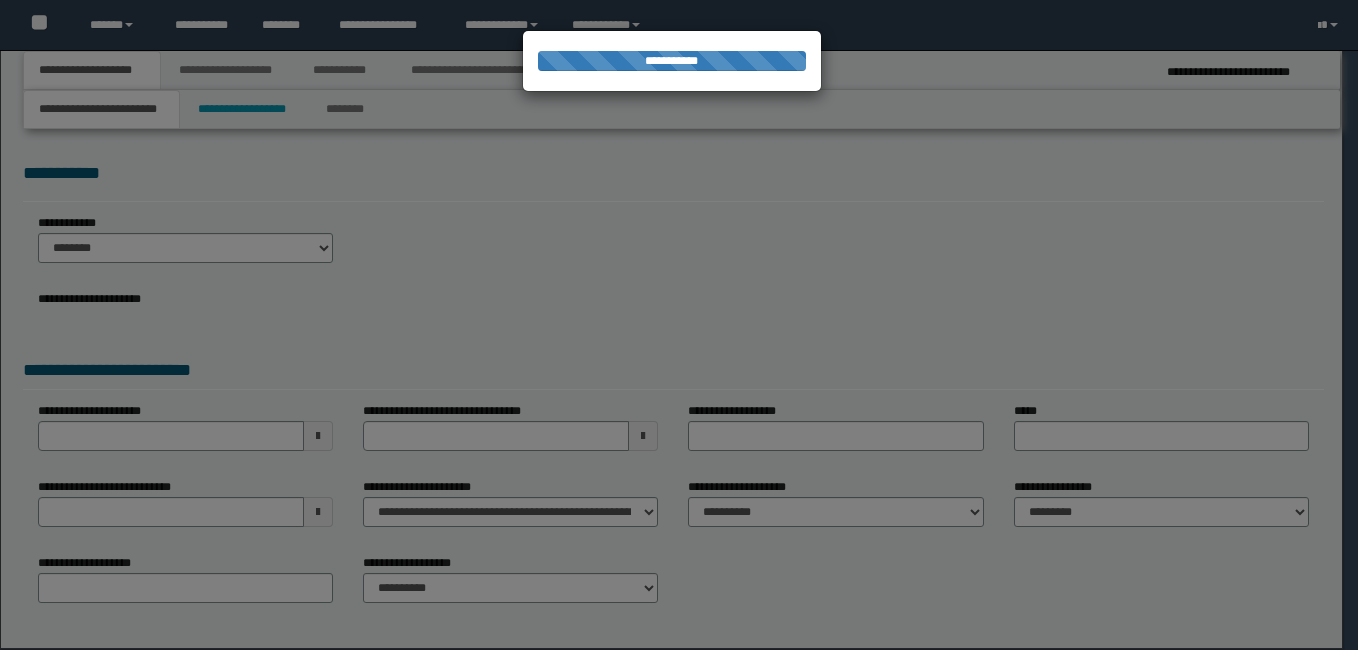 select on "*" 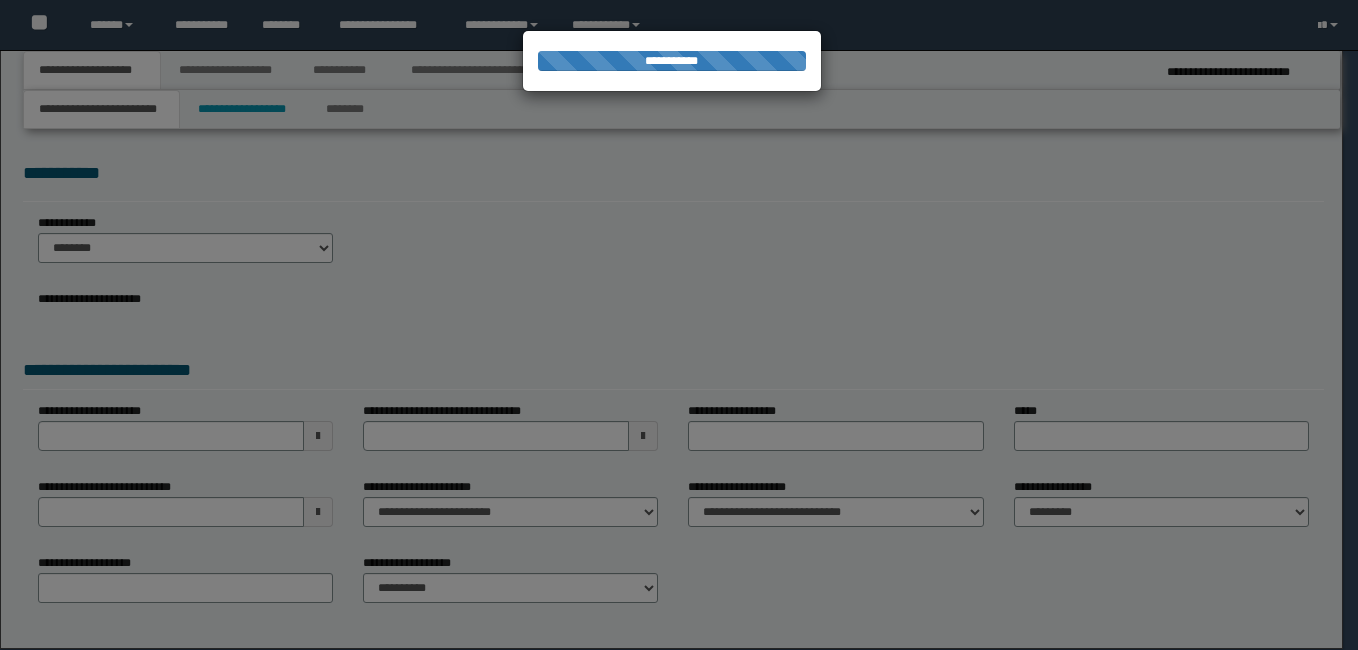 type on "**********" 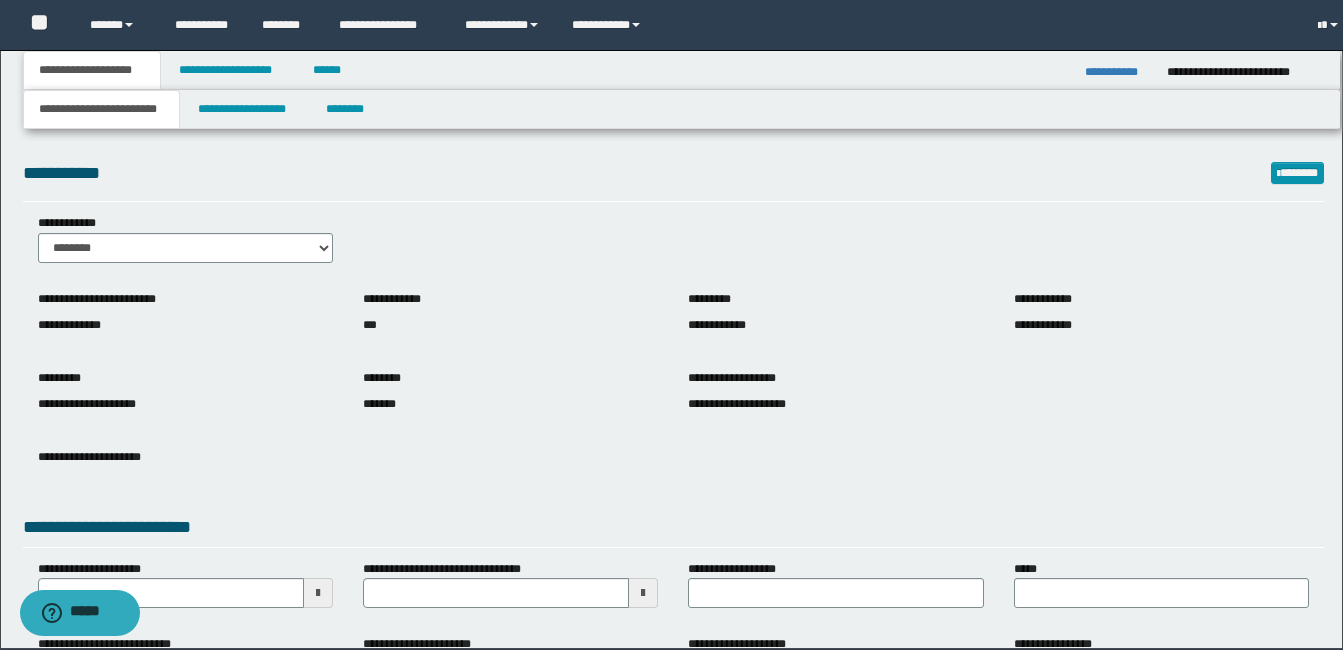 scroll, scrollTop: 0, scrollLeft: 0, axis: both 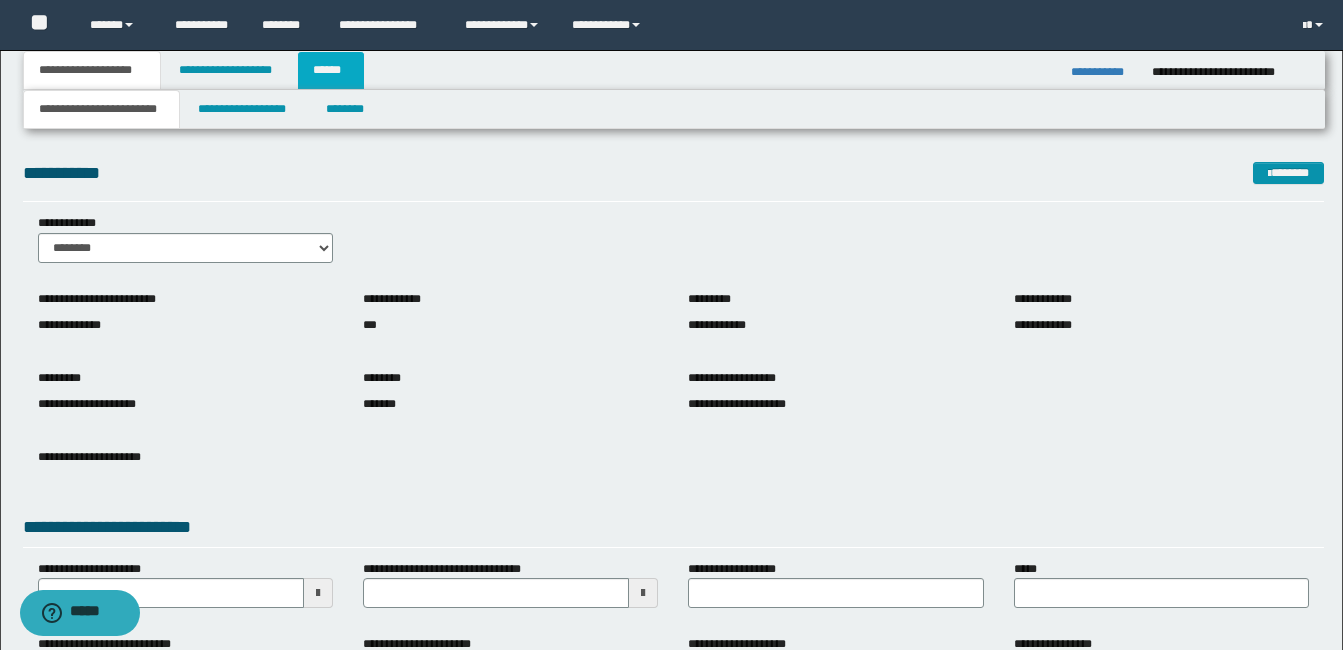 click on "******" at bounding box center (331, 70) 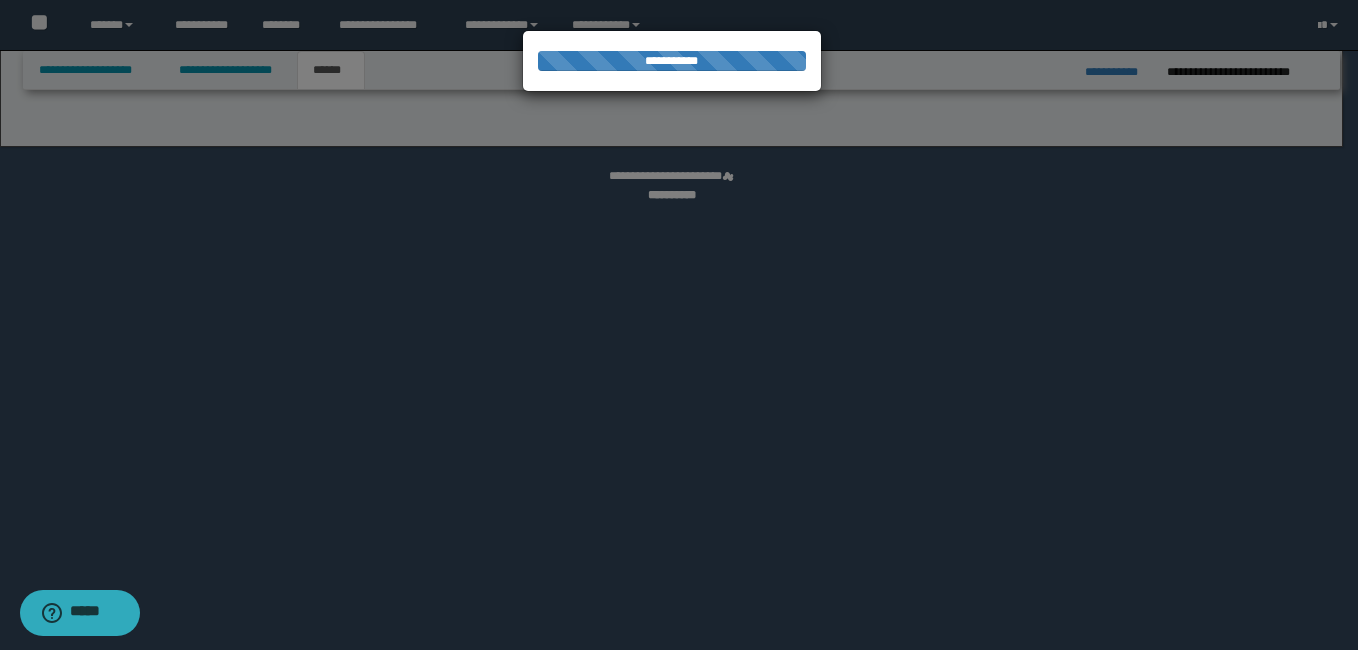 select on "*" 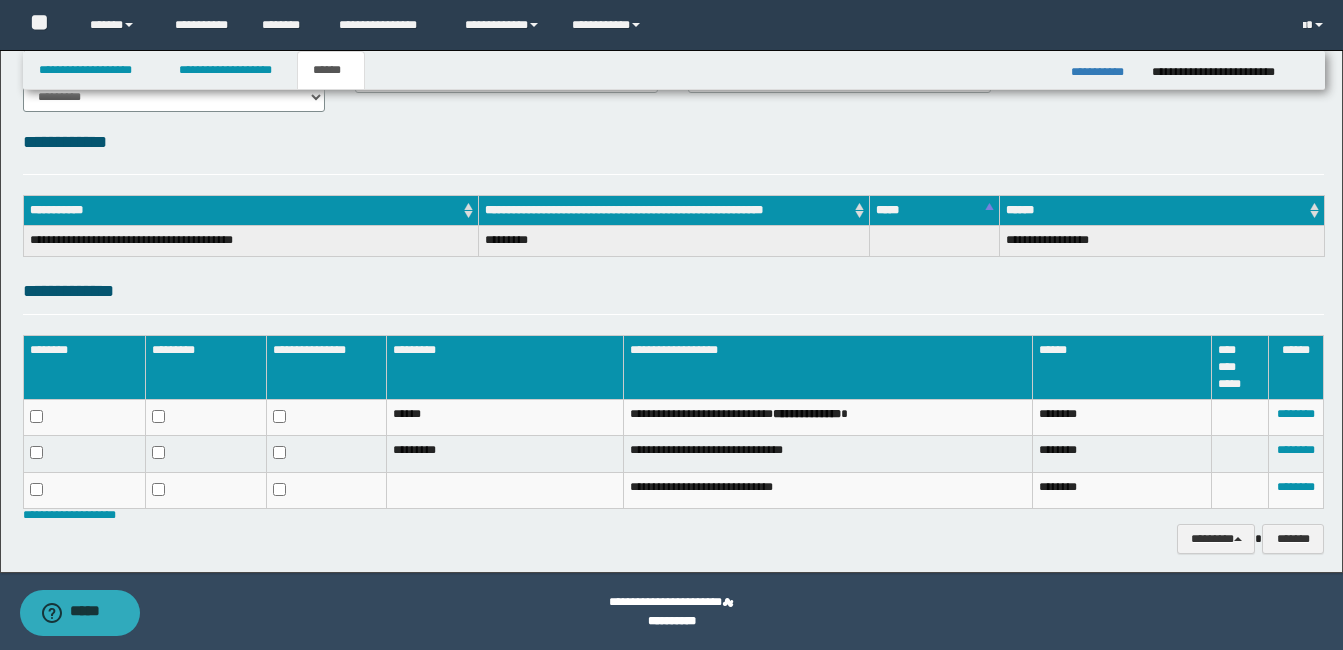 scroll, scrollTop: 216, scrollLeft: 0, axis: vertical 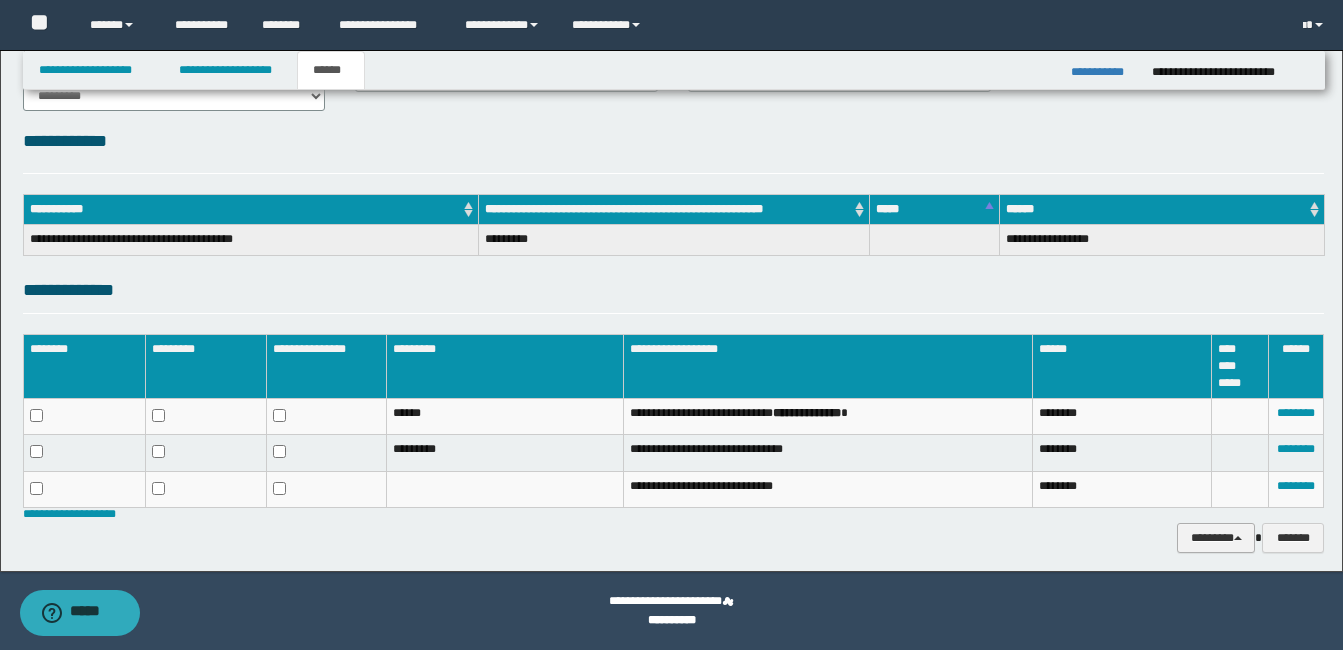 click on "********" at bounding box center (1216, 538) 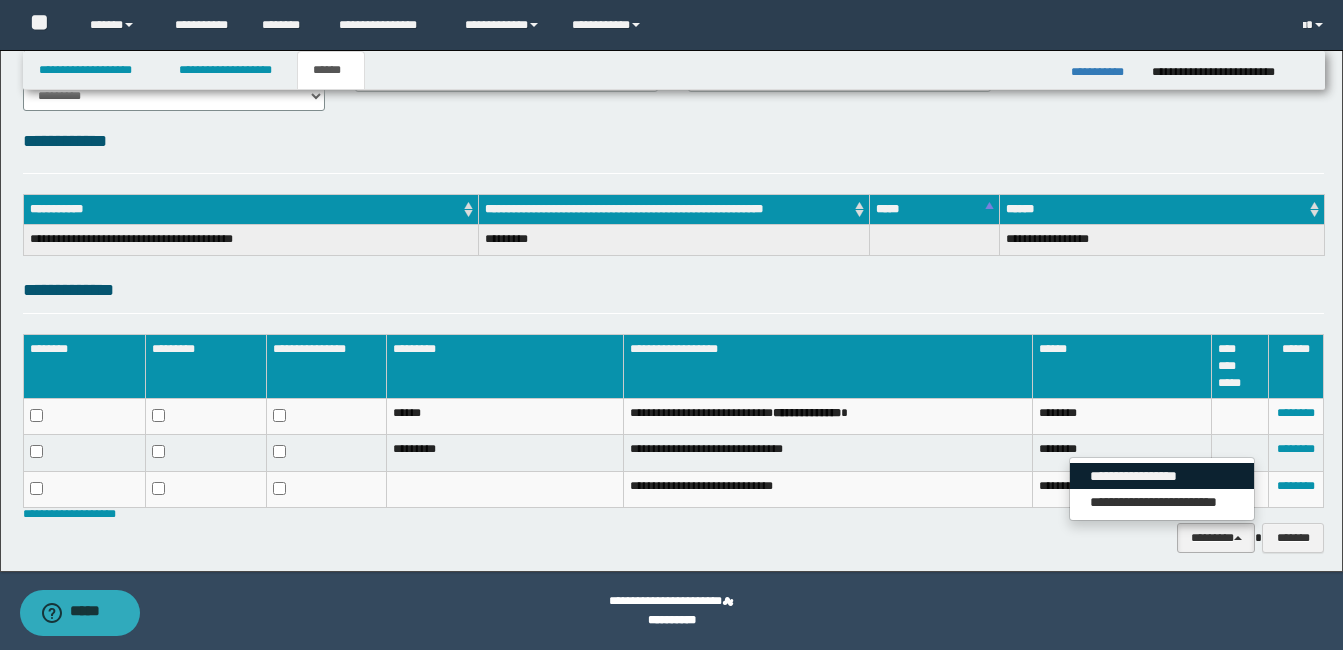 click on "**********" at bounding box center (1162, 476) 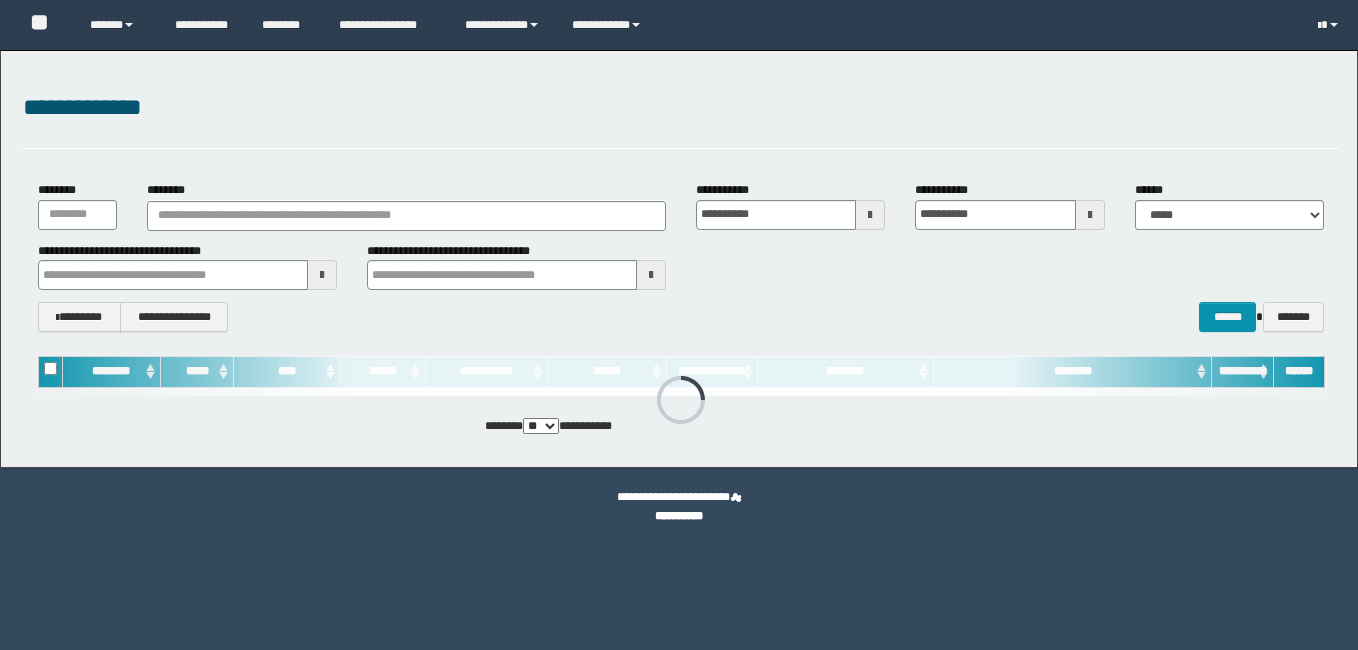 scroll, scrollTop: 0, scrollLeft: 0, axis: both 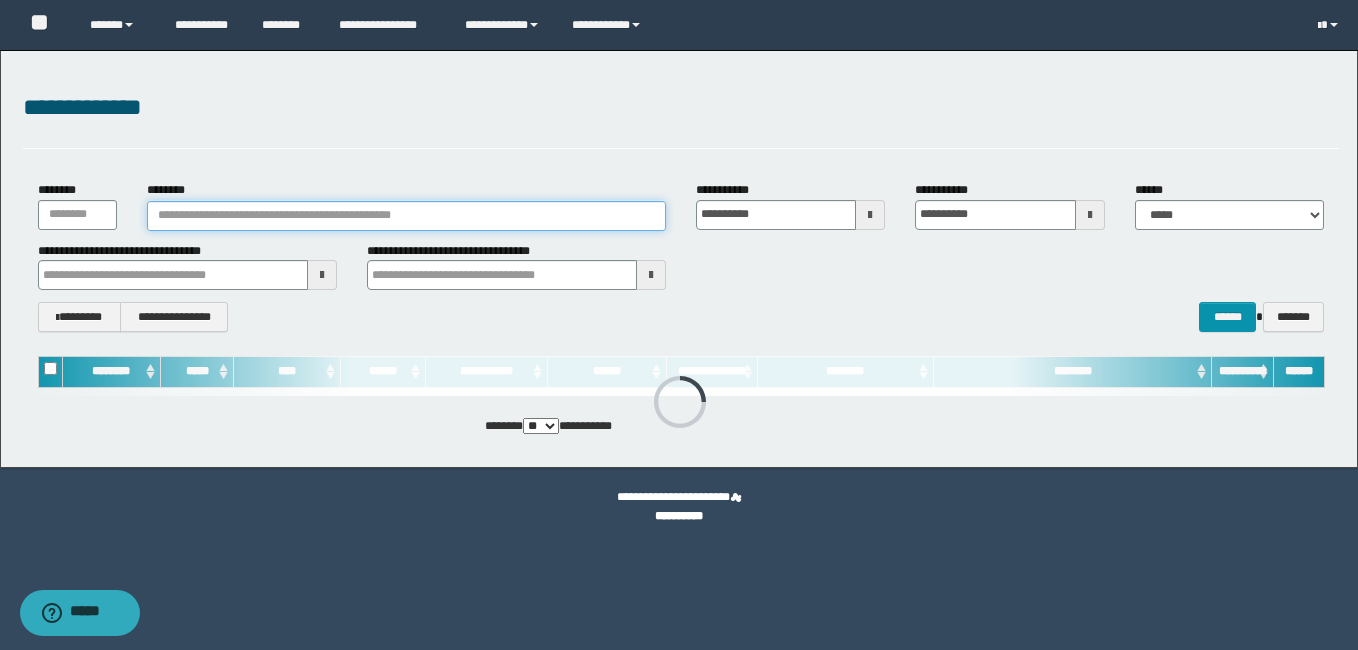 click on "********" at bounding box center (406, 216) 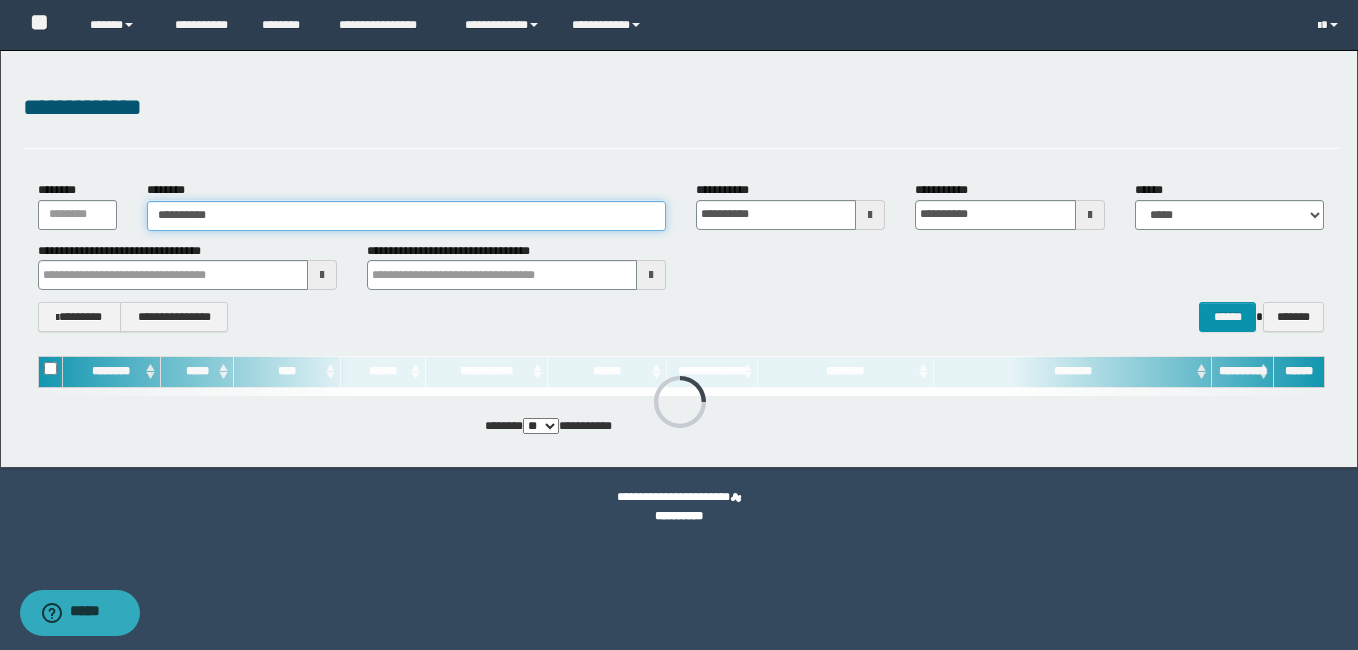 type on "**********" 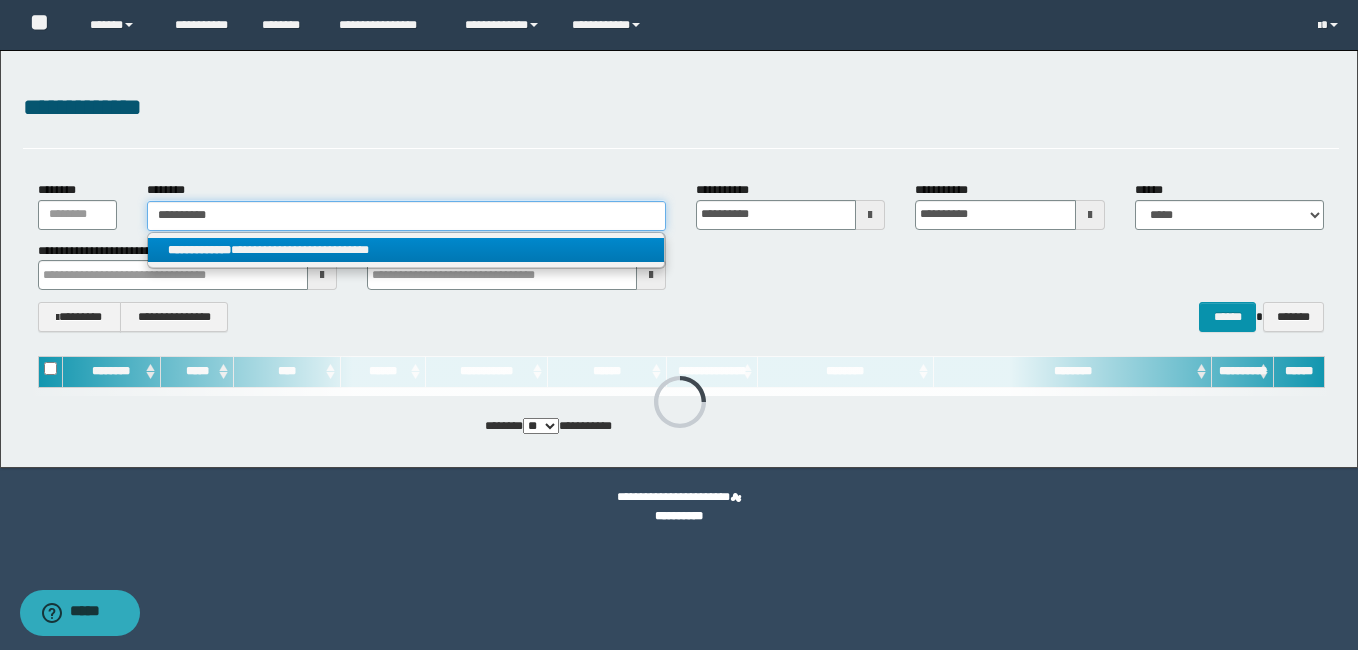 type on "**********" 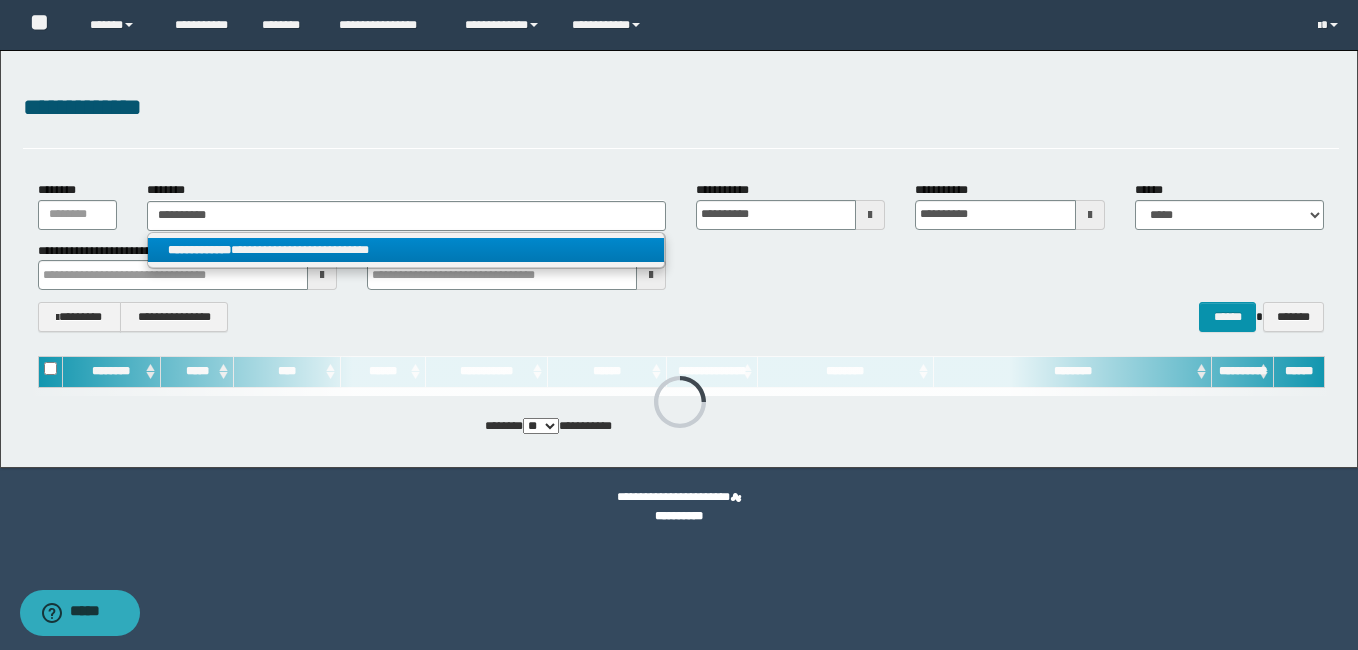 click on "**********" at bounding box center [406, 250] 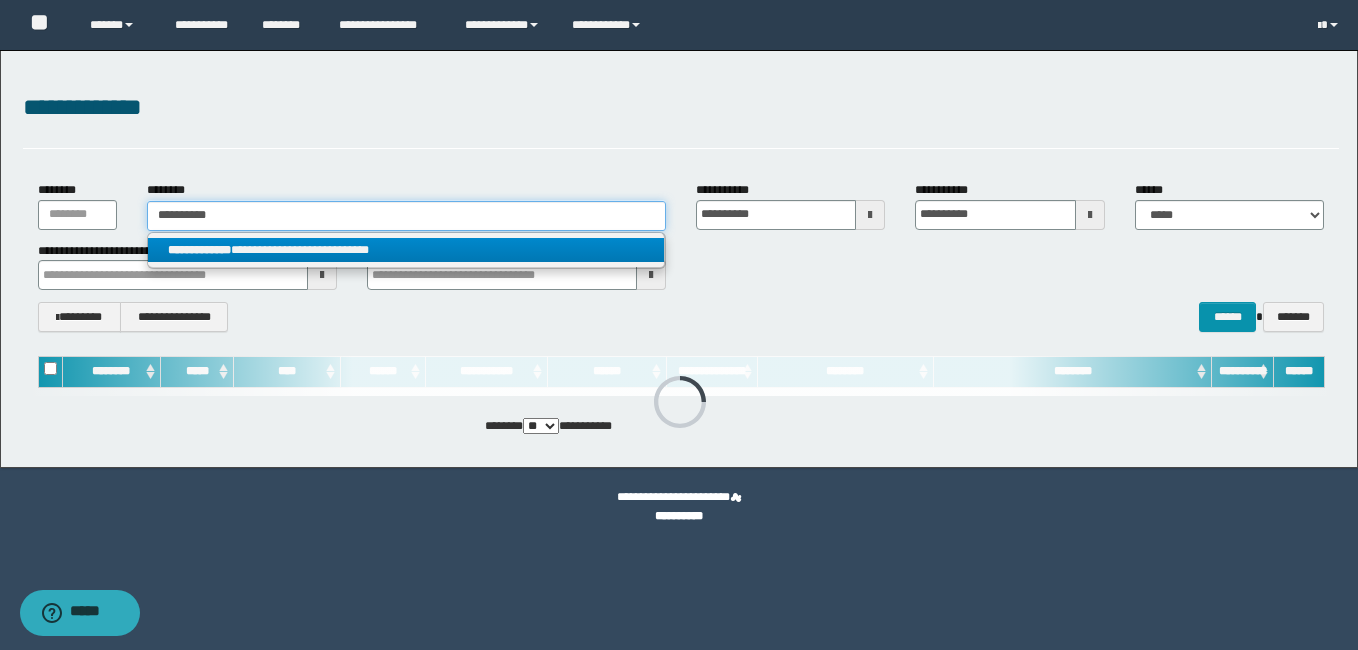 type 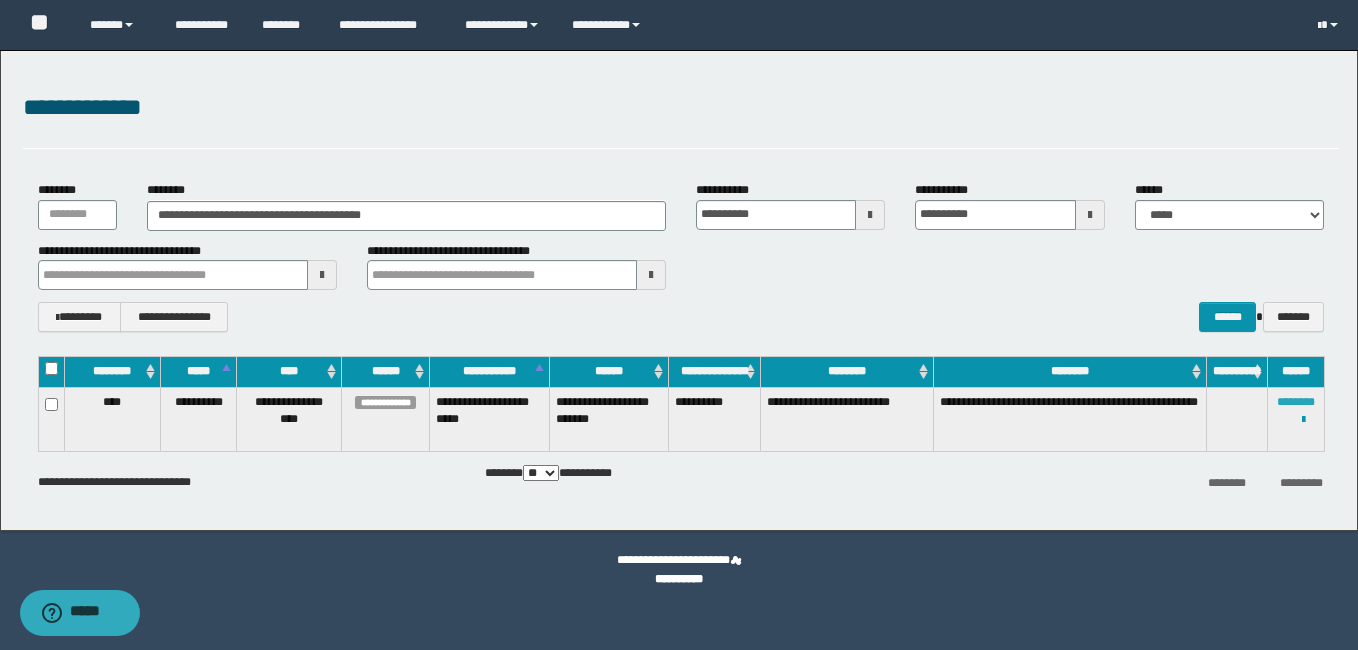 click on "********" at bounding box center [1296, 402] 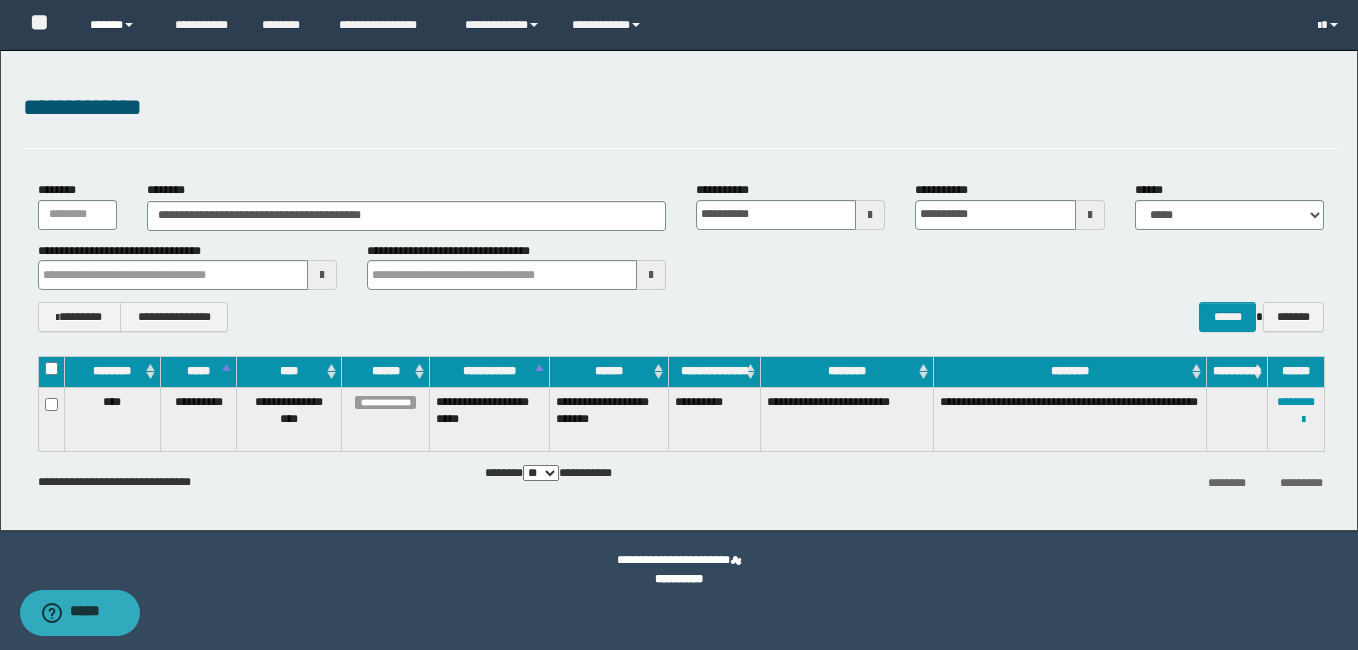 click on "******" at bounding box center [117, 25] 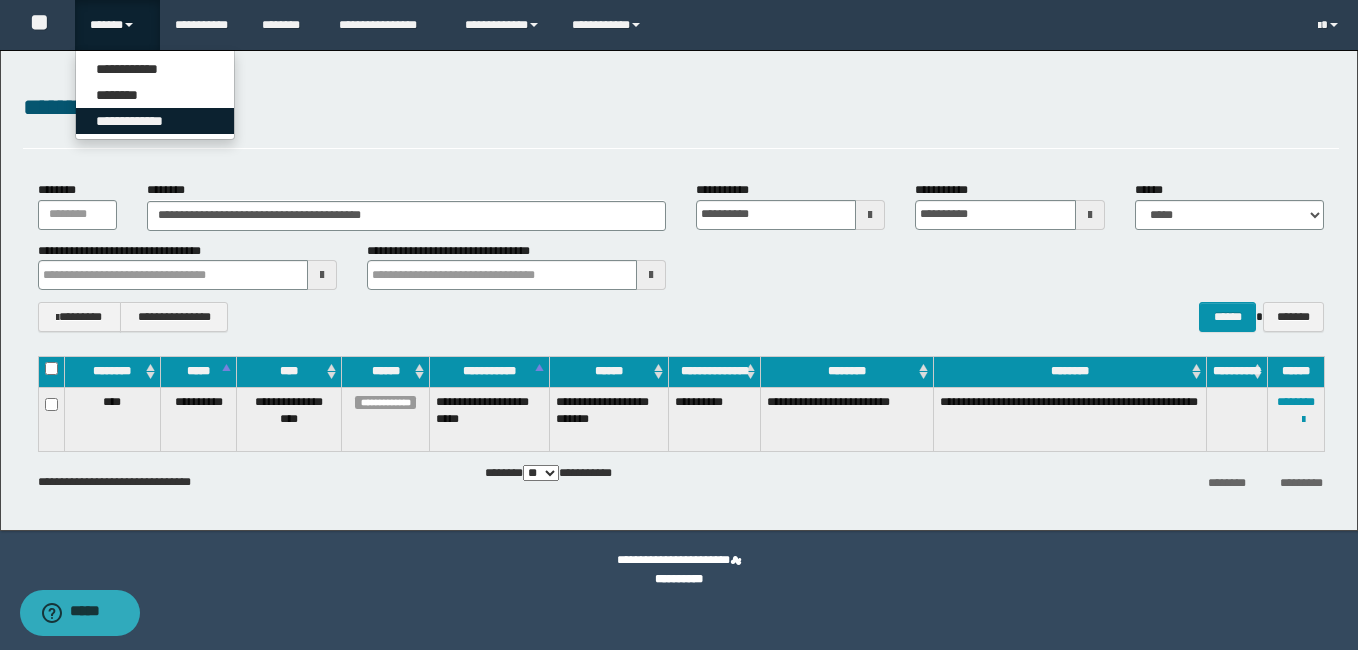 click on "**********" at bounding box center [155, 121] 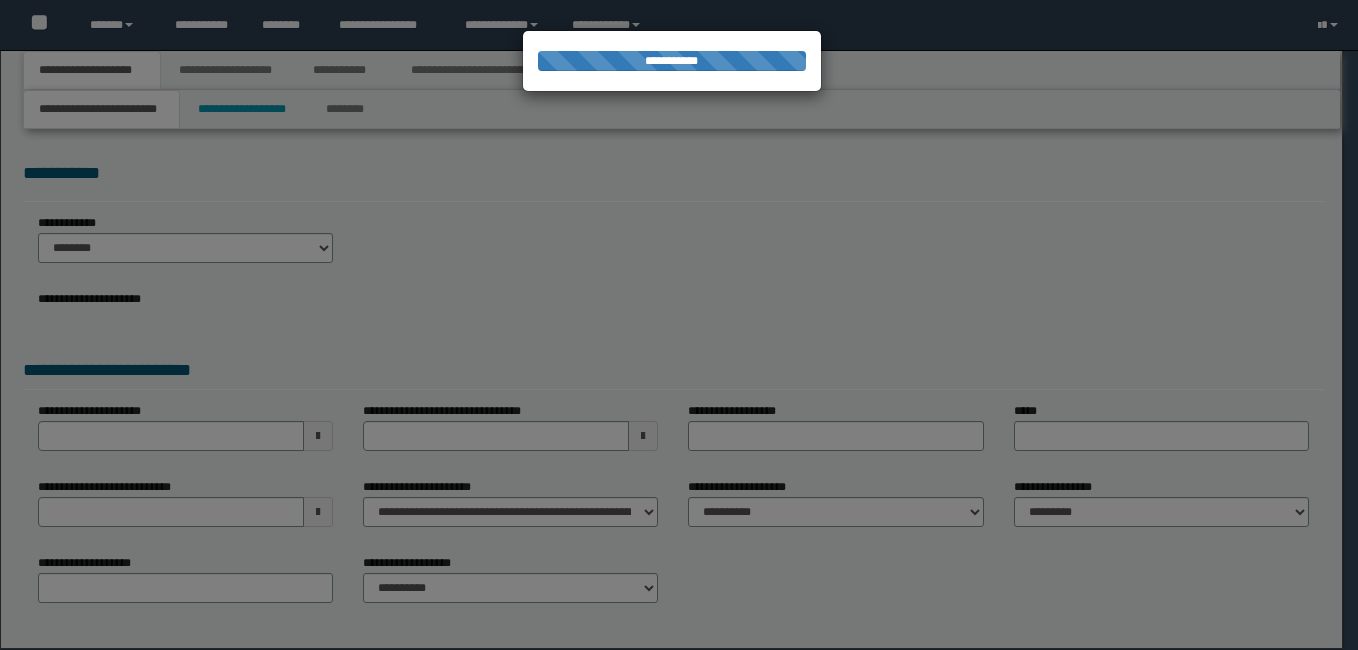scroll, scrollTop: 0, scrollLeft: 0, axis: both 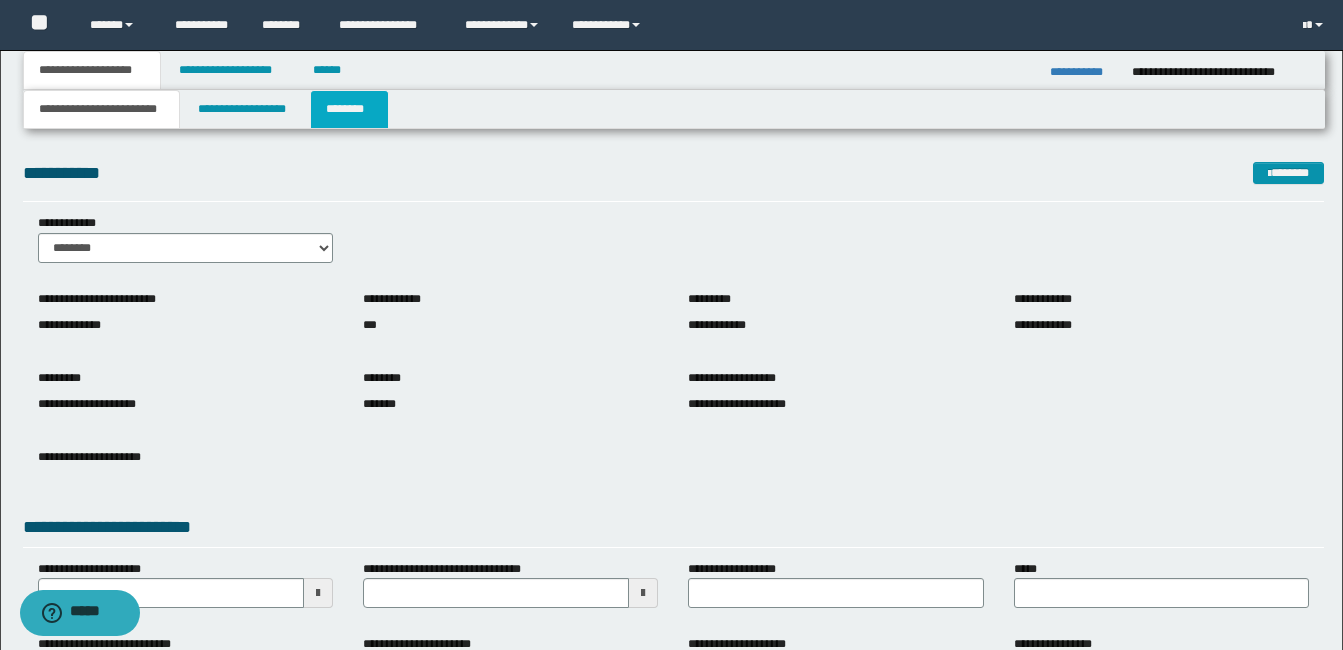 click on "********" at bounding box center [349, 109] 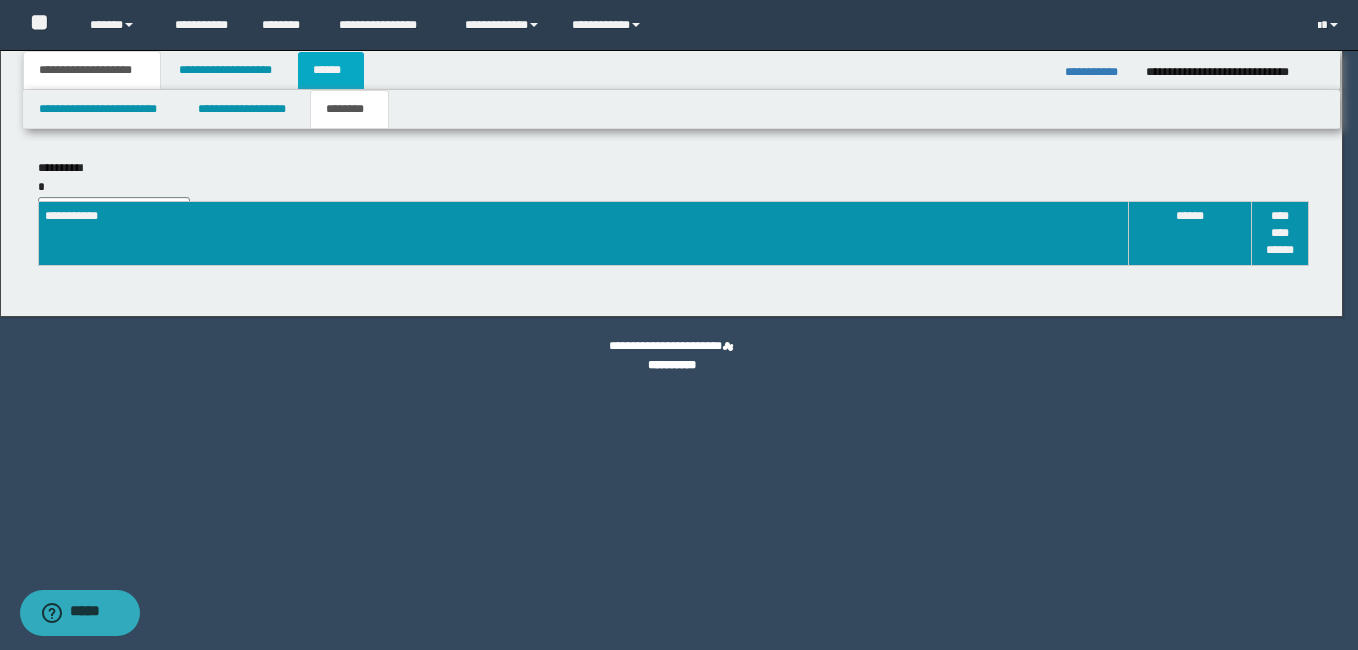click on "******" at bounding box center [331, 70] 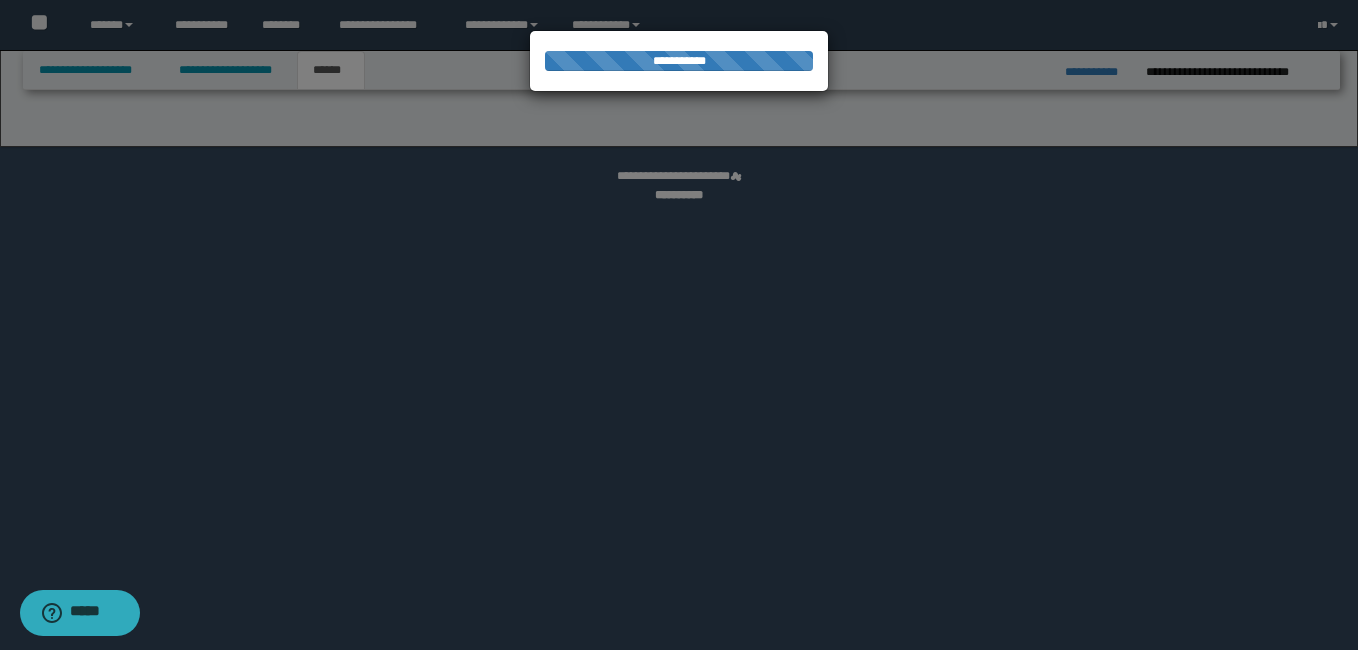 select on "*" 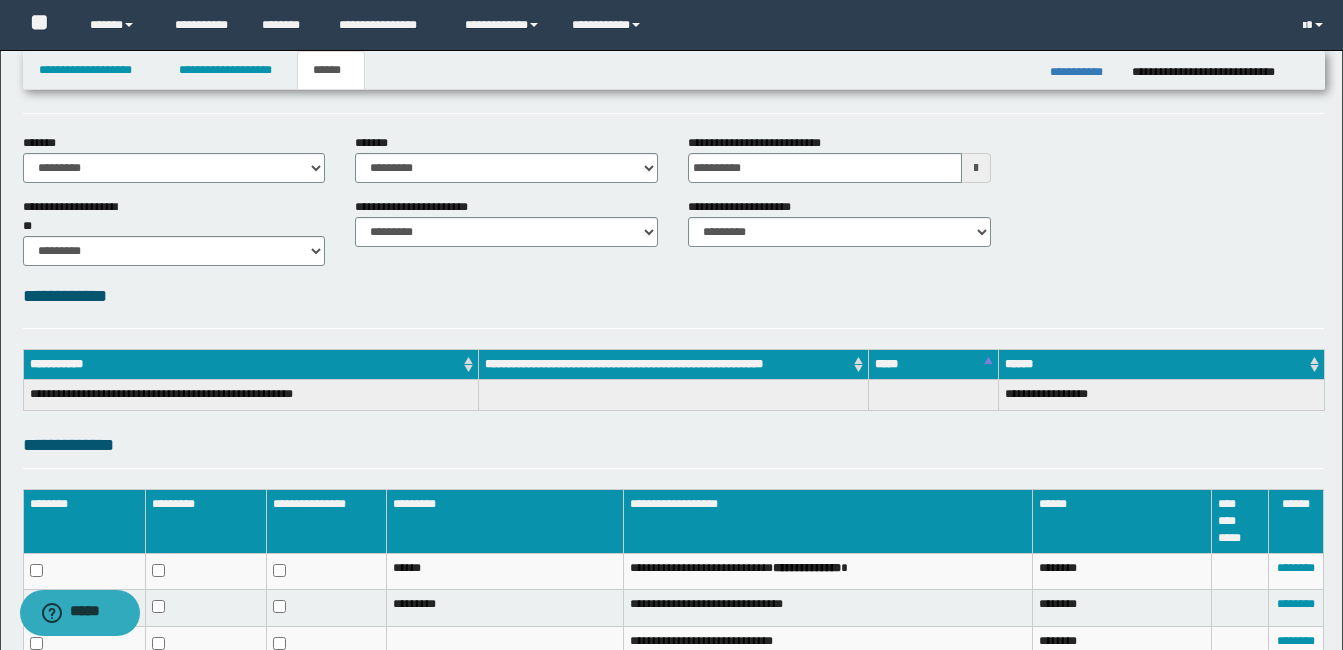 scroll, scrollTop: 216, scrollLeft: 0, axis: vertical 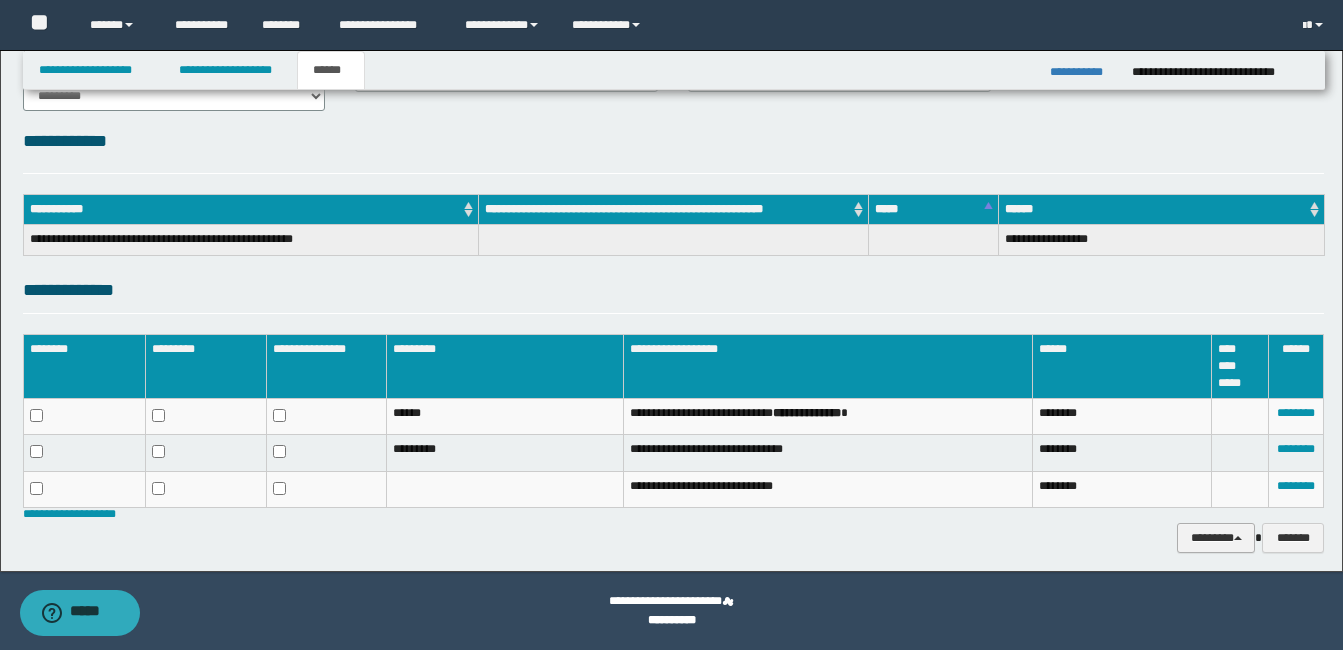 click on "********" at bounding box center [1216, 538] 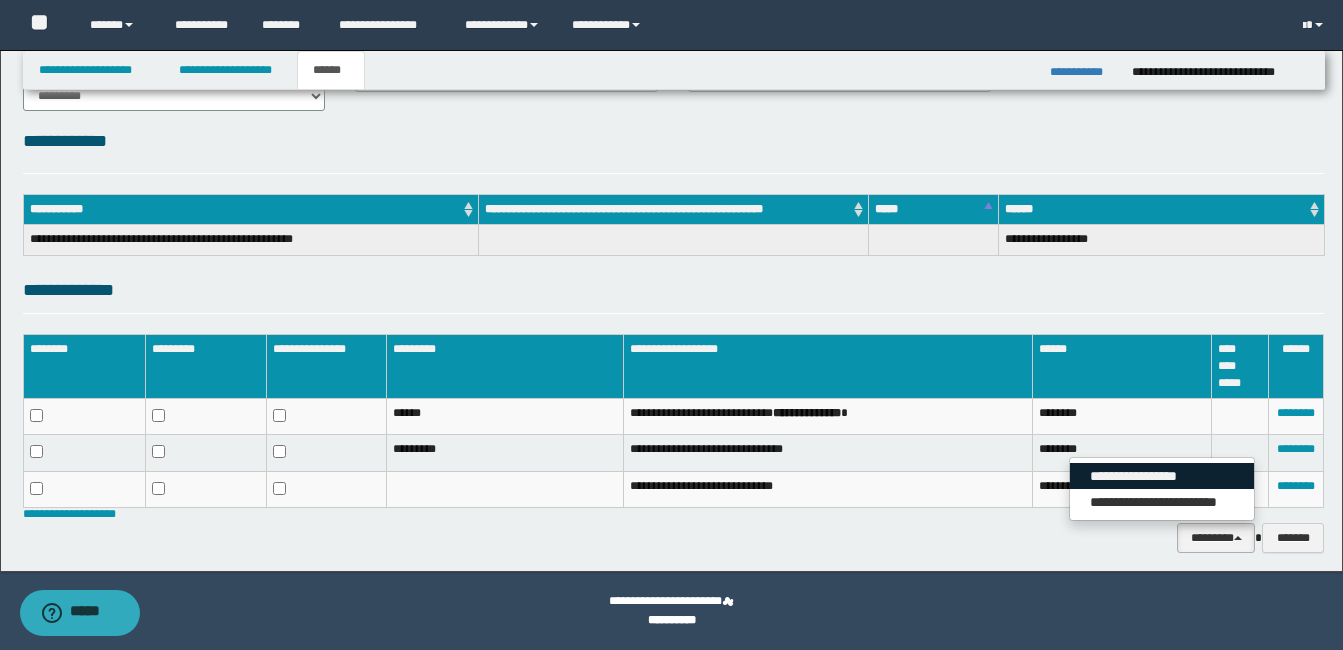 click on "**********" at bounding box center (1162, 476) 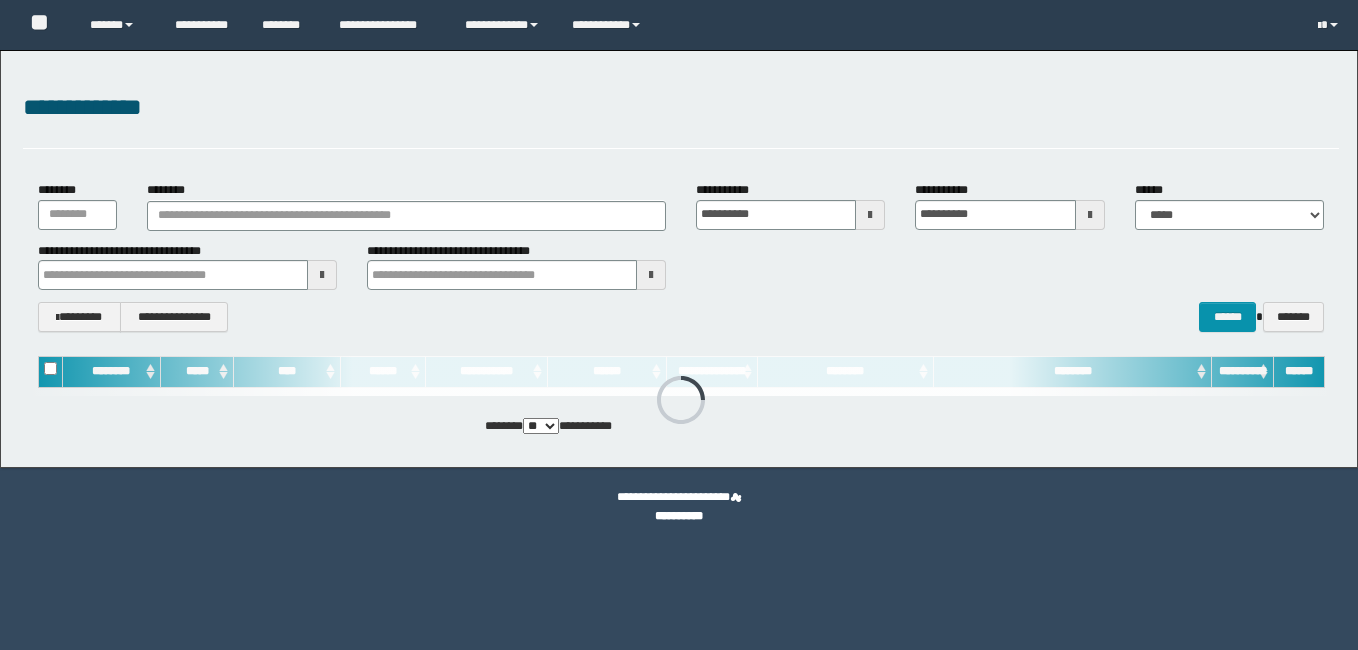 scroll, scrollTop: 0, scrollLeft: 0, axis: both 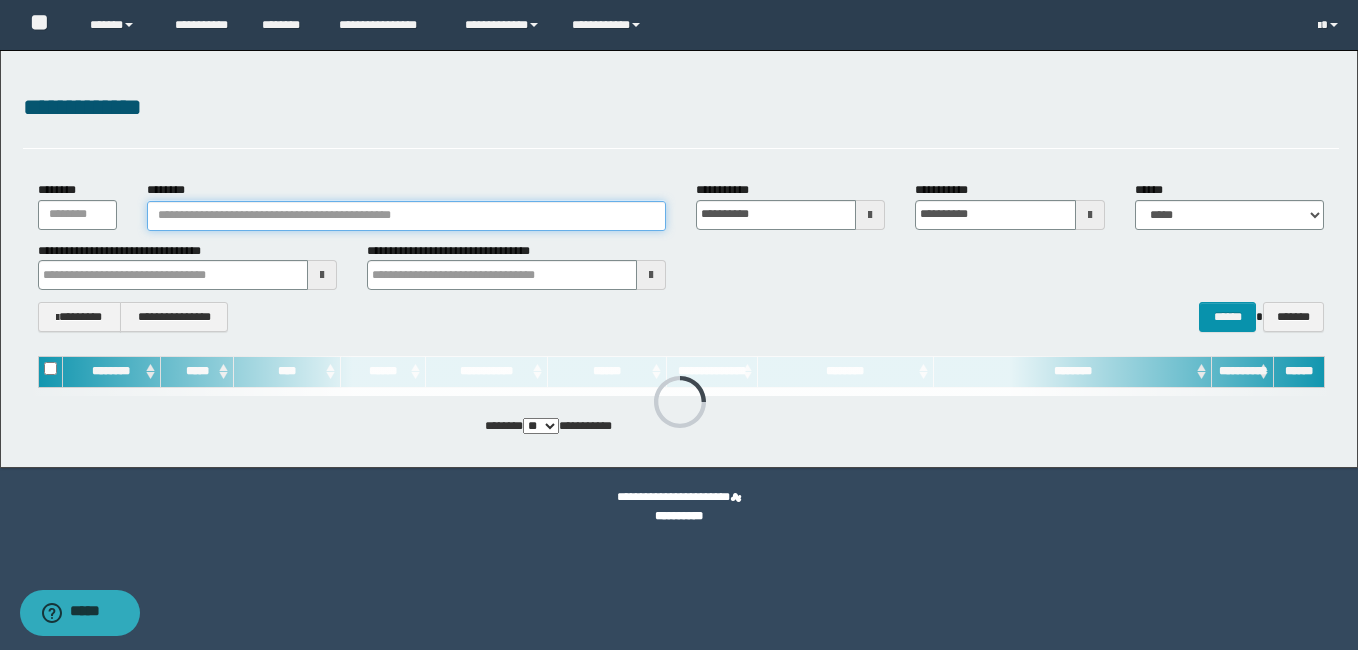 click on "********" at bounding box center (406, 216) 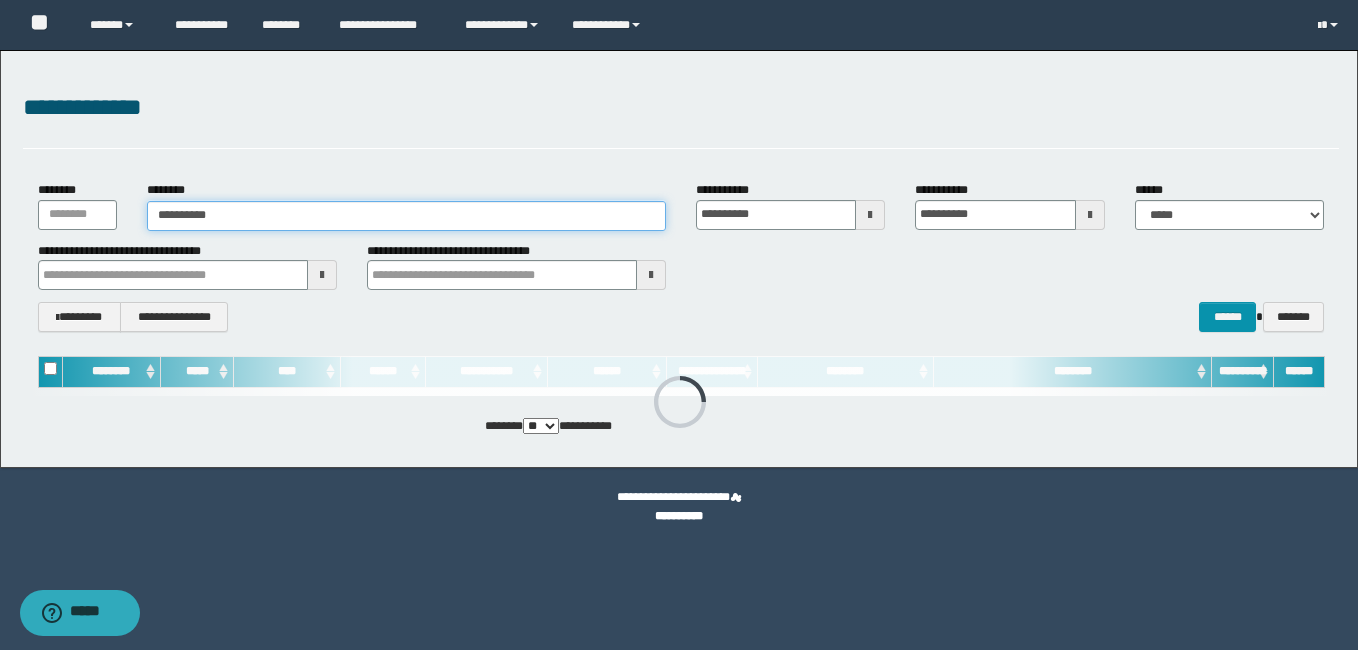 type on "**********" 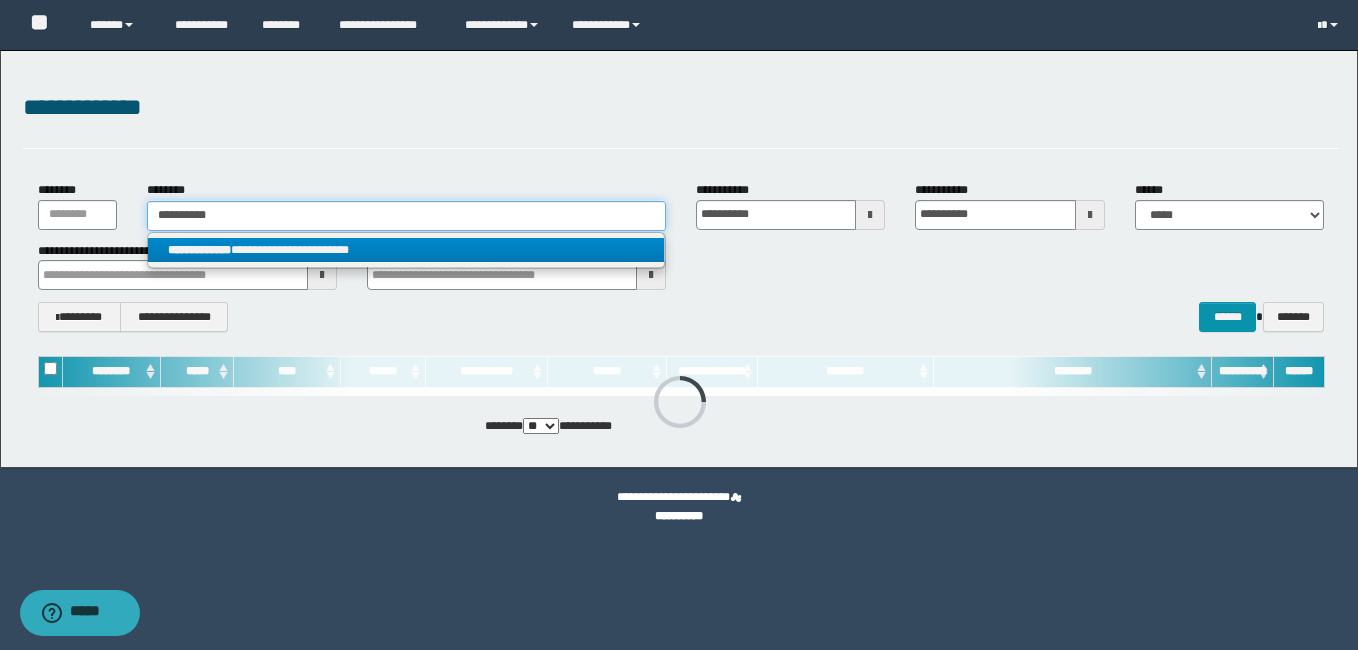 type on "**********" 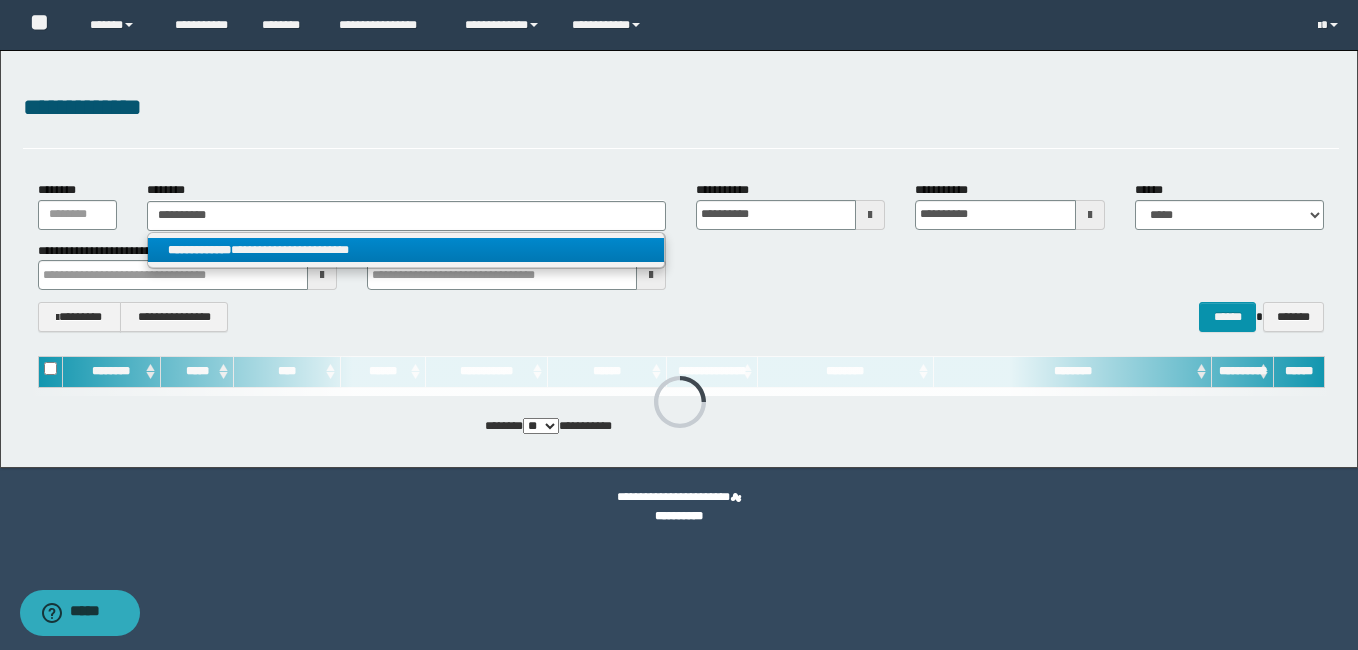 click on "**********" at bounding box center [406, 250] 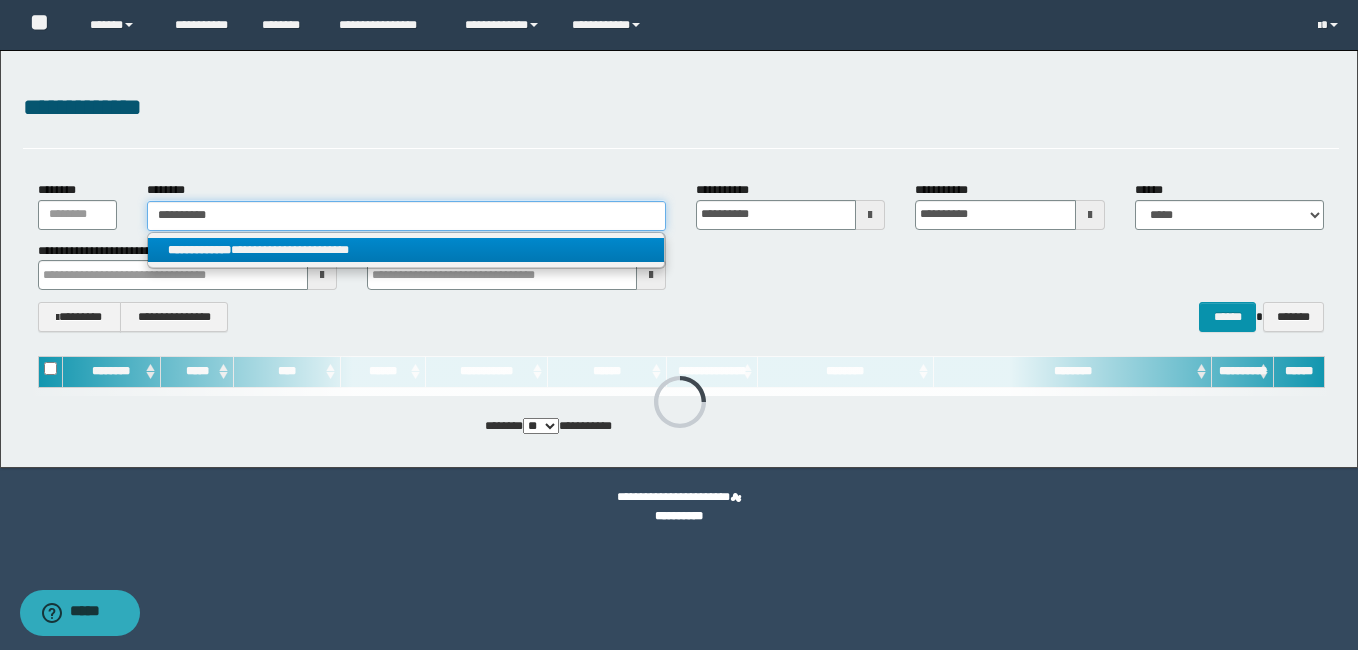 type 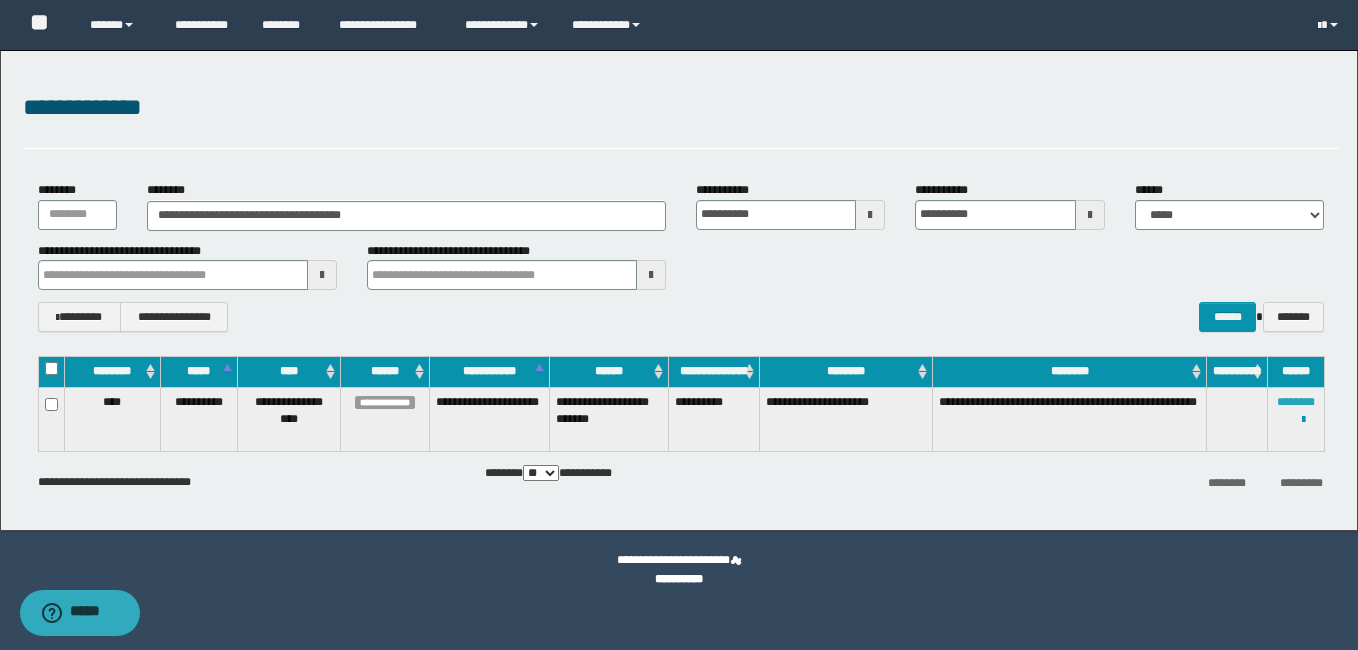 click on "********" at bounding box center (1296, 402) 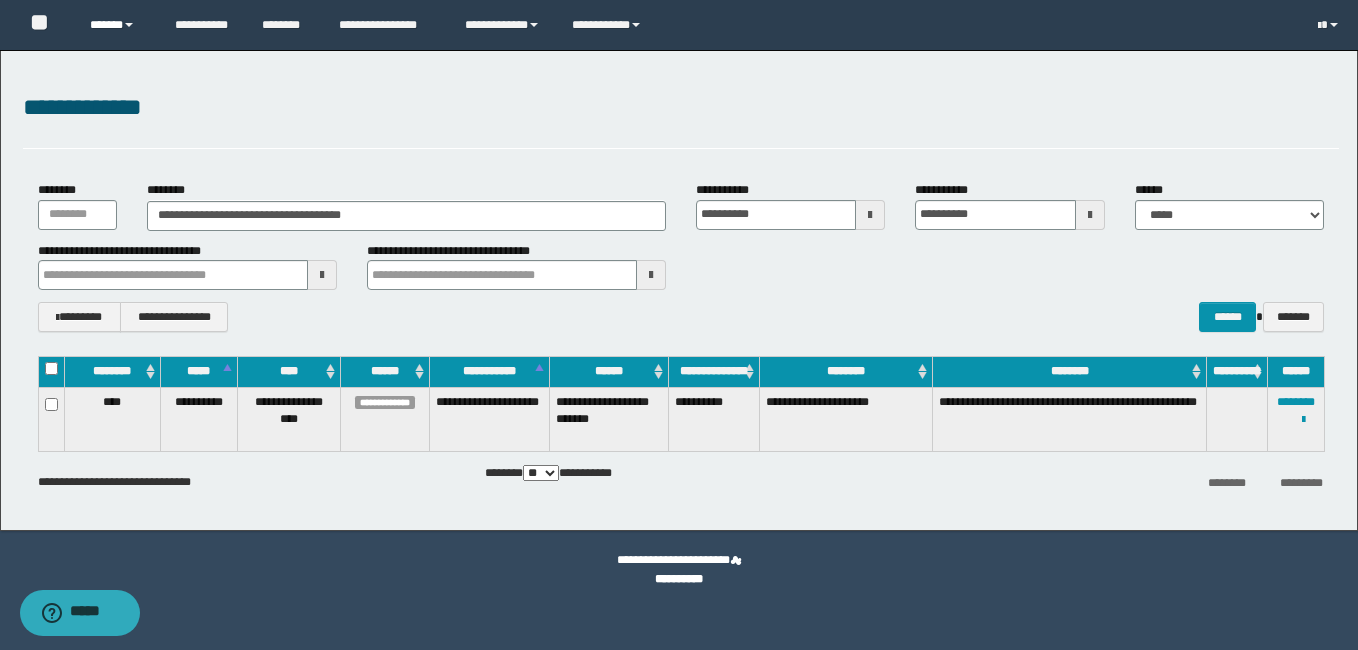 click on "******" at bounding box center (117, 25) 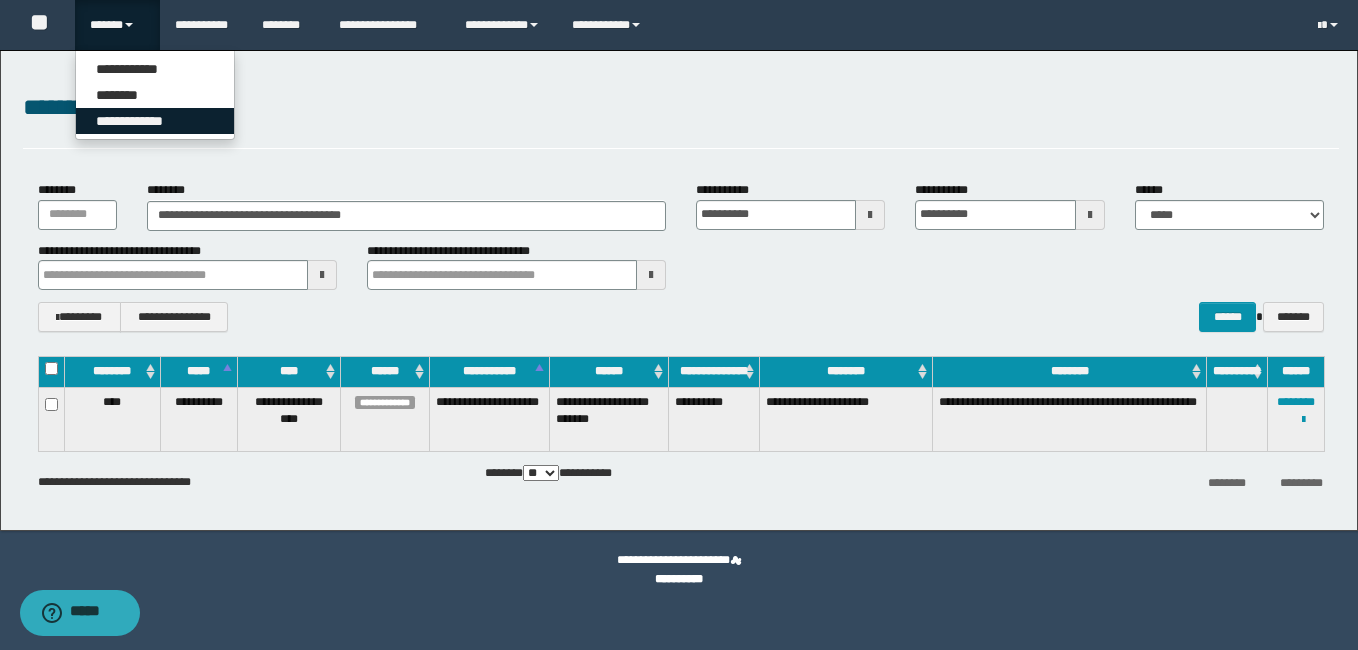 click on "**********" at bounding box center (155, 121) 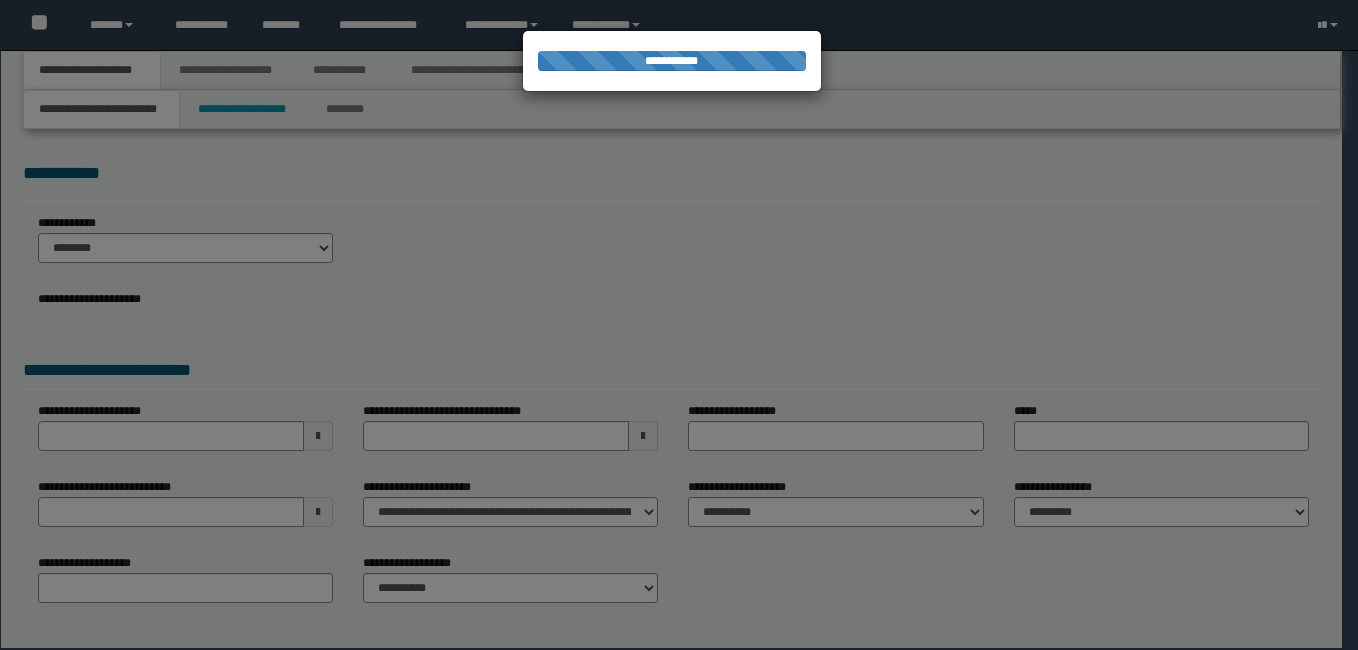 scroll, scrollTop: 0, scrollLeft: 0, axis: both 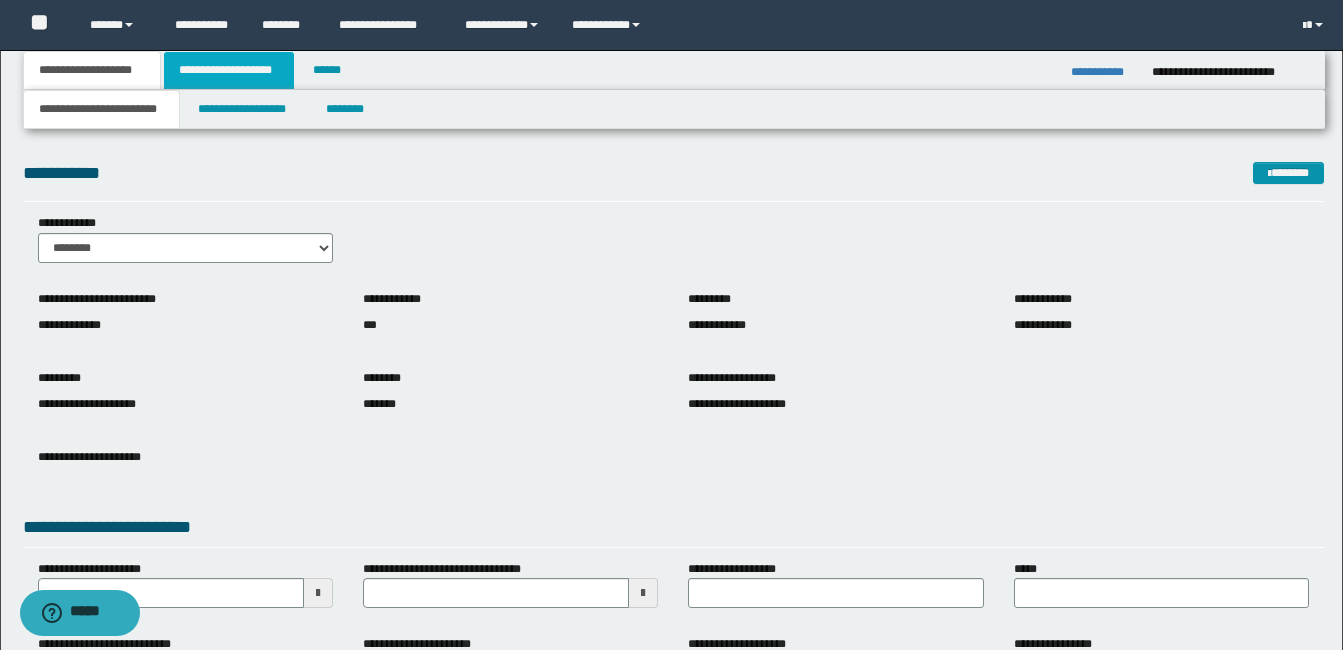 click on "**********" at bounding box center (229, 70) 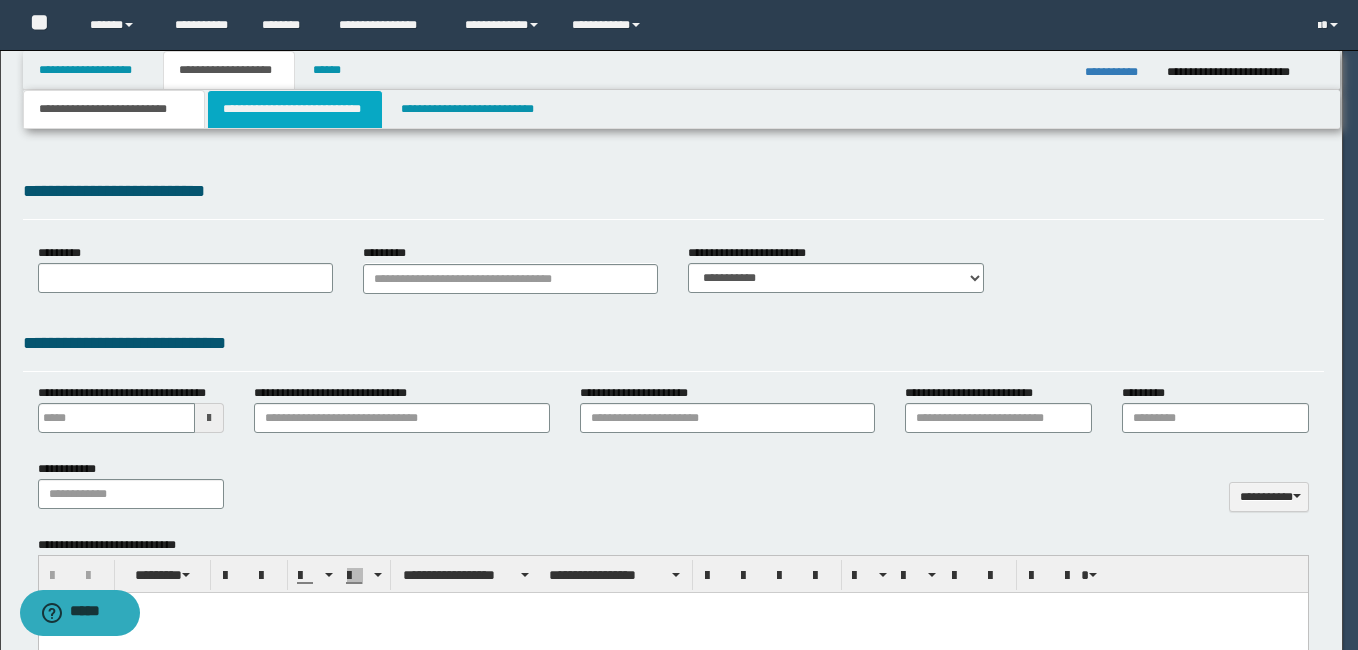 scroll, scrollTop: 0, scrollLeft: 0, axis: both 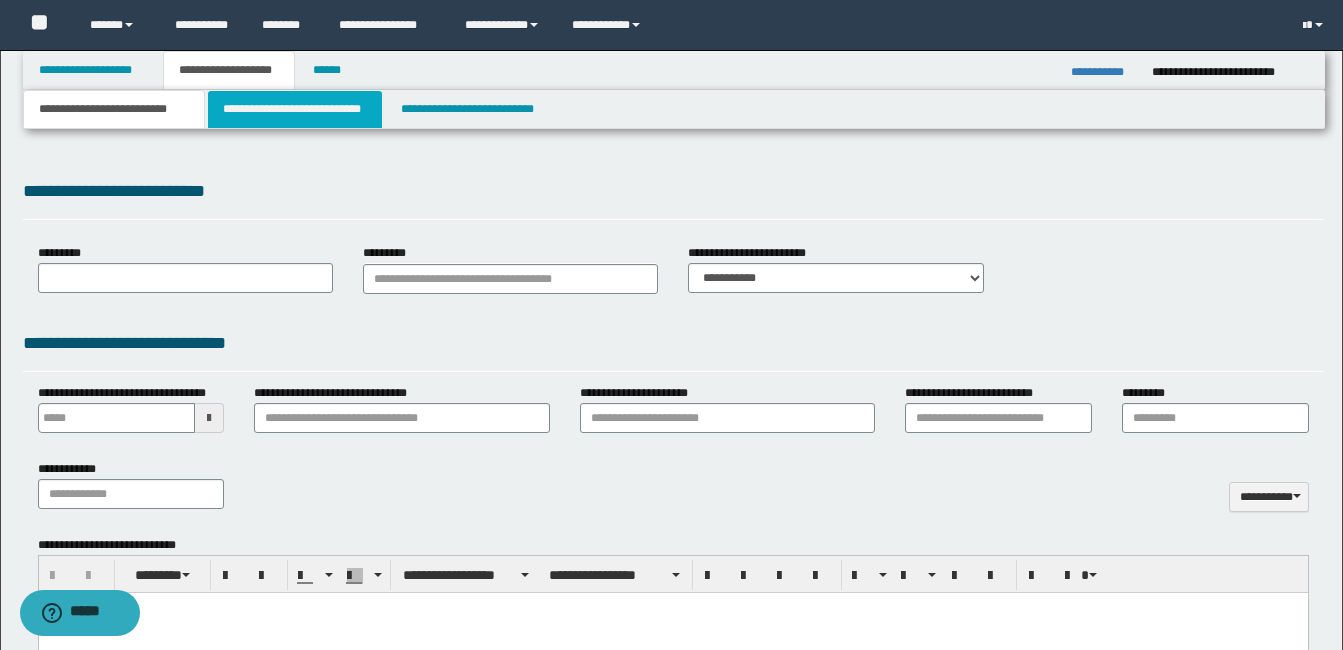 click on "**********" at bounding box center (295, 109) 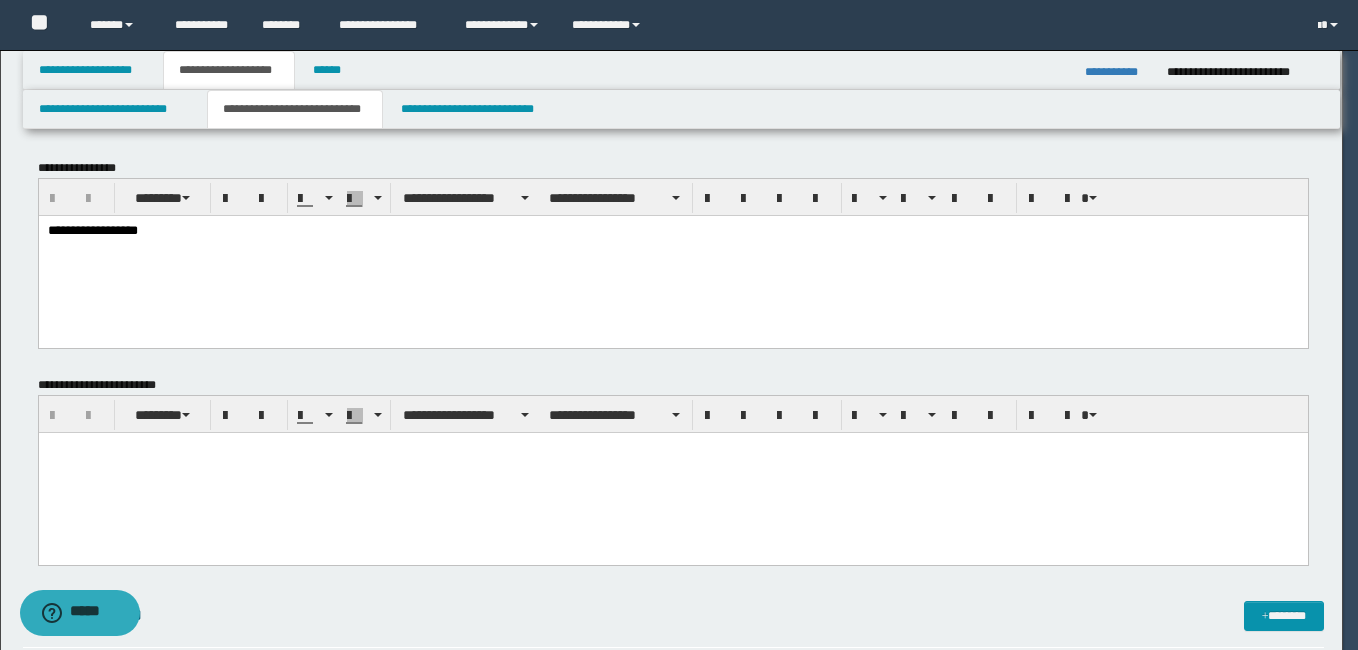 scroll, scrollTop: 0, scrollLeft: 0, axis: both 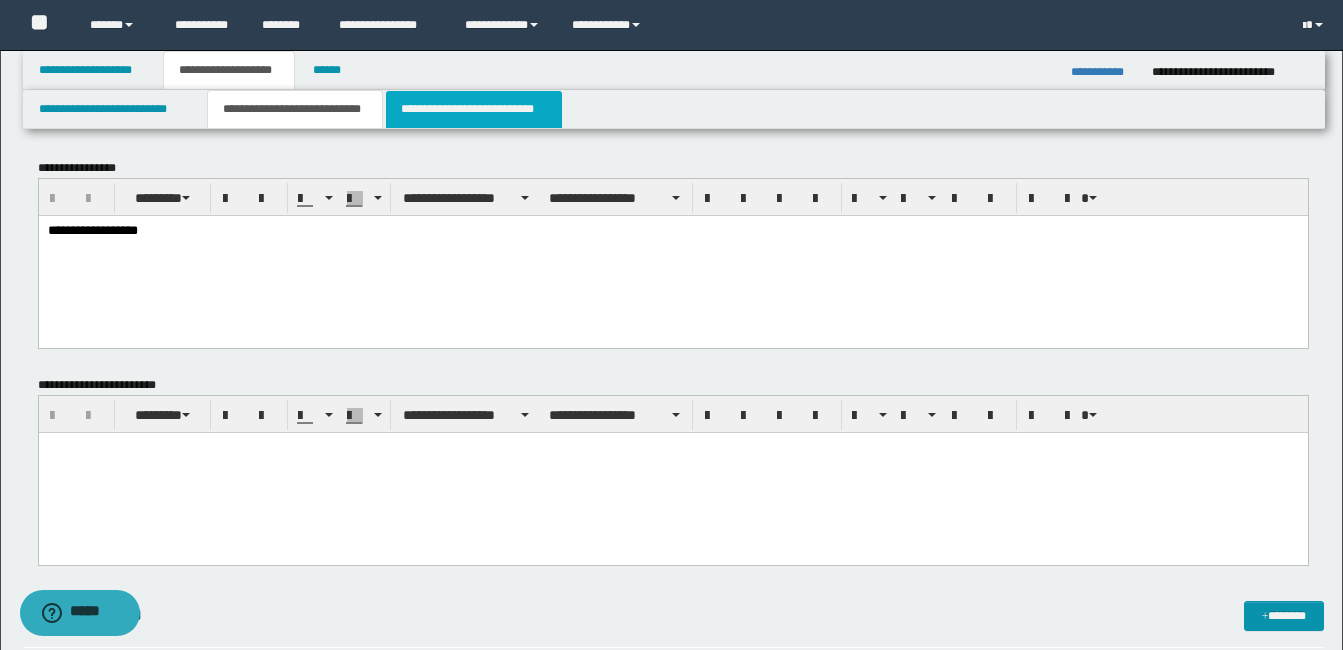 click on "**********" at bounding box center [474, 109] 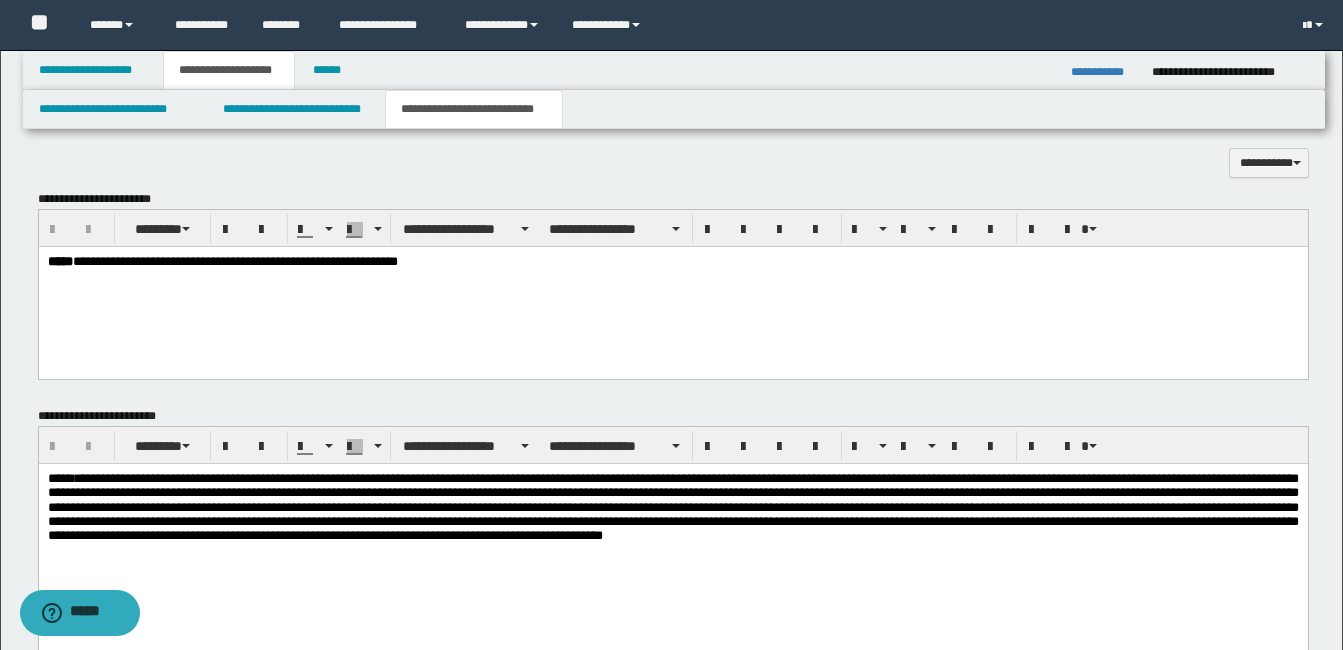 scroll, scrollTop: 800, scrollLeft: 0, axis: vertical 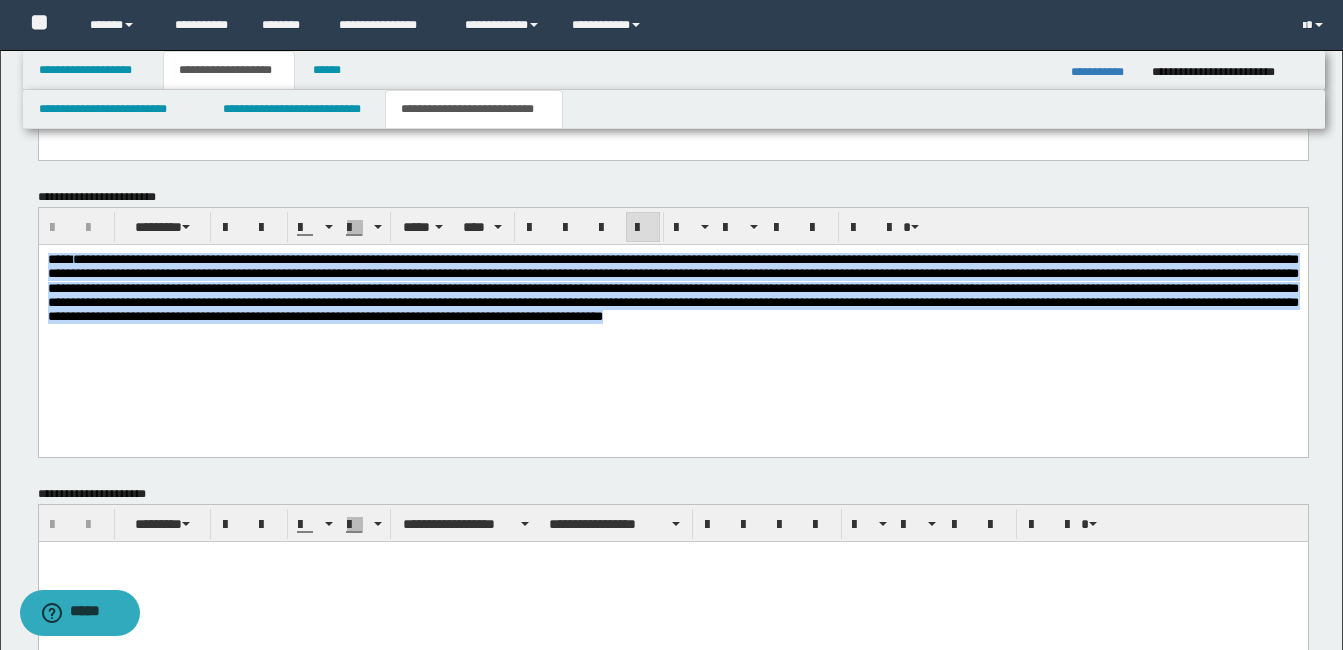 drag, startPoint x: 405, startPoint y: 347, endPoint x: -5, endPoint y: 235, distance: 425.02234 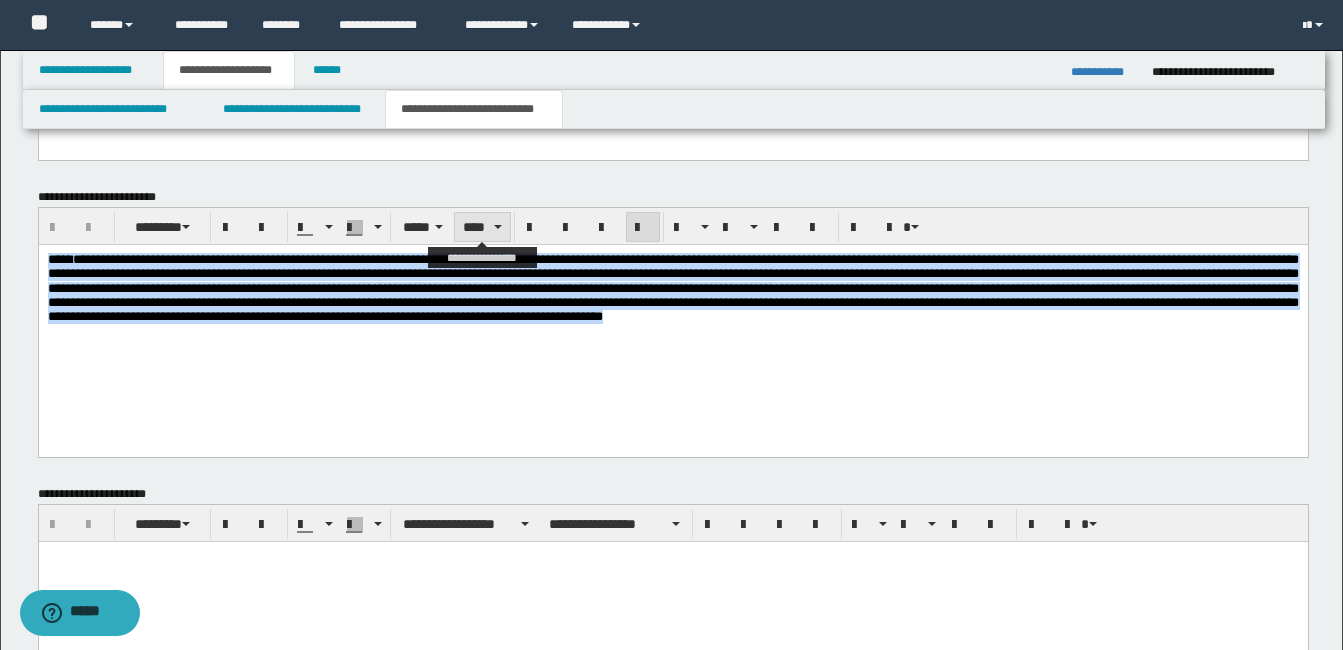 click on "****" at bounding box center [482, 227] 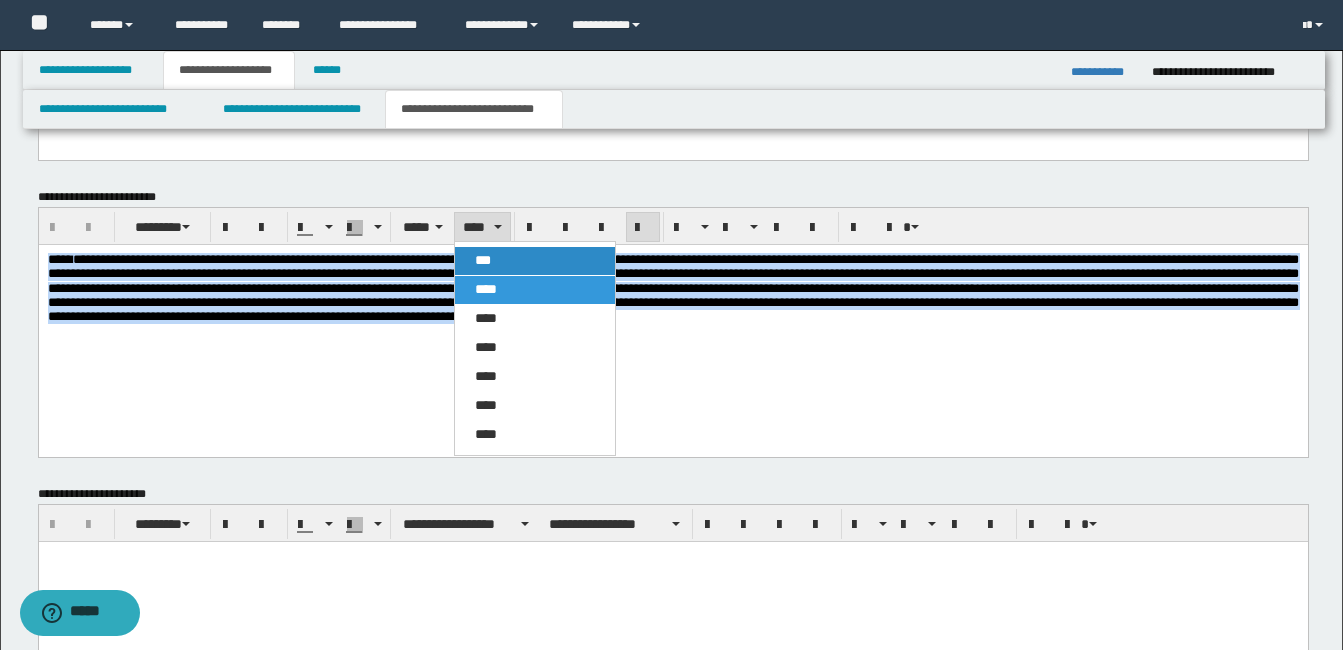 click on "***" at bounding box center (535, 261) 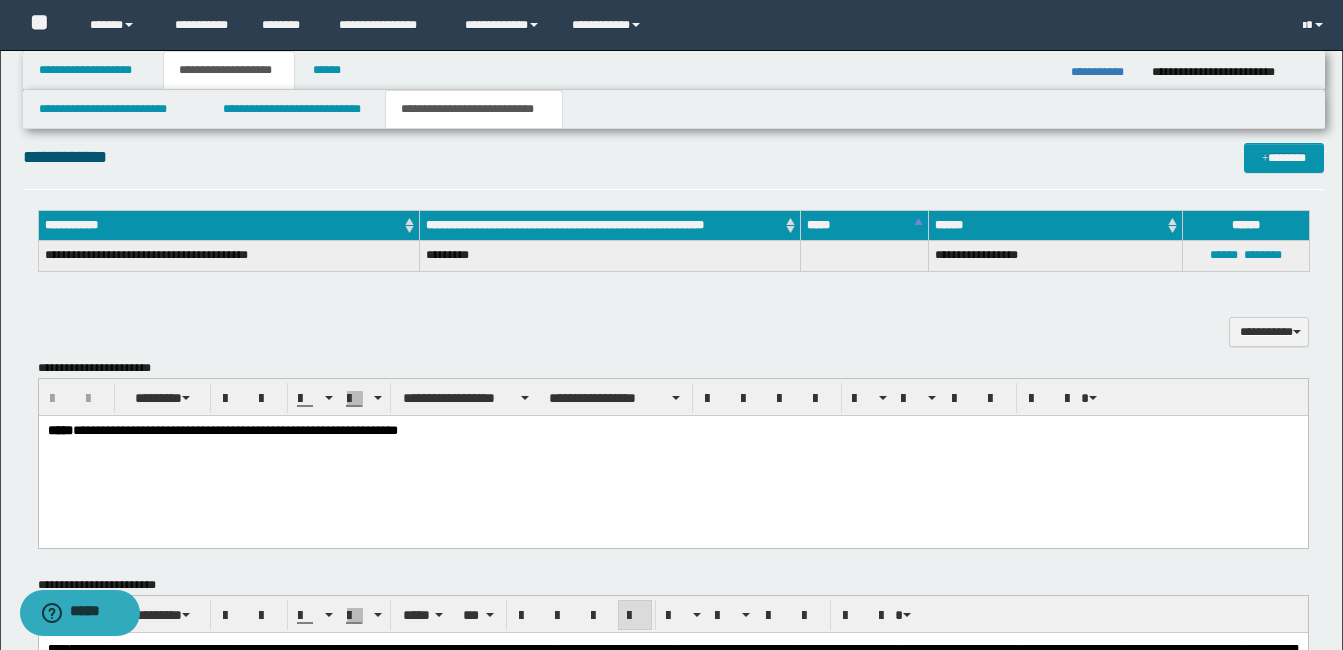 scroll, scrollTop: 400, scrollLeft: 0, axis: vertical 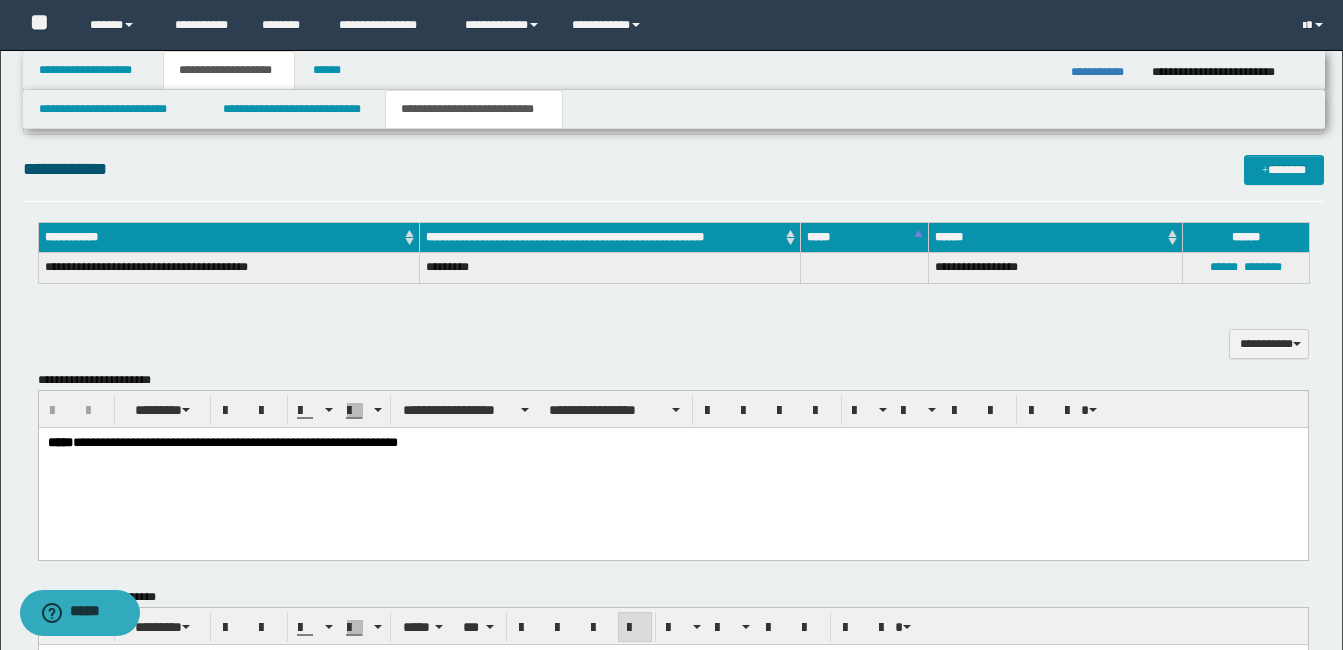 click on "**********" at bounding box center (672, 468) 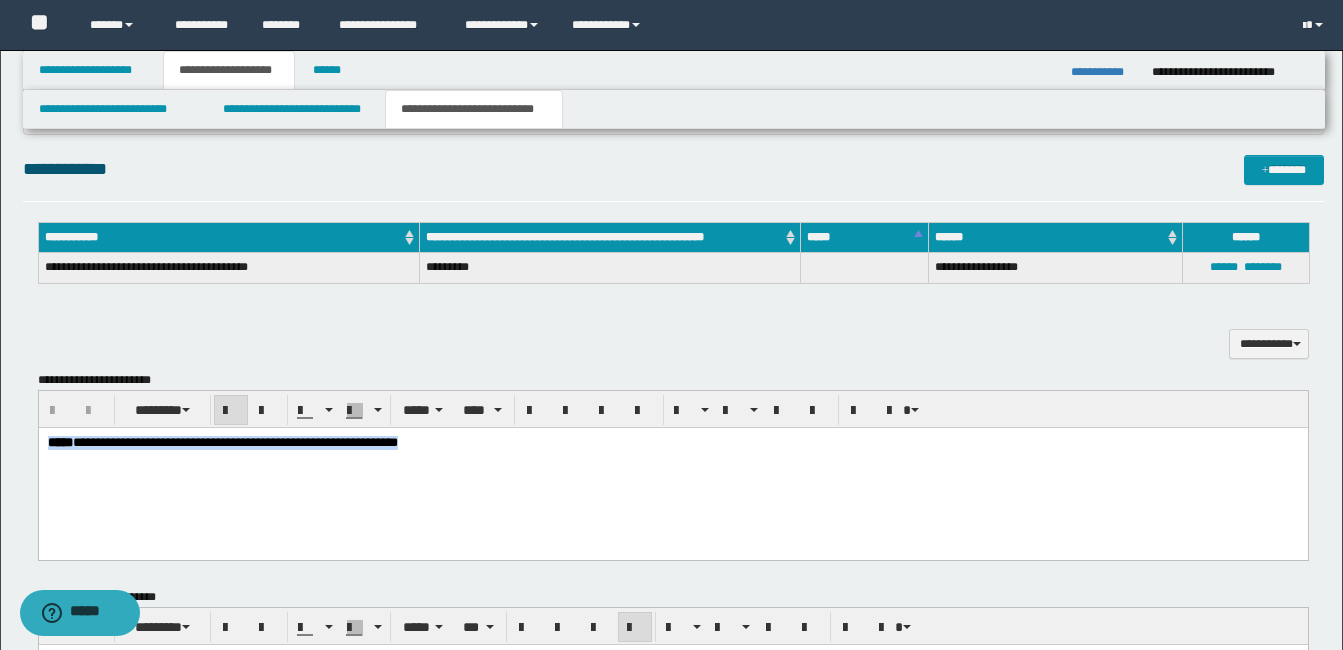 drag, startPoint x: 560, startPoint y: 468, endPoint x: -4, endPoint y: 444, distance: 564.51044 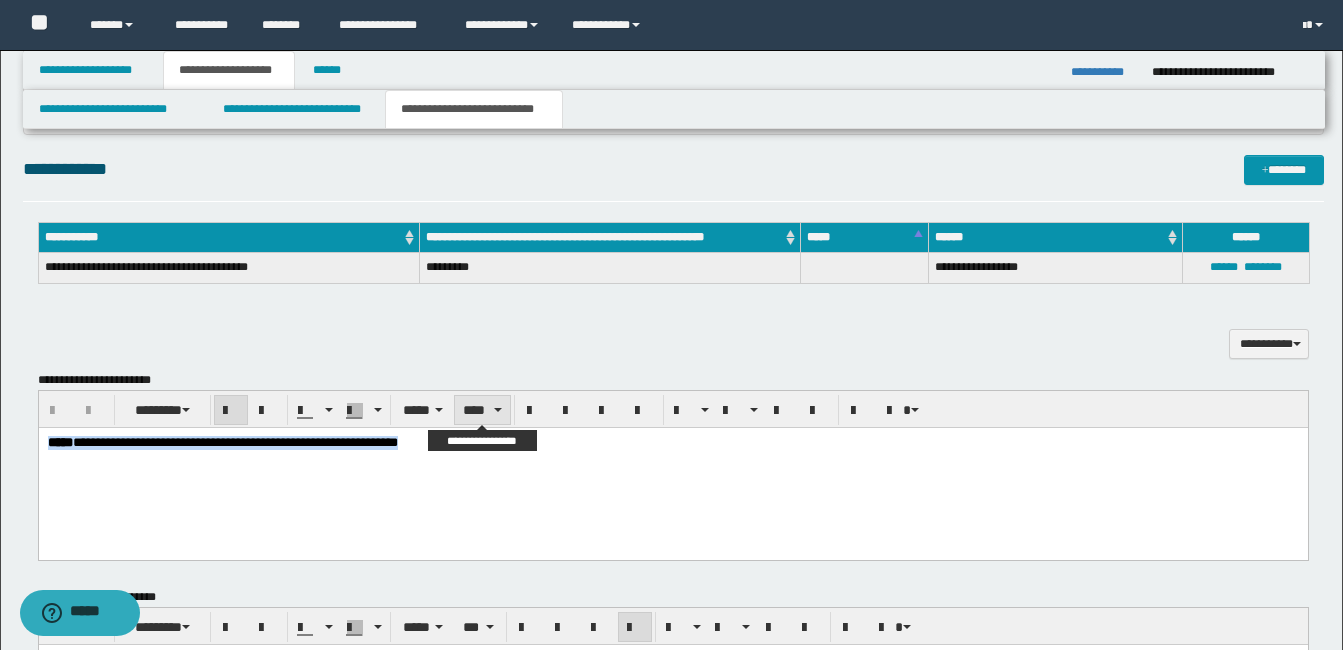 click on "****" at bounding box center (482, 410) 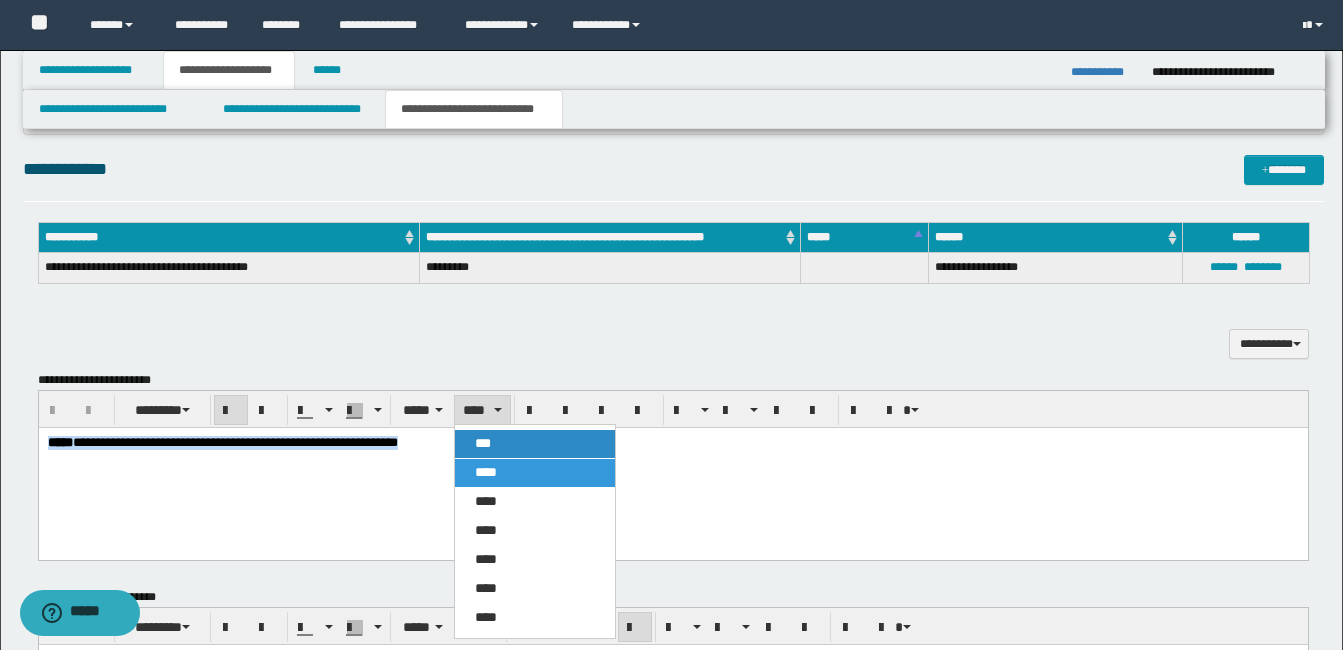 click on "***" at bounding box center [483, 443] 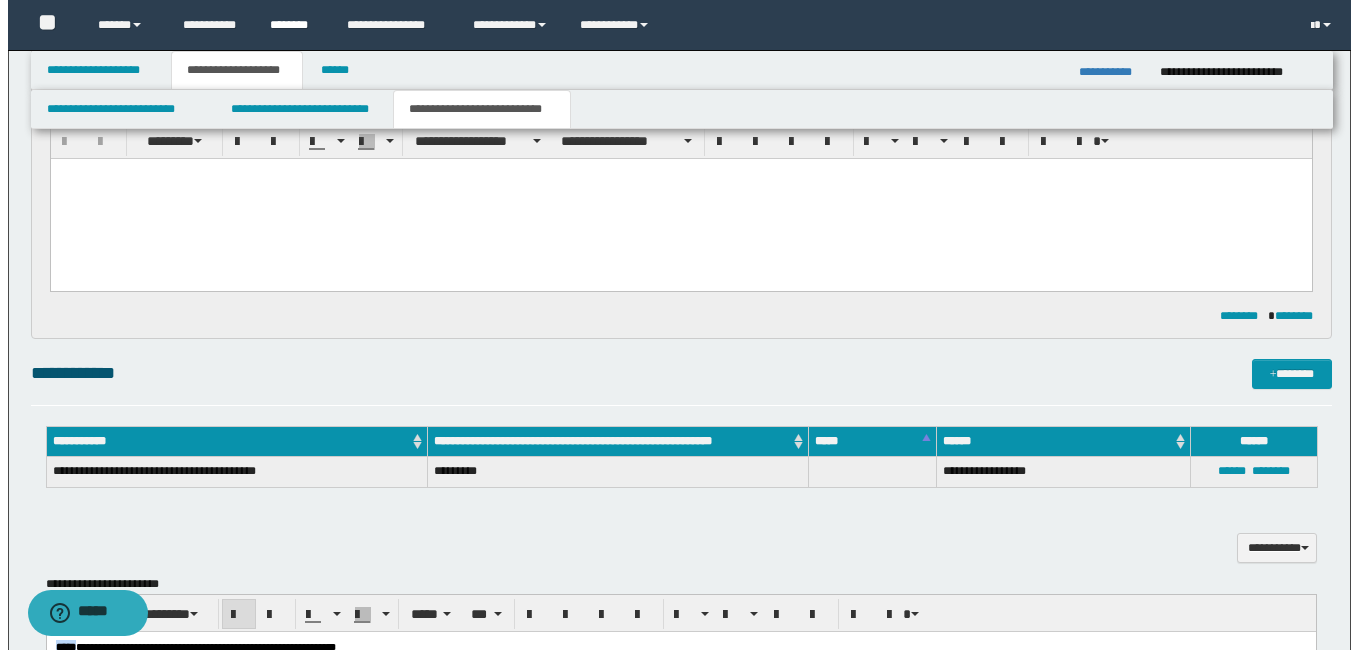 scroll, scrollTop: 0, scrollLeft: 0, axis: both 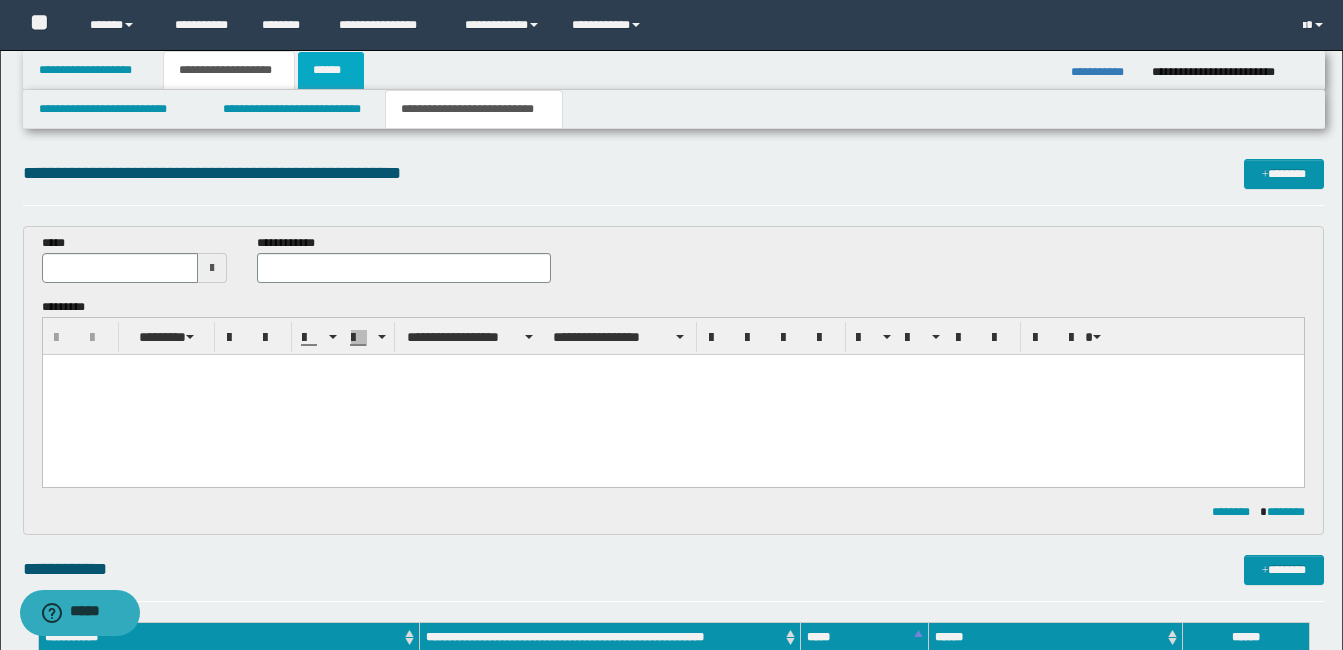 click on "******" at bounding box center (331, 70) 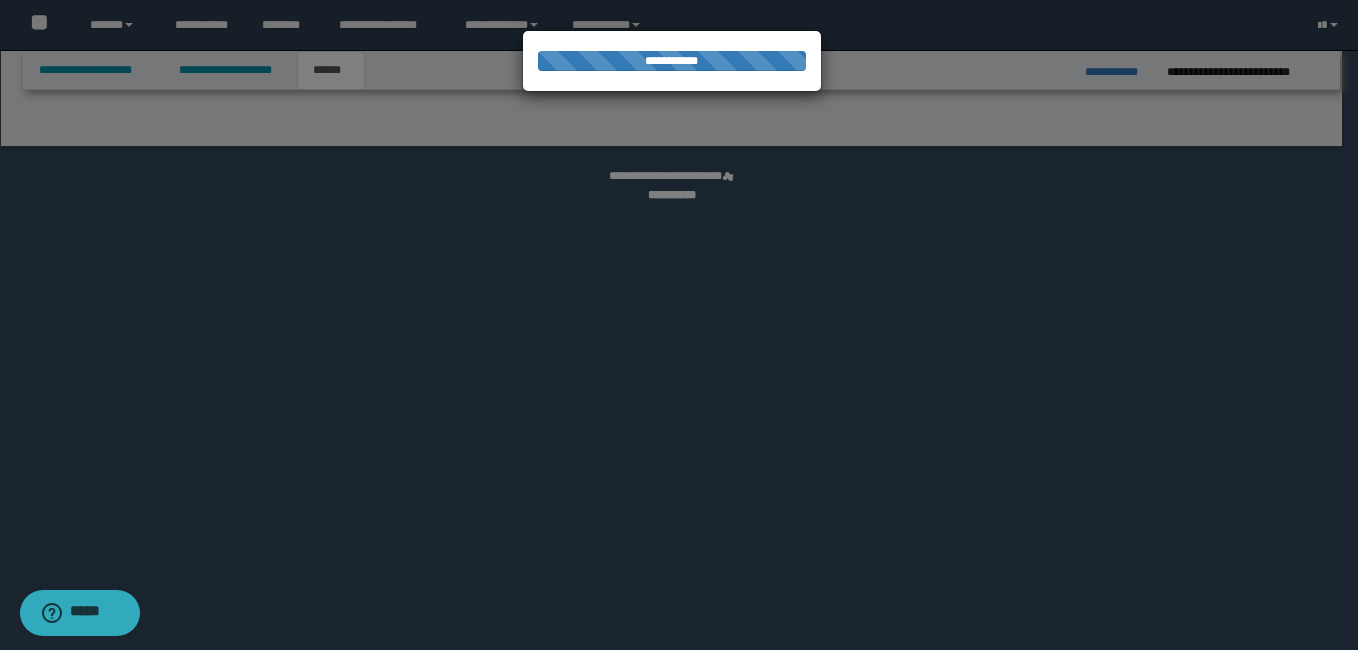 select on "*" 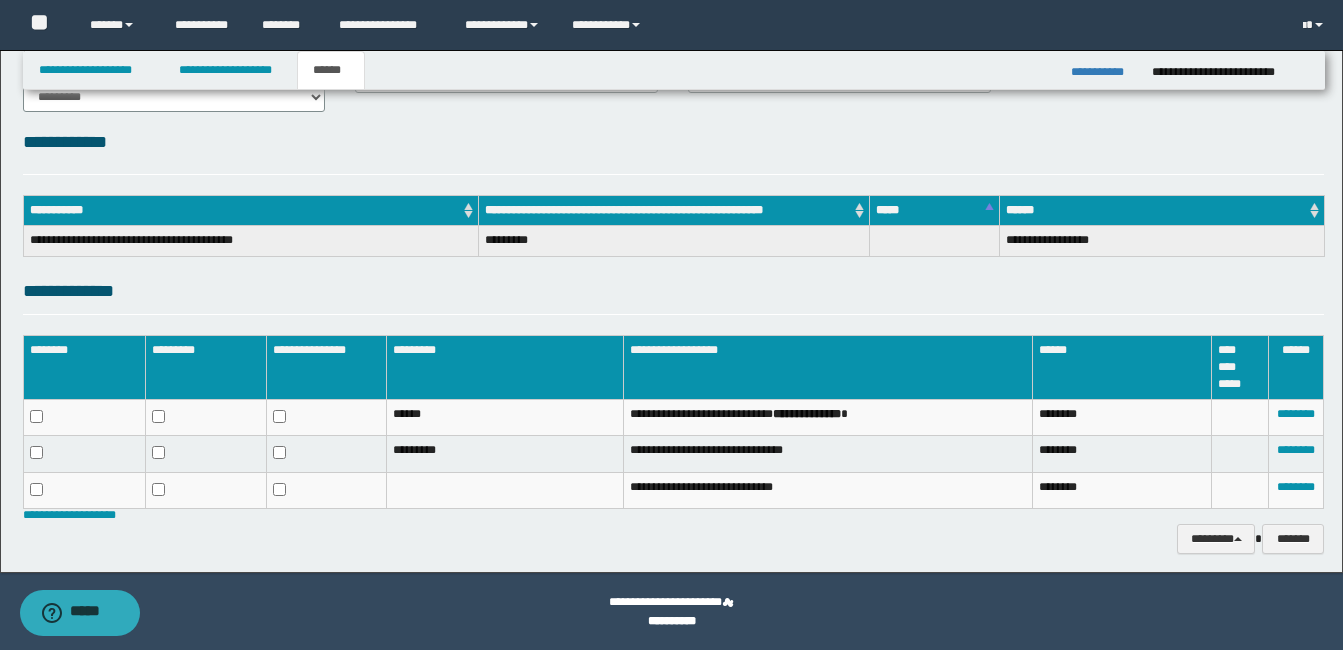 scroll, scrollTop: 216, scrollLeft: 0, axis: vertical 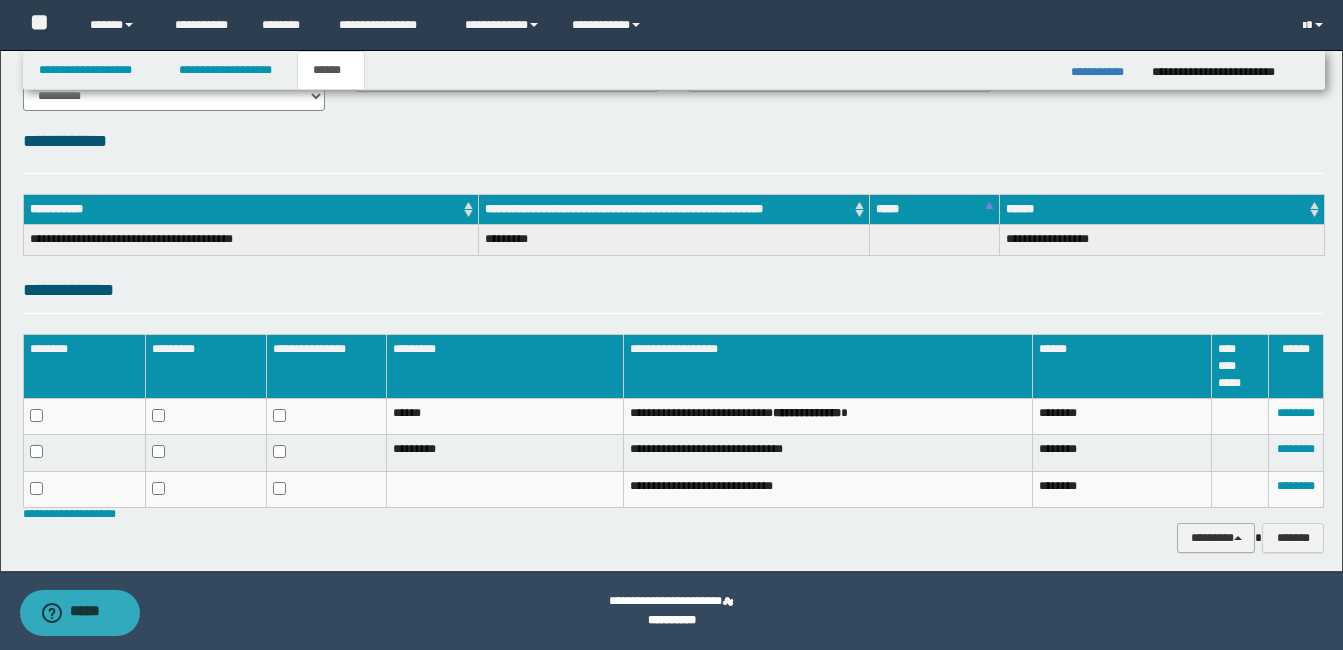 click on "********" at bounding box center (1216, 538) 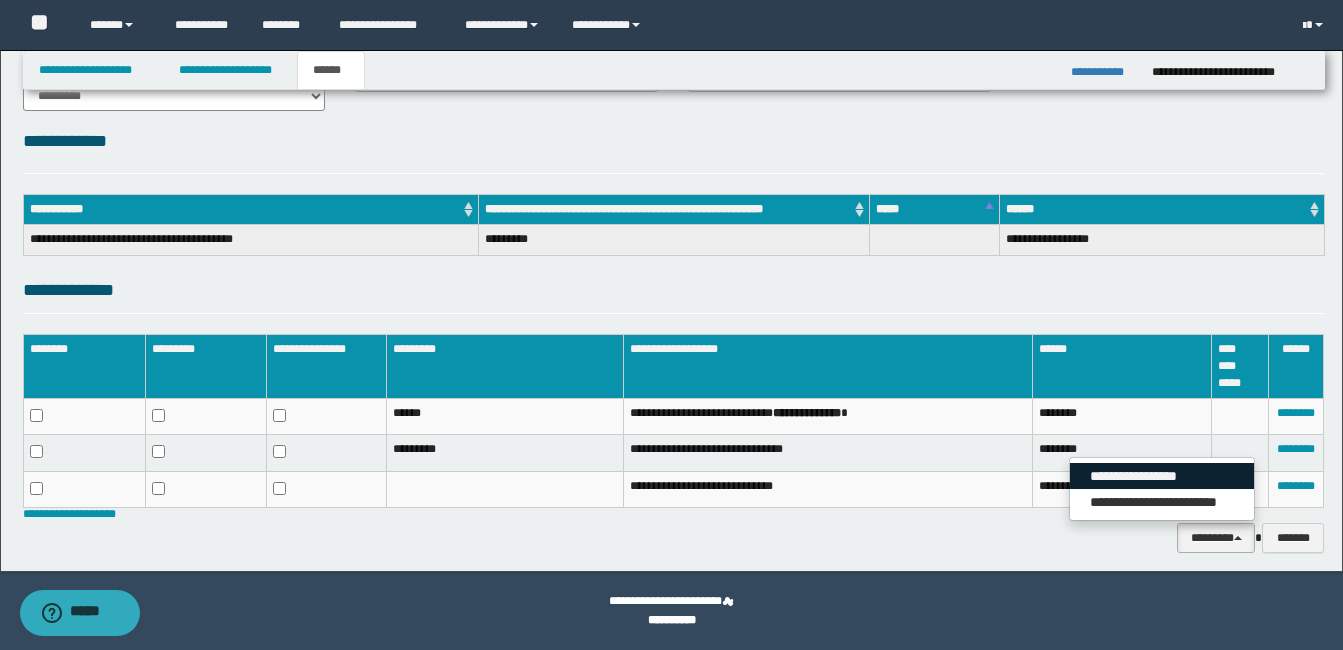 click on "**********" at bounding box center (1162, 476) 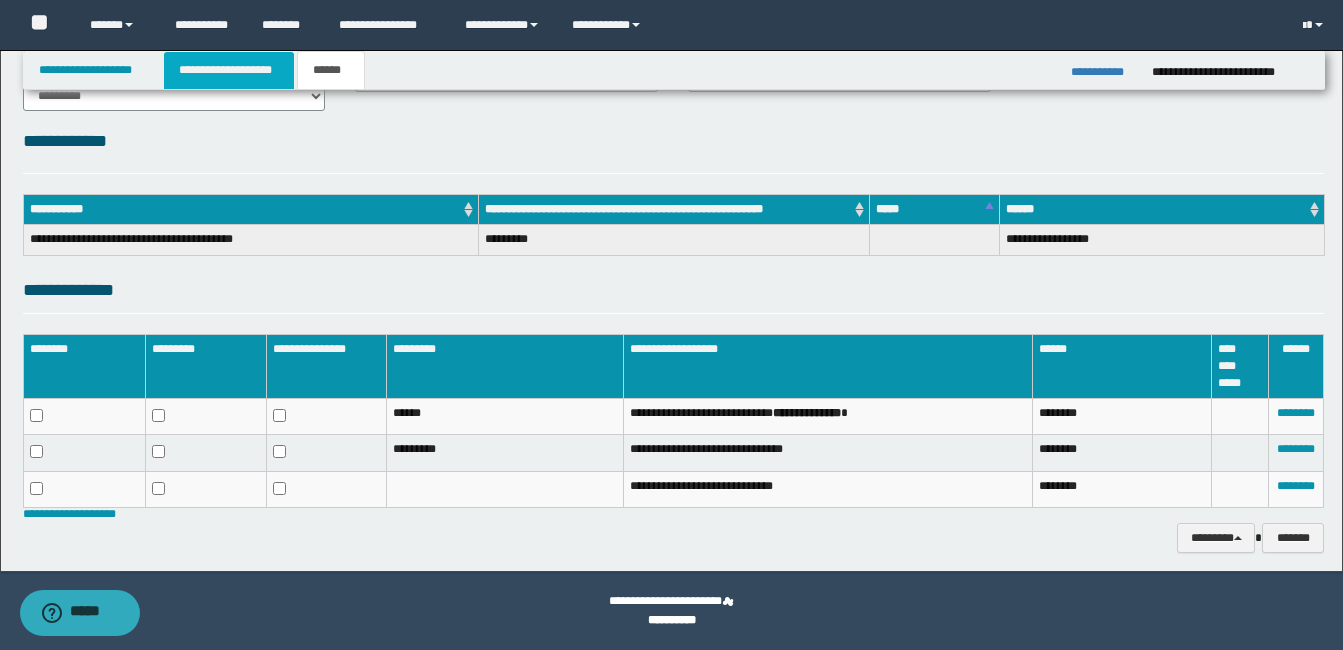 click on "**********" at bounding box center [229, 70] 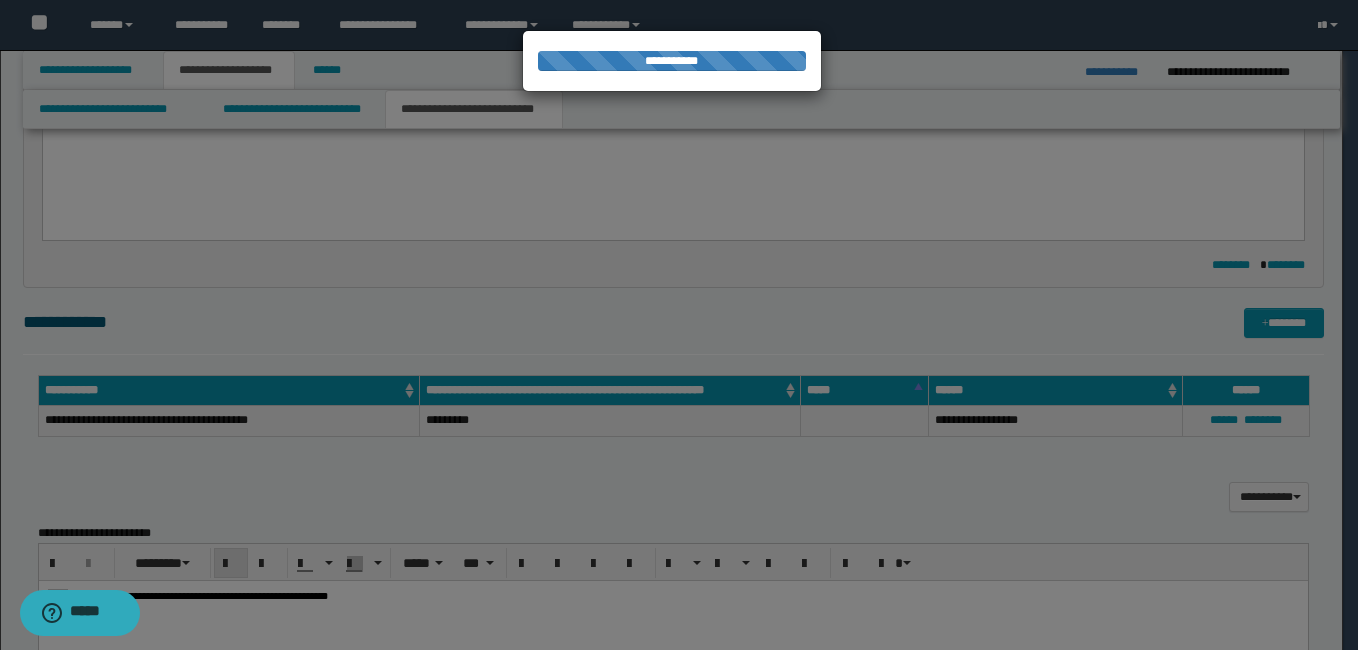 type 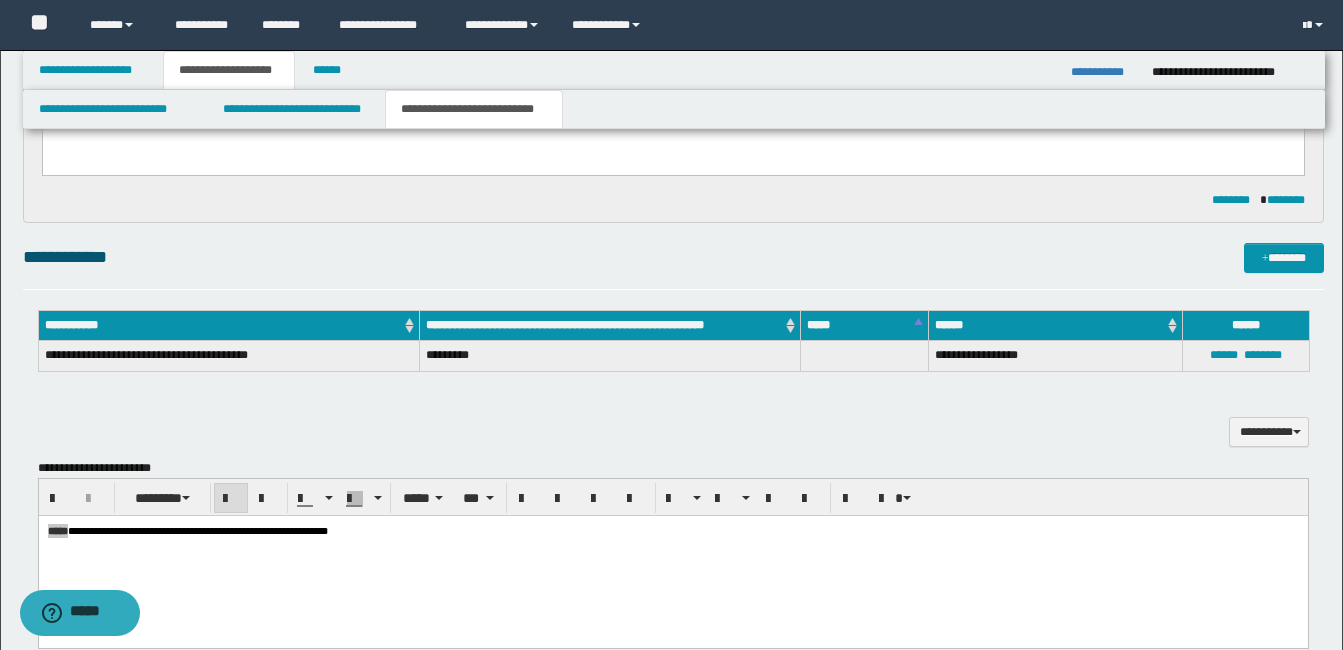 scroll, scrollTop: 347, scrollLeft: 0, axis: vertical 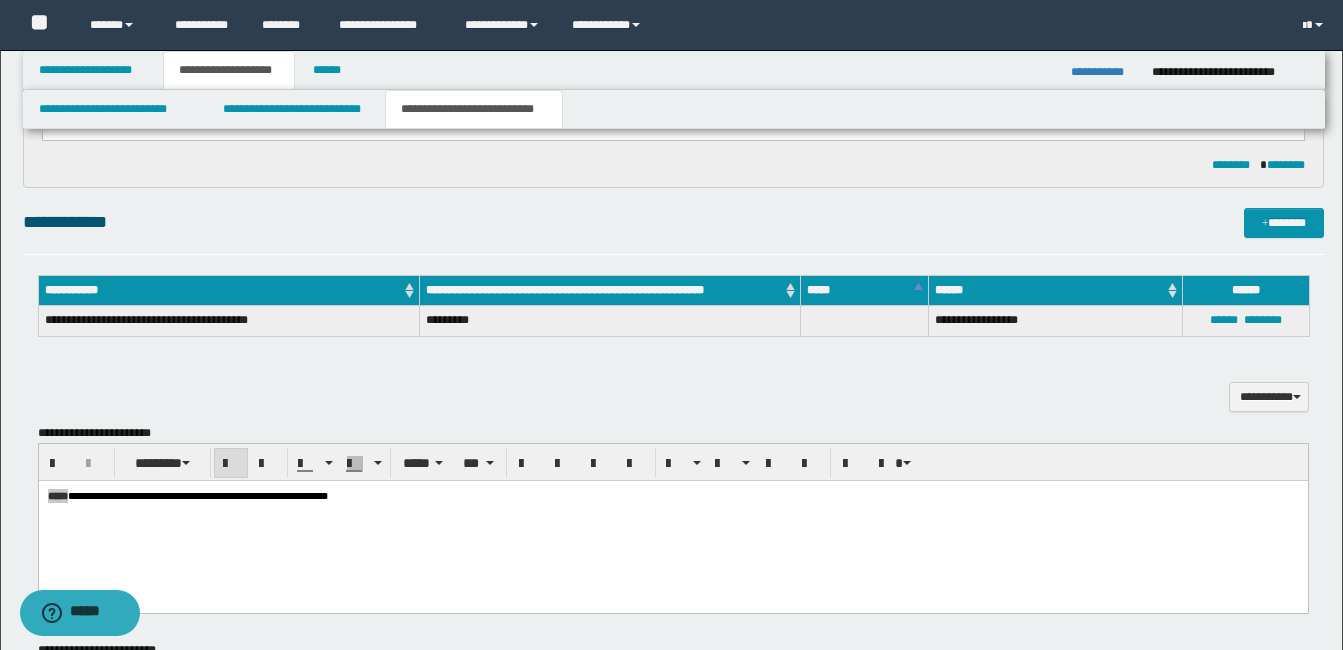 click on "**********" at bounding box center [229, 70] 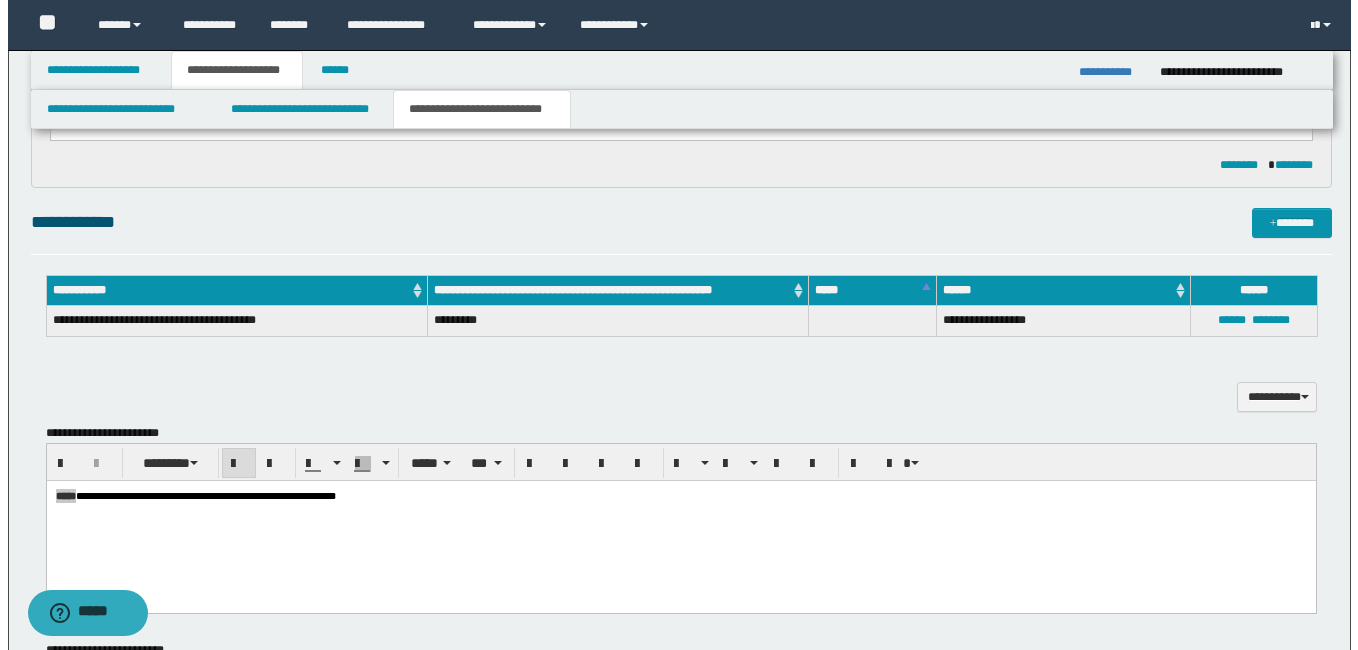 type 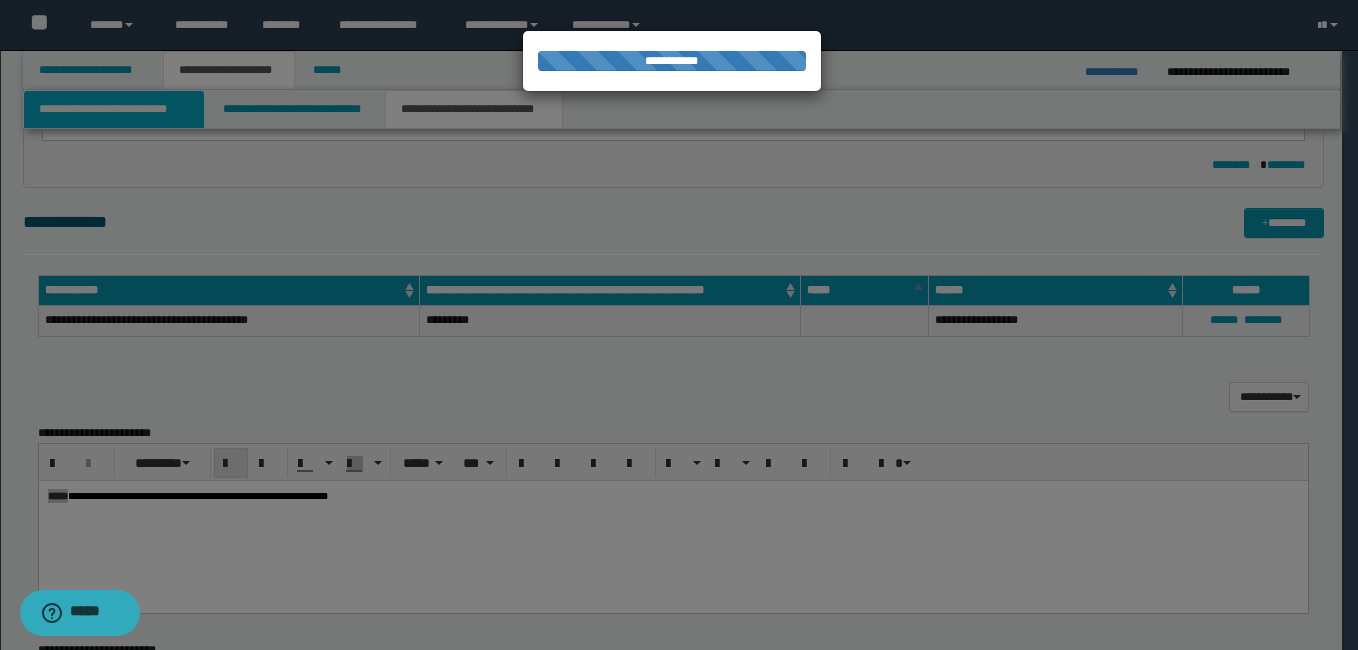 click on "**********" at bounding box center [679, -22] 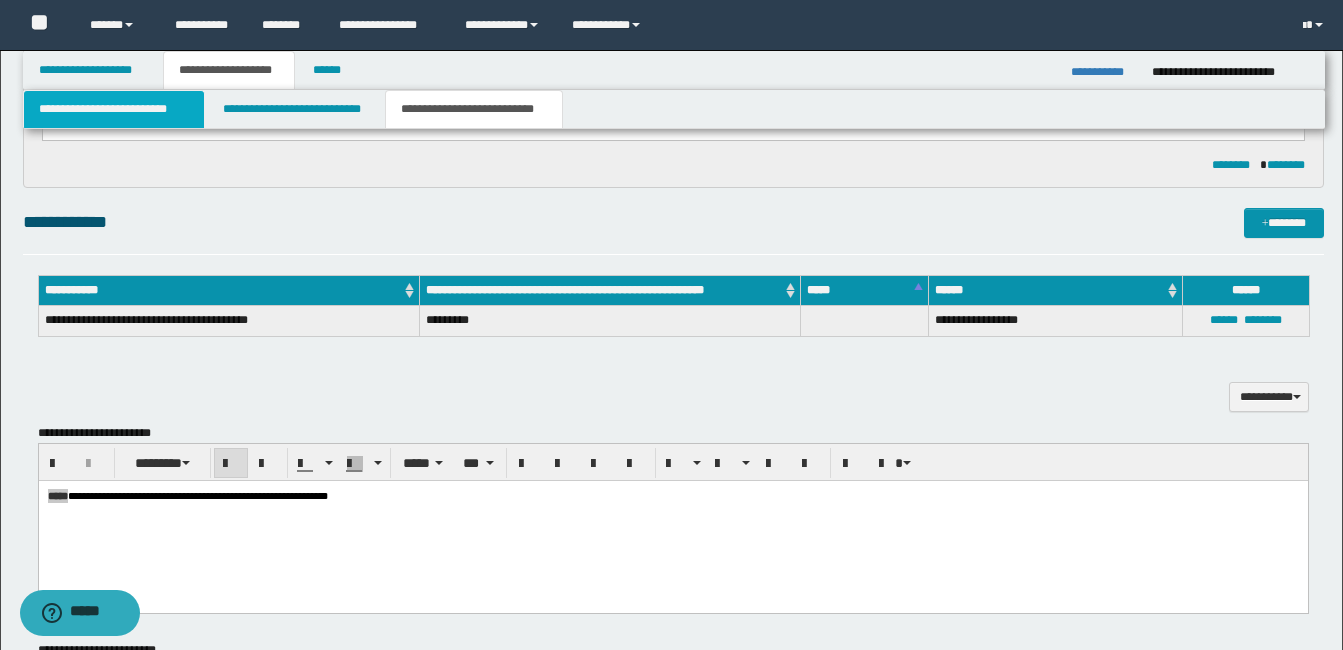 click on "**********" at bounding box center (114, 109) 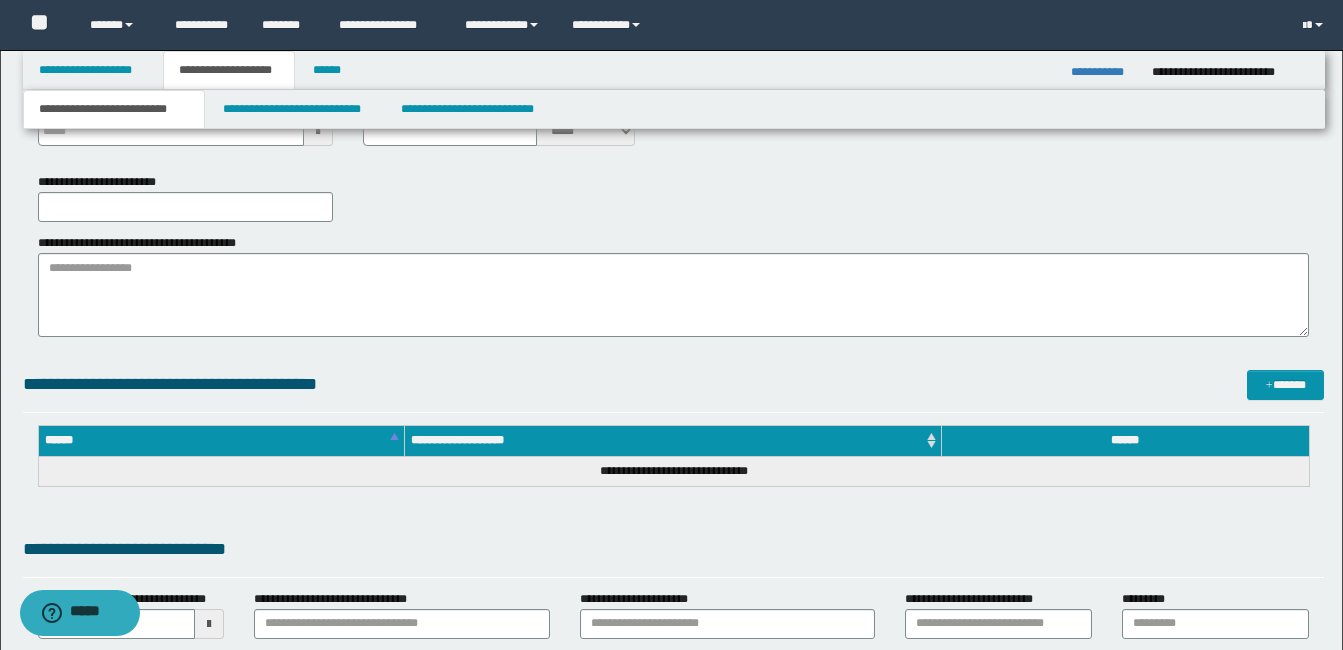type 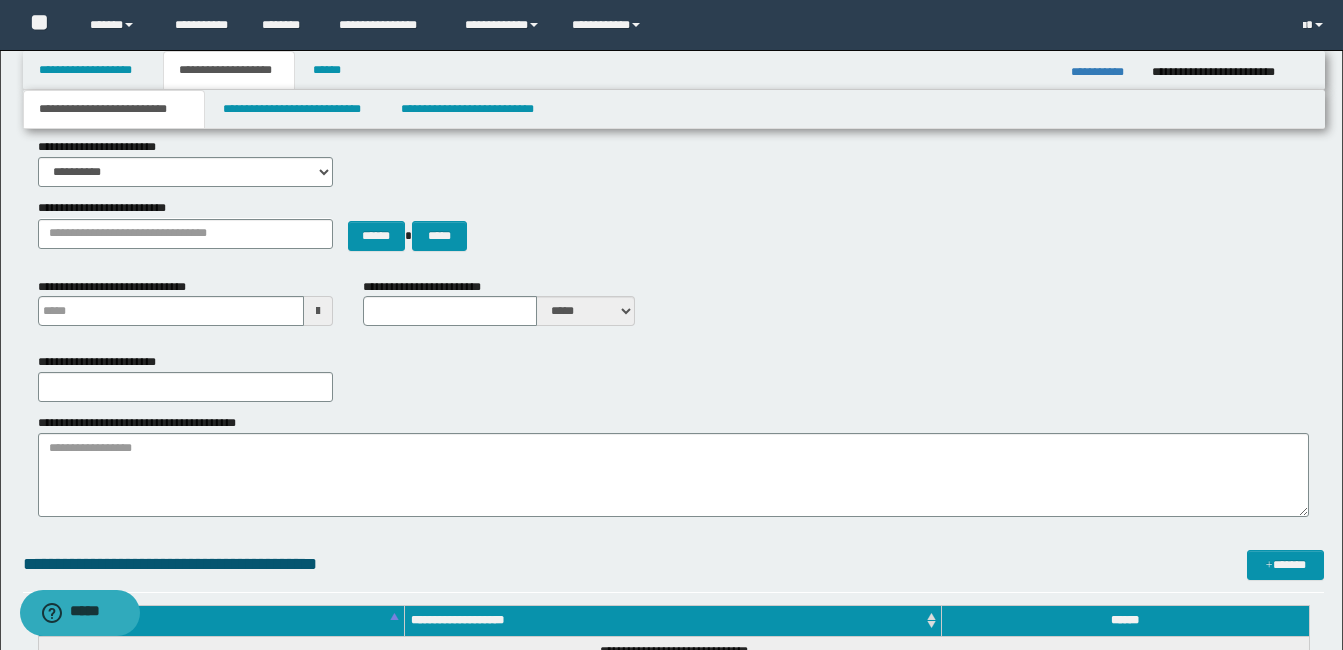 scroll, scrollTop: 0, scrollLeft: 0, axis: both 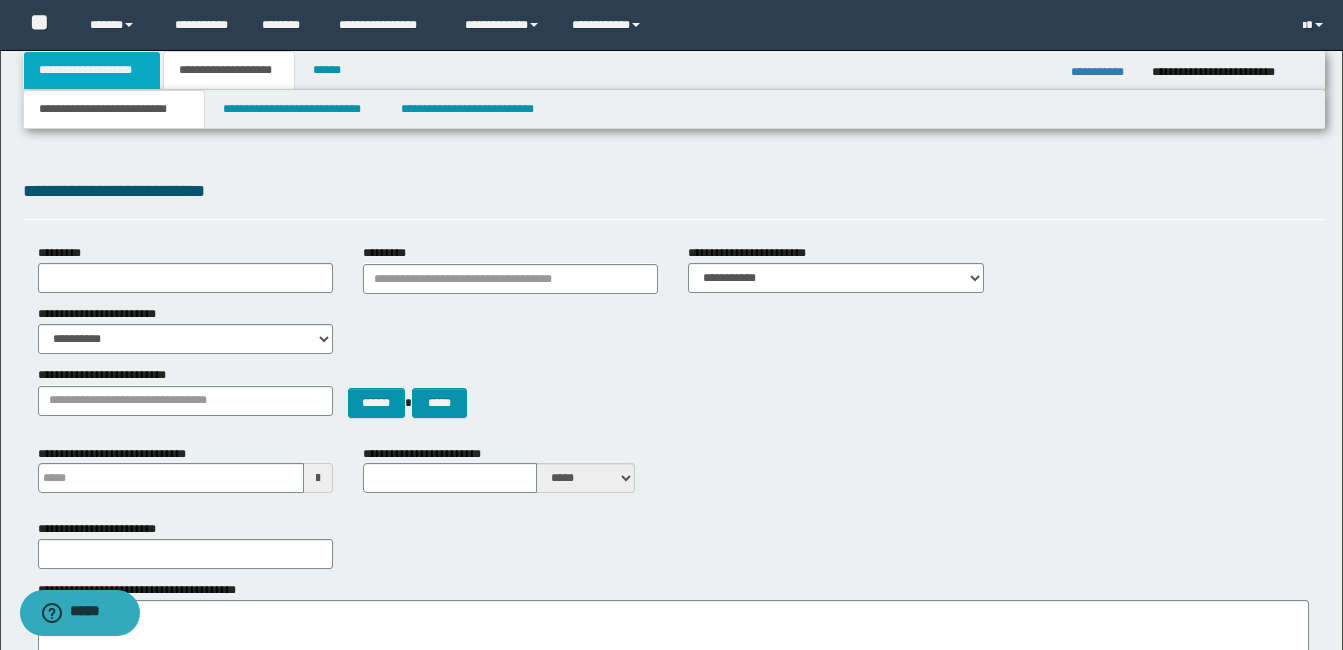click on "**********" at bounding box center [92, 70] 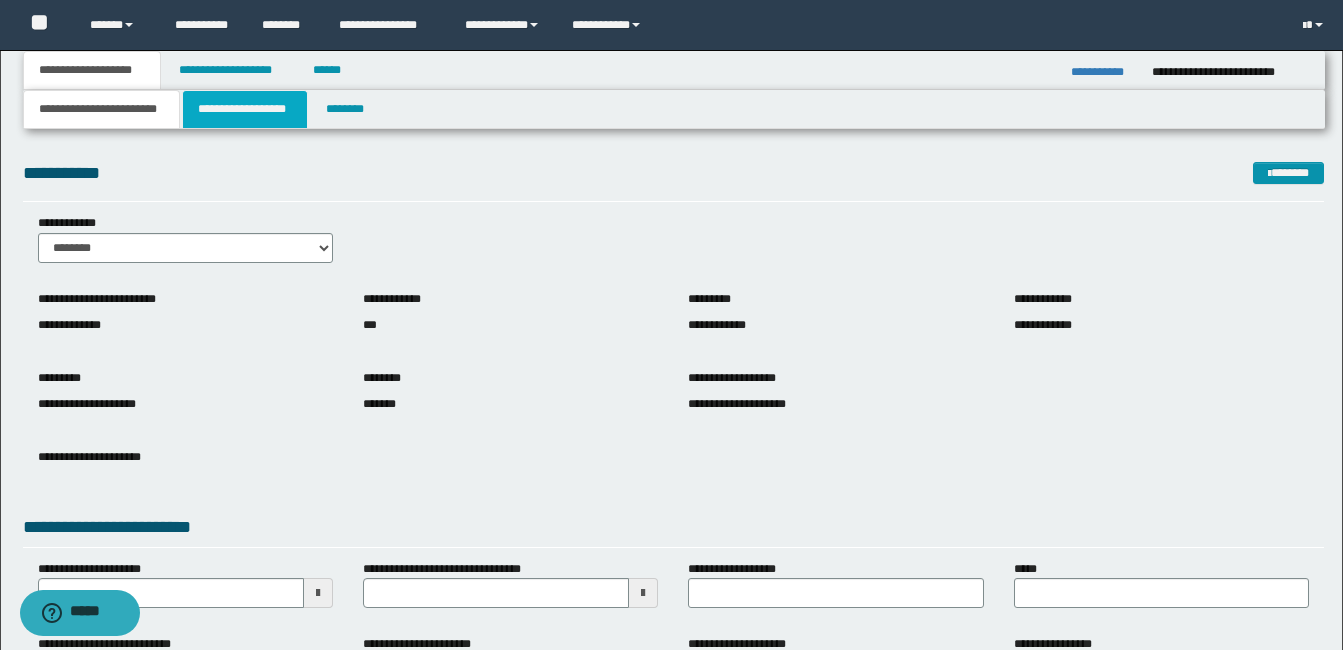 click on "**********" at bounding box center (245, 109) 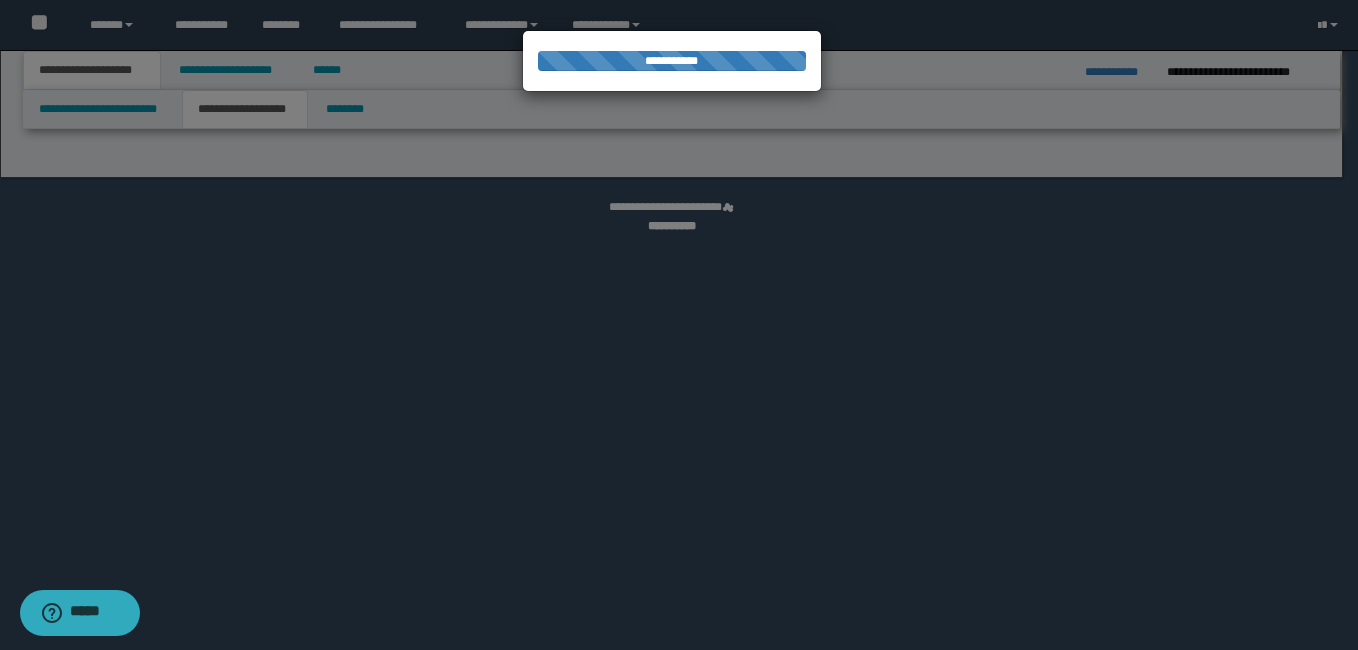 click at bounding box center (679, 325) 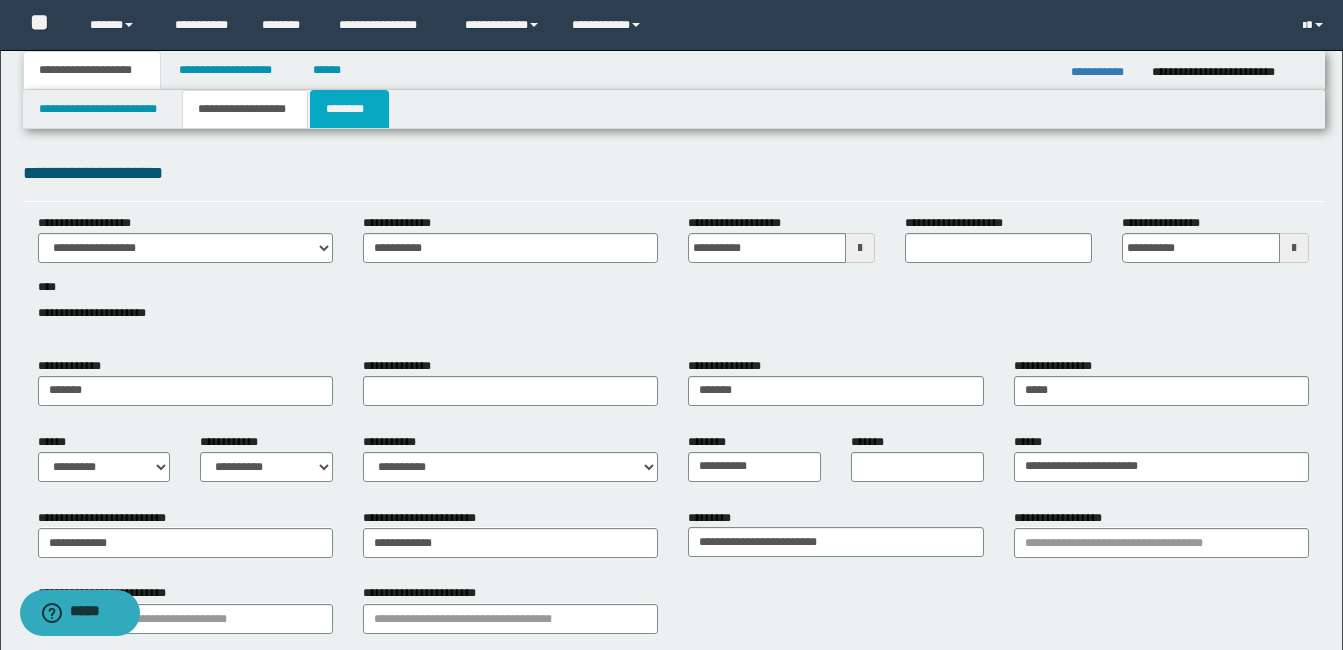 drag, startPoint x: 329, startPoint y: 105, endPoint x: 342, endPoint y: 134, distance: 31.780497 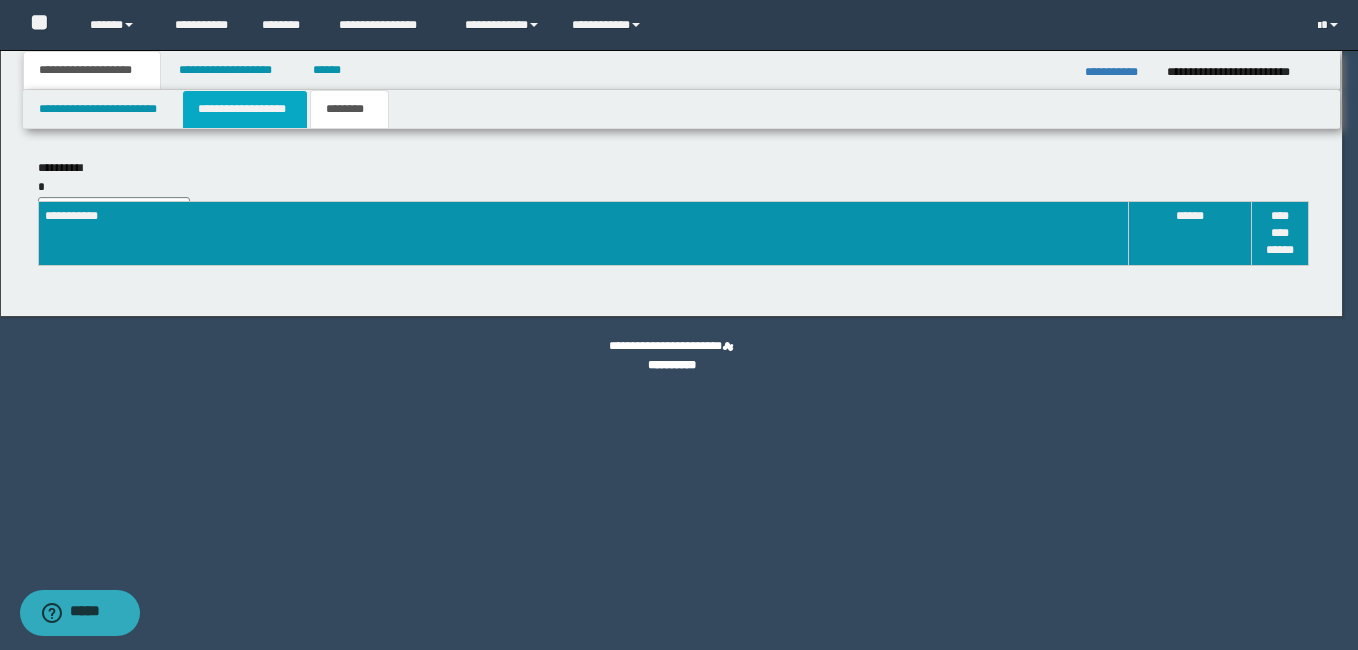 click on "**********" at bounding box center (245, 109) 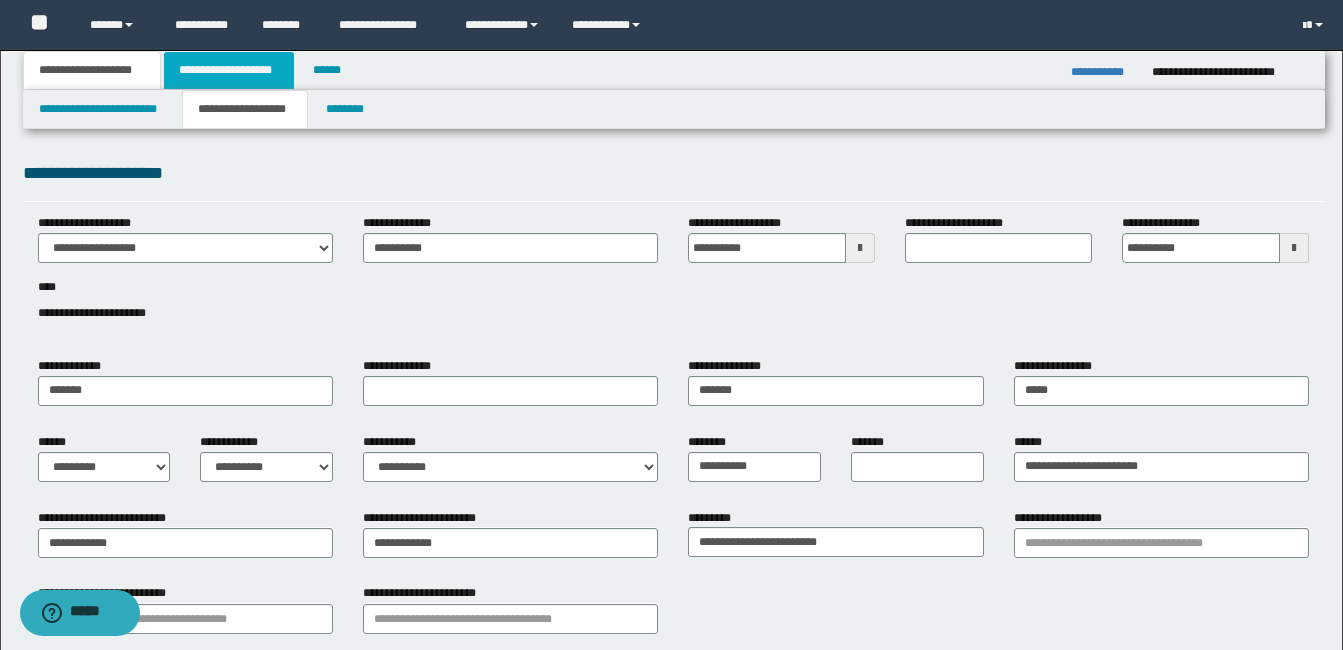 click on "**********" at bounding box center (229, 70) 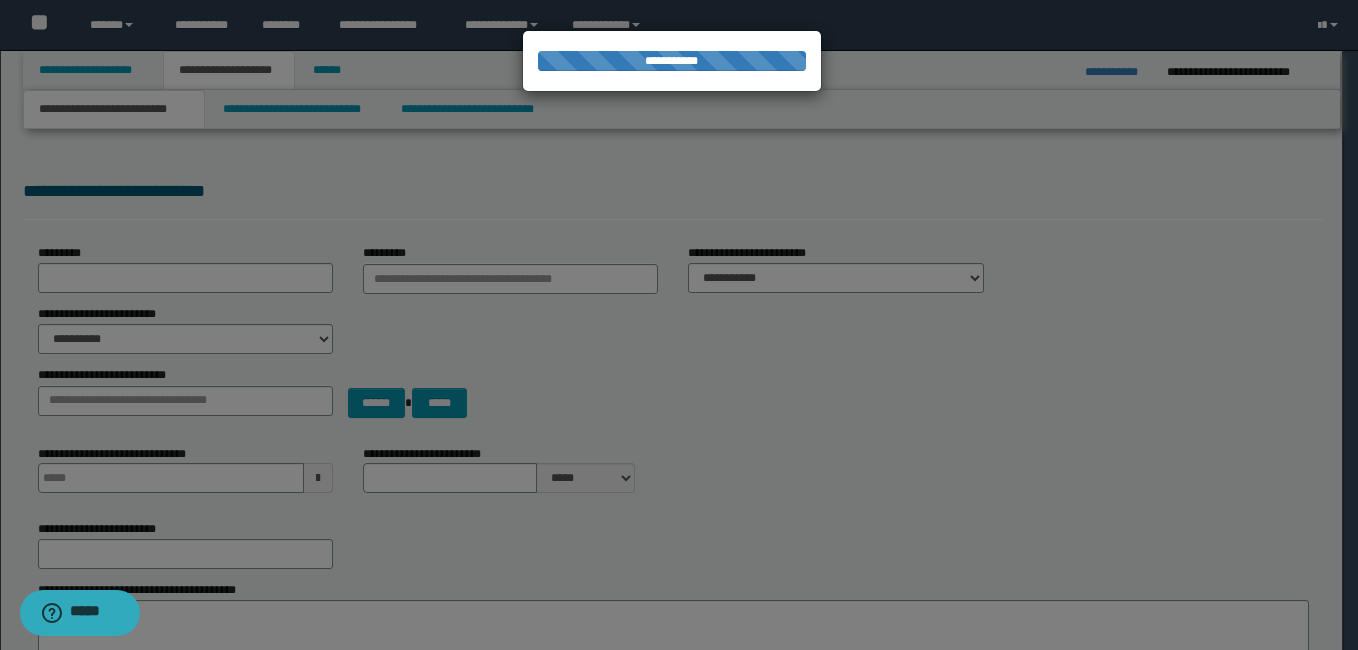 type 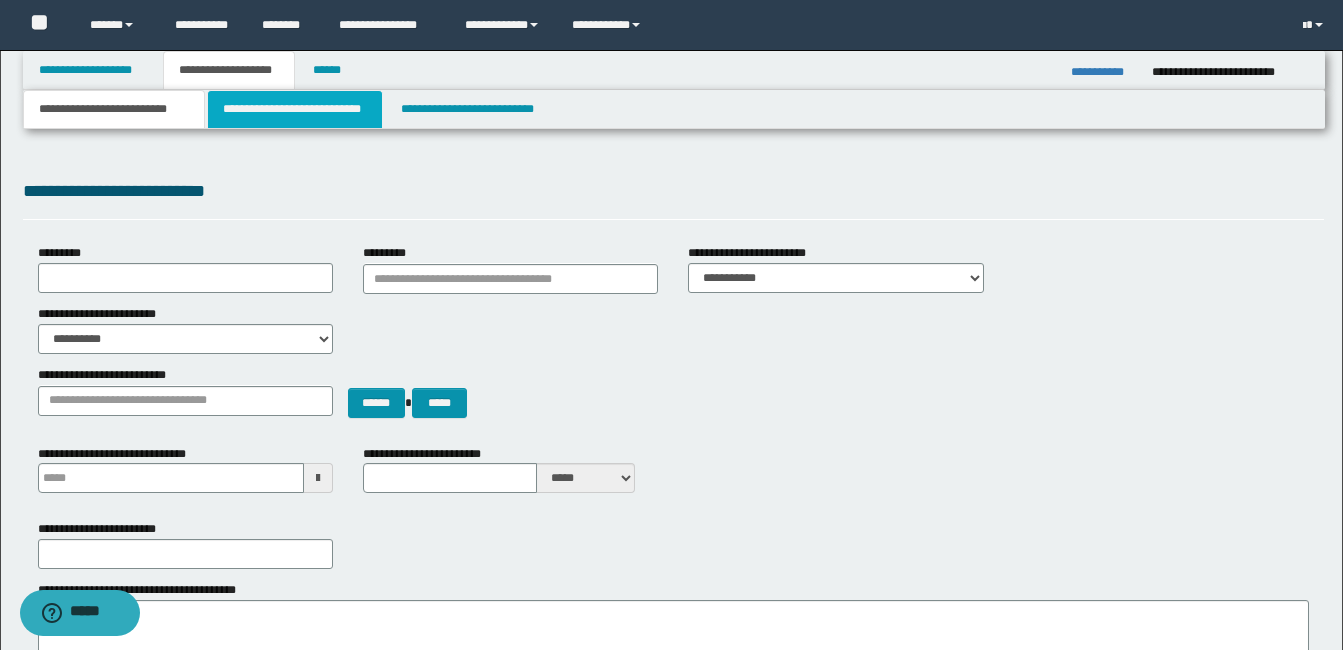 click on "**********" at bounding box center [295, 109] 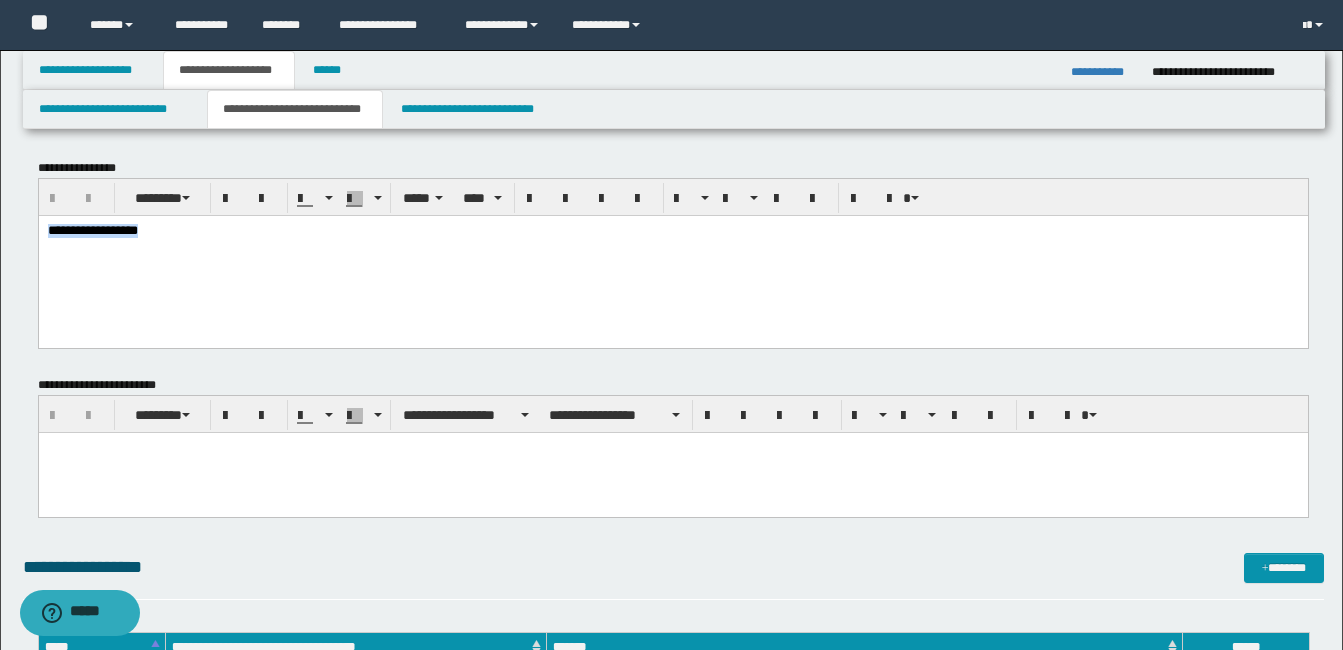 drag, startPoint x: 247, startPoint y: 235, endPoint x: -5, endPoint y: 231, distance: 252.03174 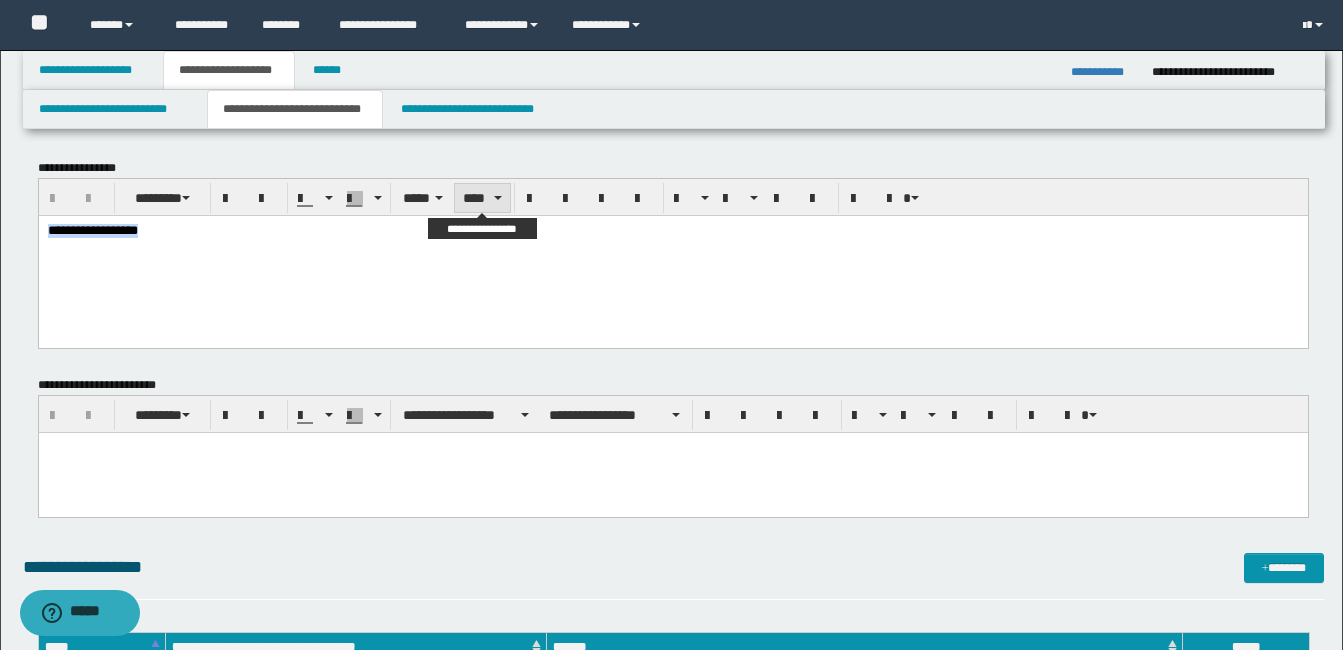click on "****" at bounding box center [482, 198] 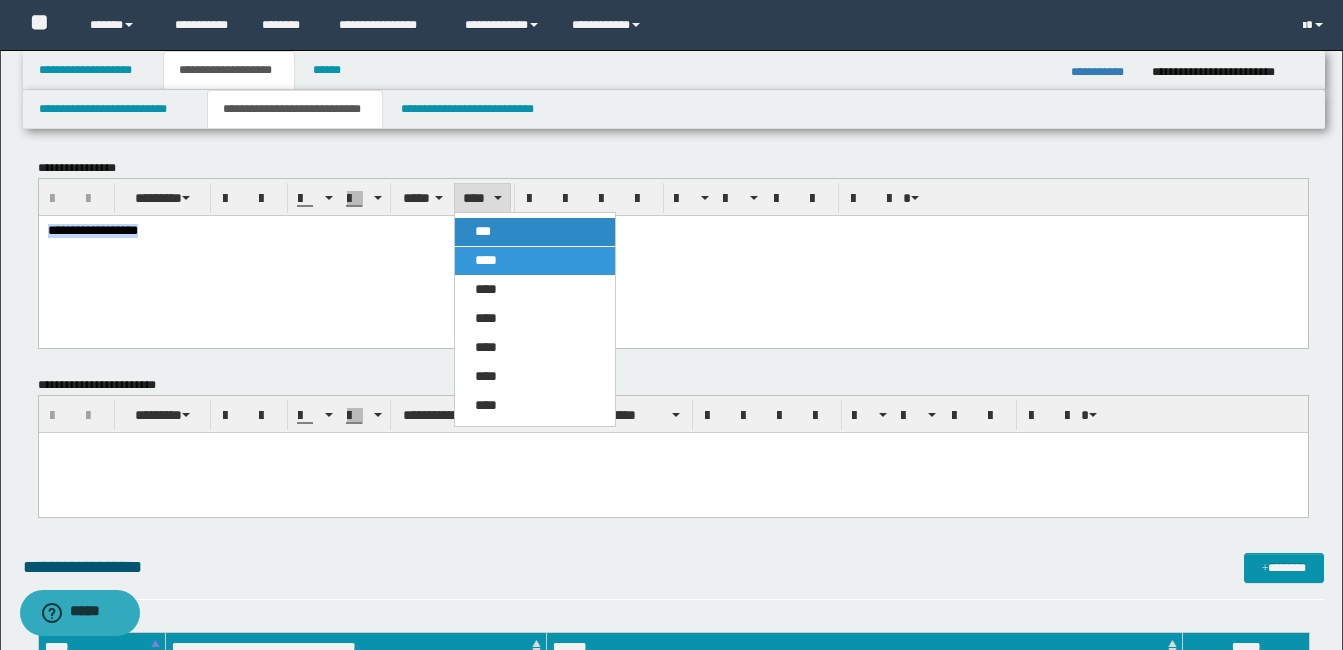 click on "***" at bounding box center (535, 232) 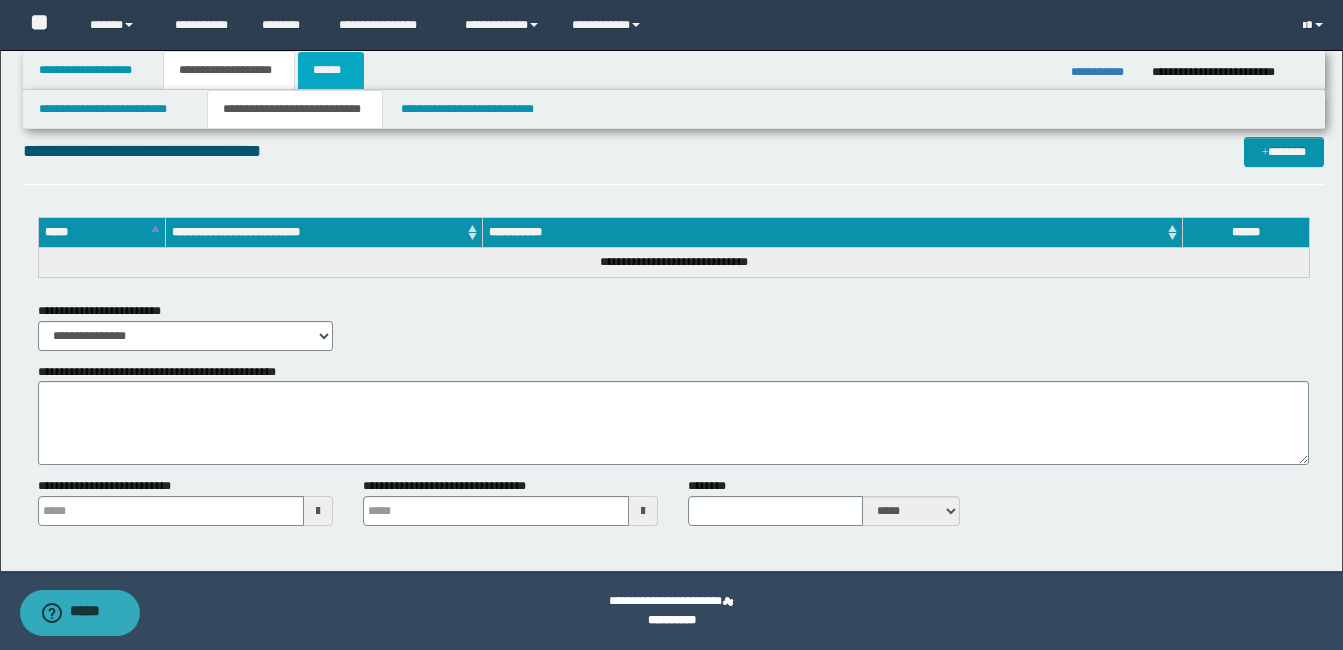 click on "******" at bounding box center [331, 70] 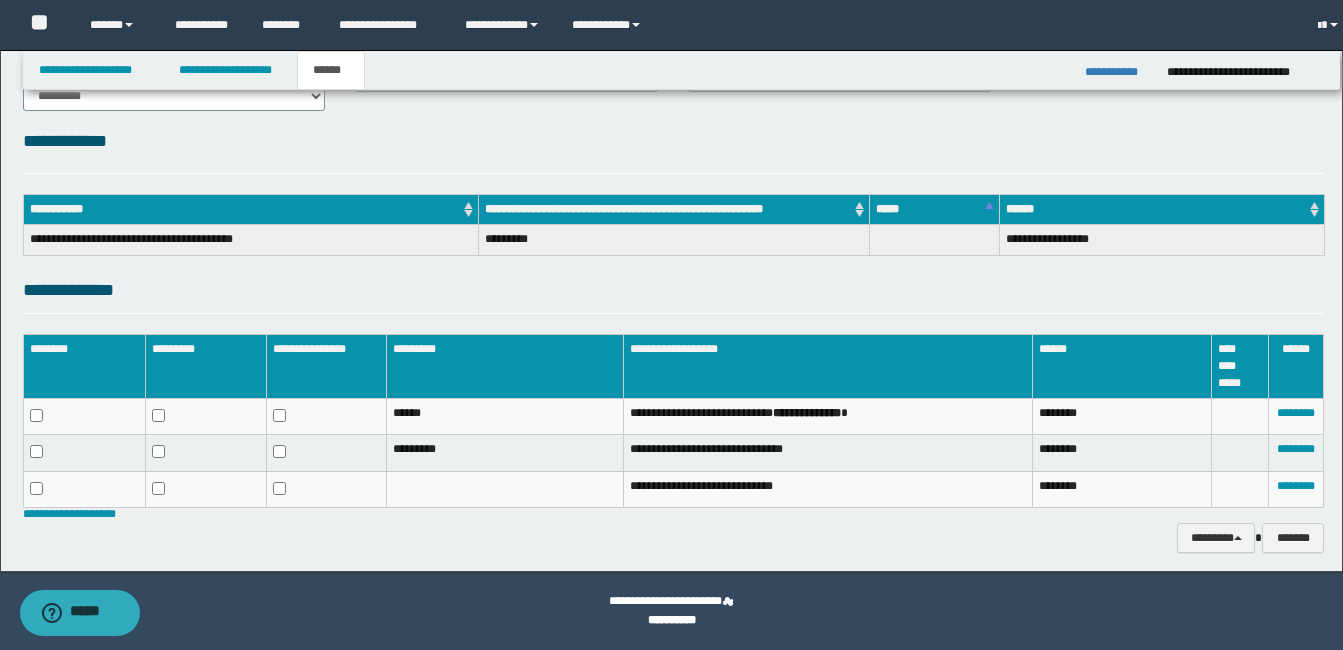 scroll, scrollTop: 216, scrollLeft: 0, axis: vertical 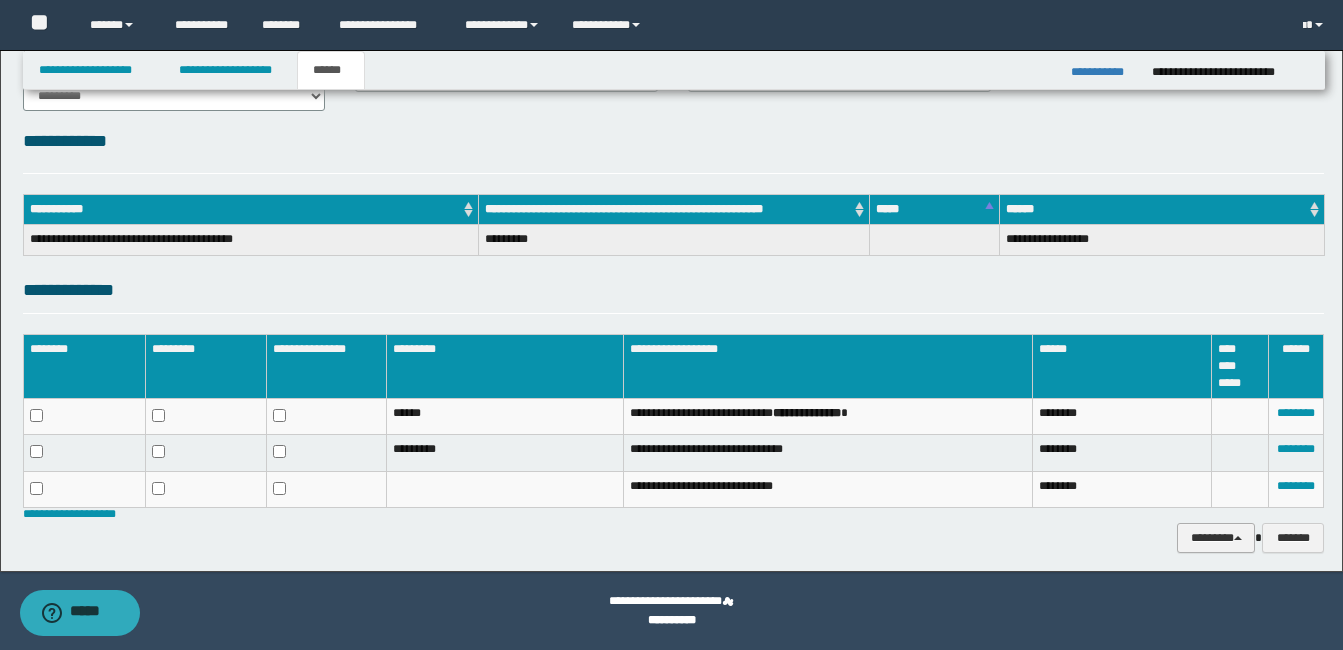 click on "********" at bounding box center (1216, 538) 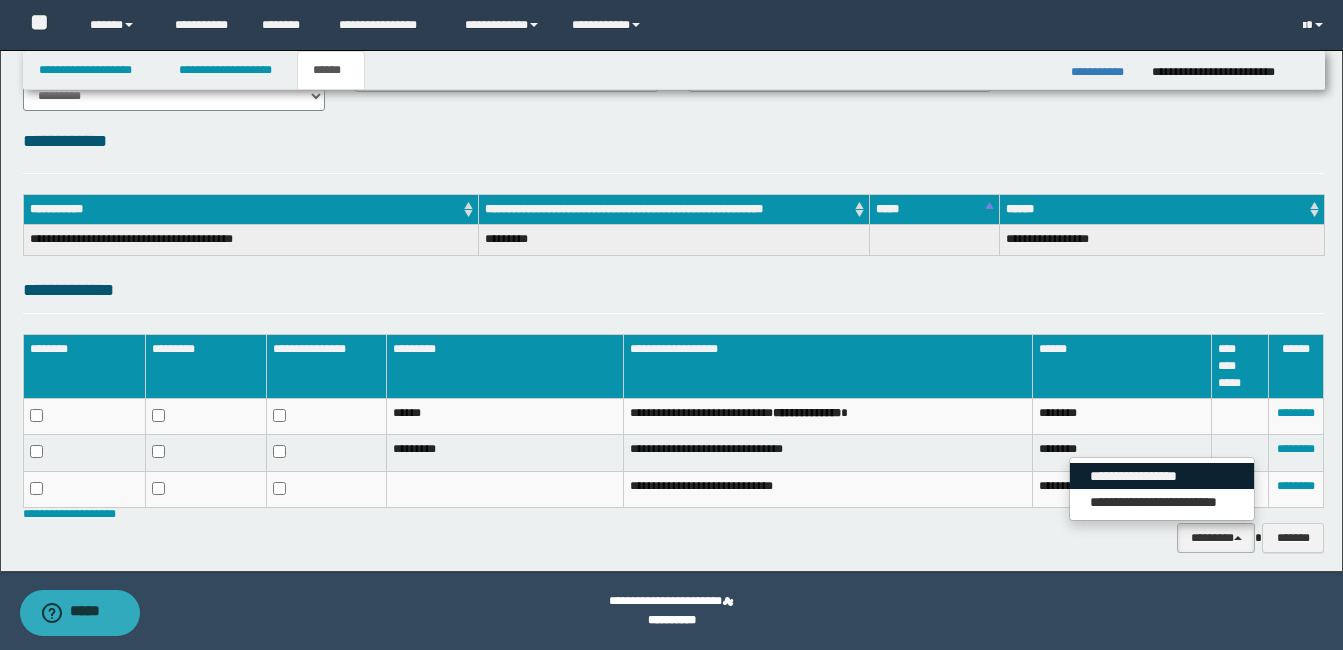 drag, startPoint x: 1194, startPoint y: 474, endPoint x: 1104, endPoint y: 535, distance: 108.72442 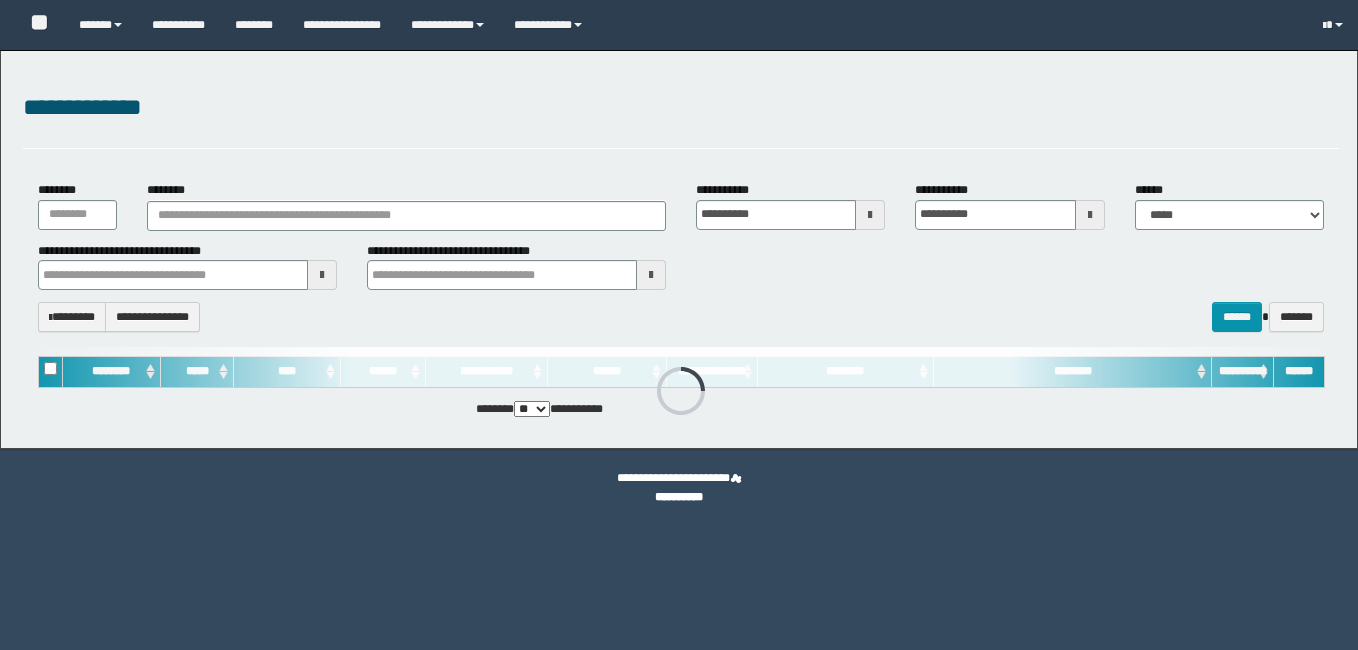 scroll, scrollTop: 0, scrollLeft: 0, axis: both 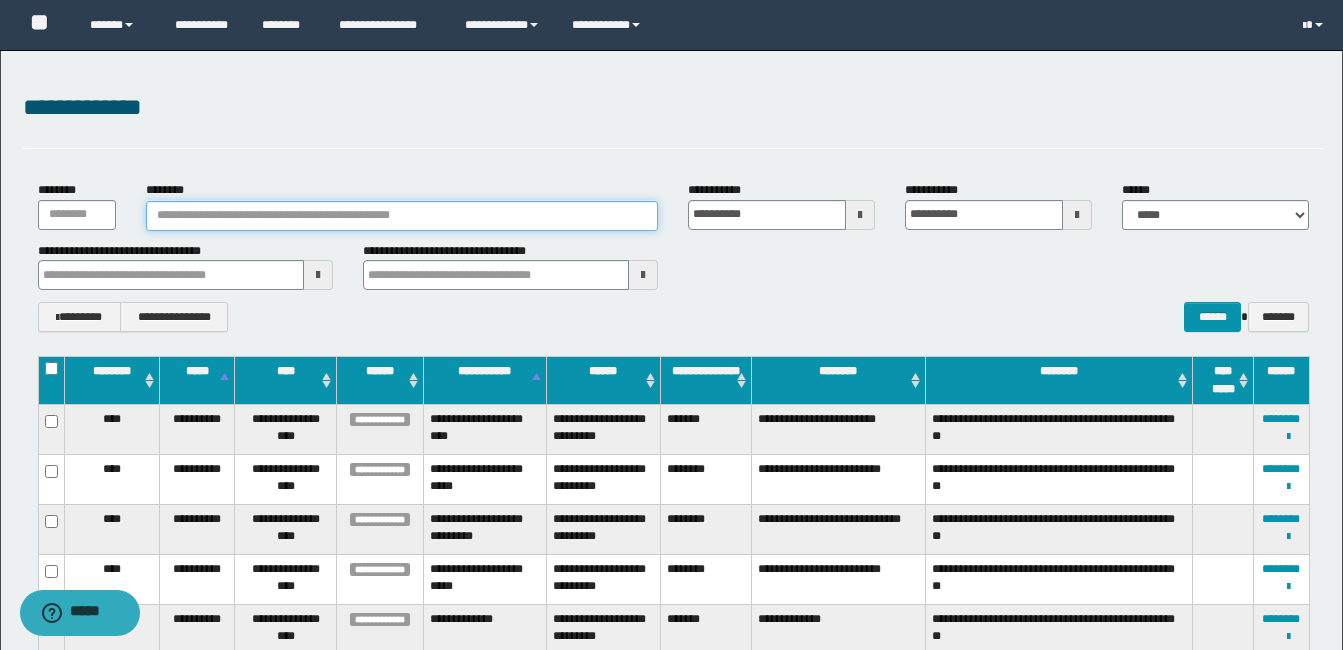 click on "********" at bounding box center (402, 216) 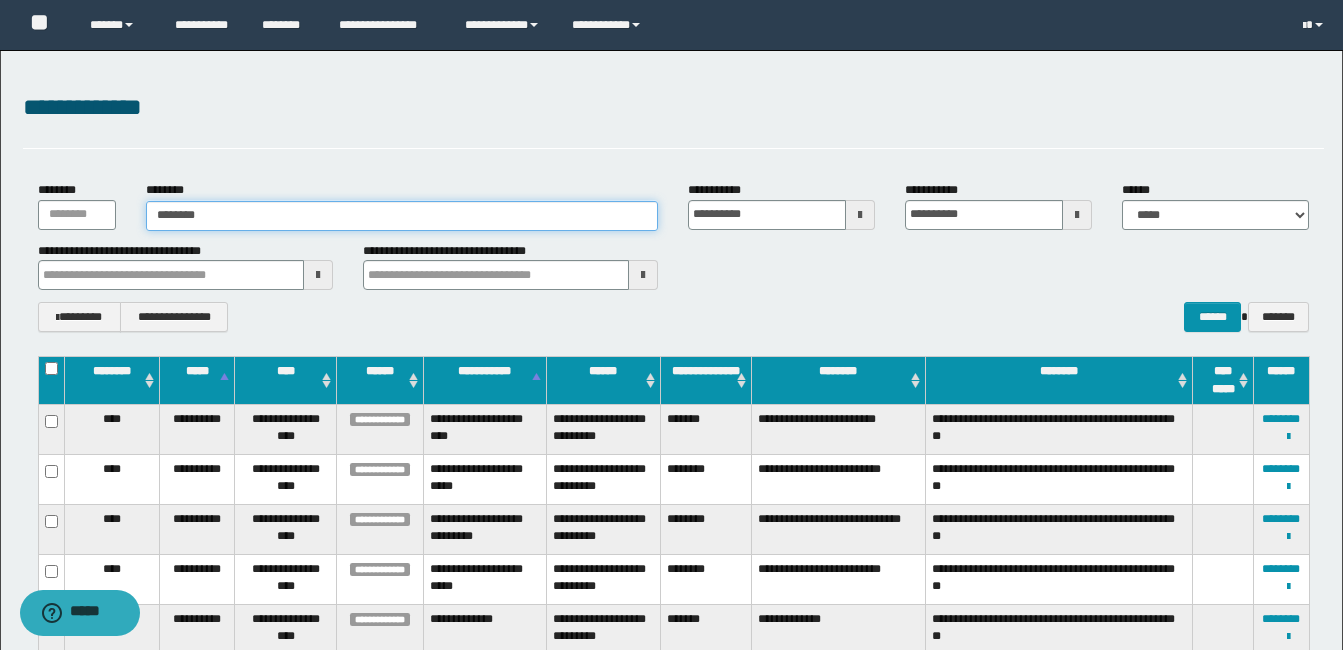 type on "********" 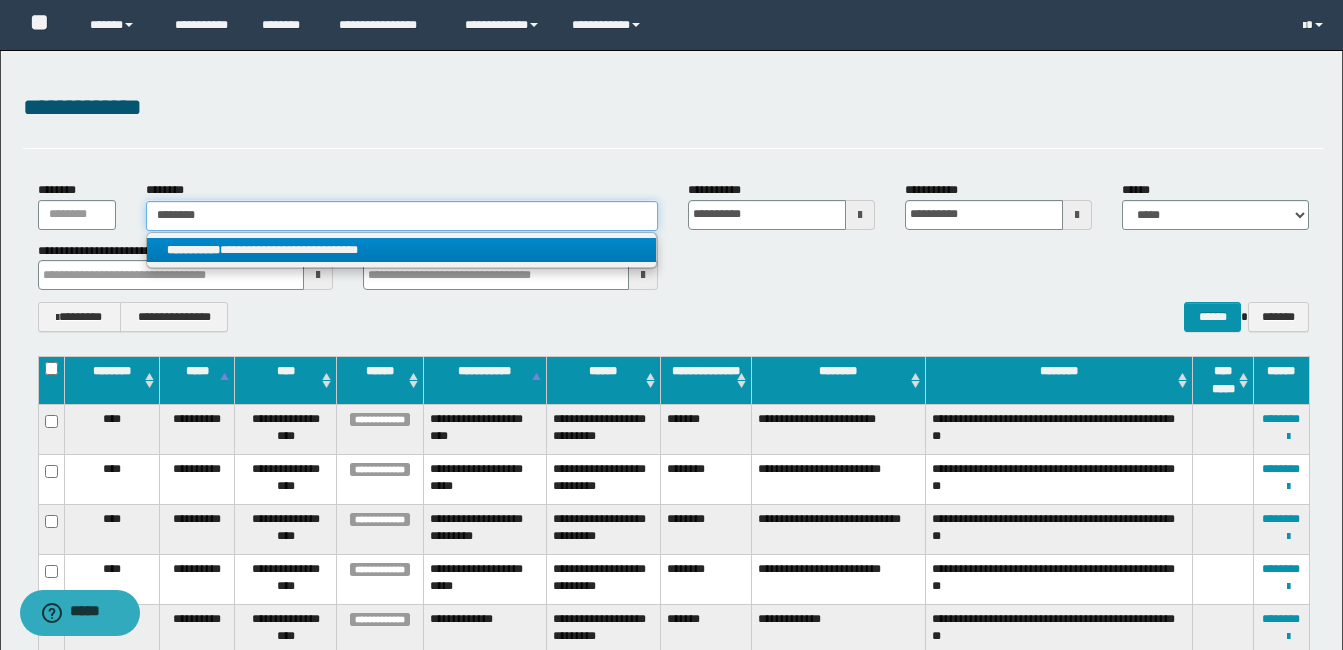 type on "********" 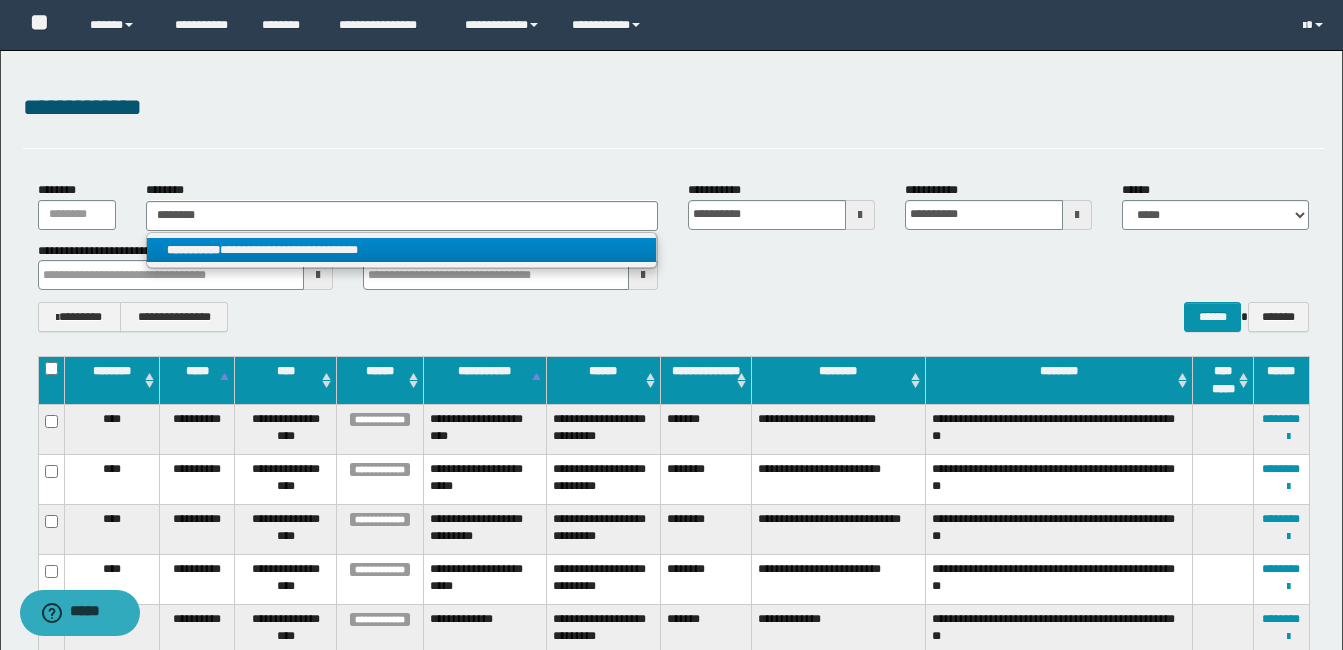 click on "**********" at bounding box center [401, 250] 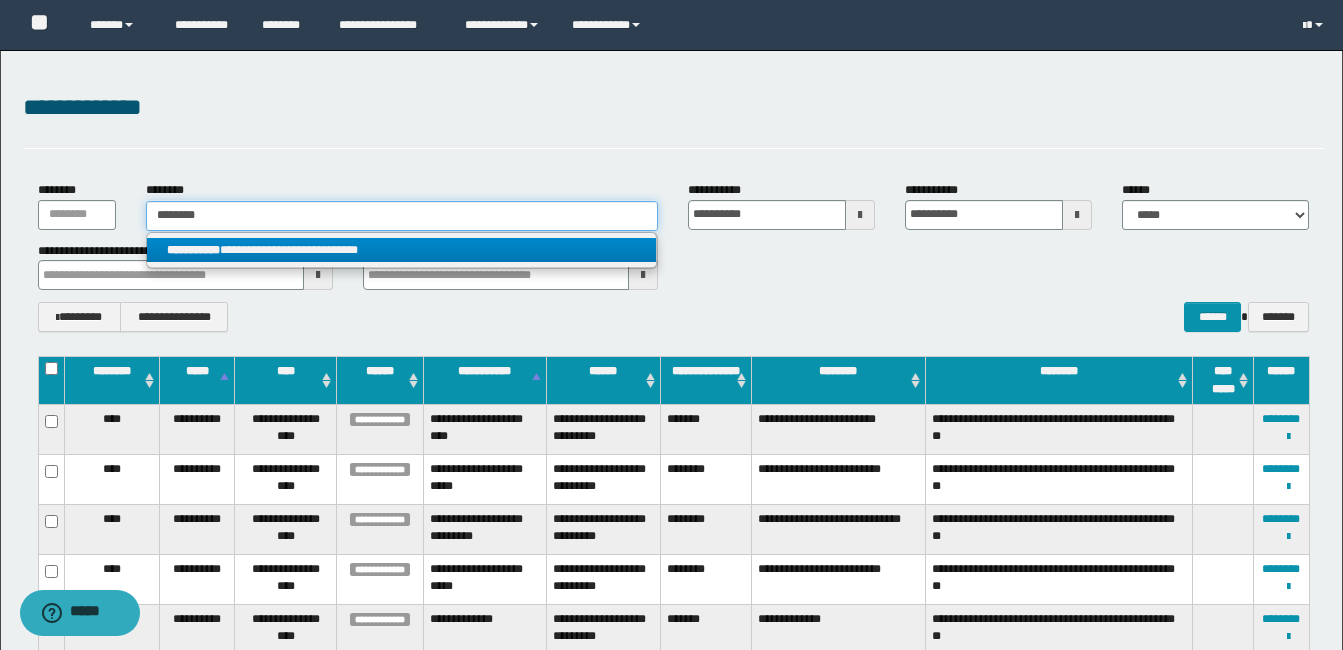 type 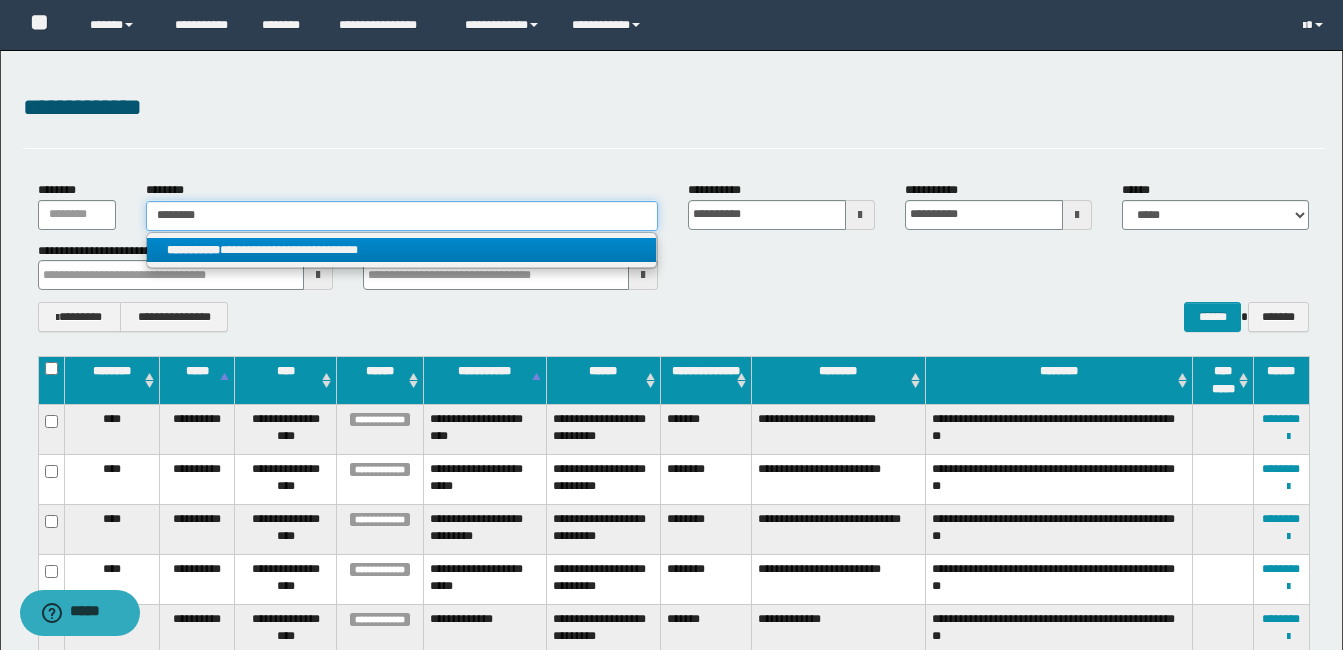 type on "**********" 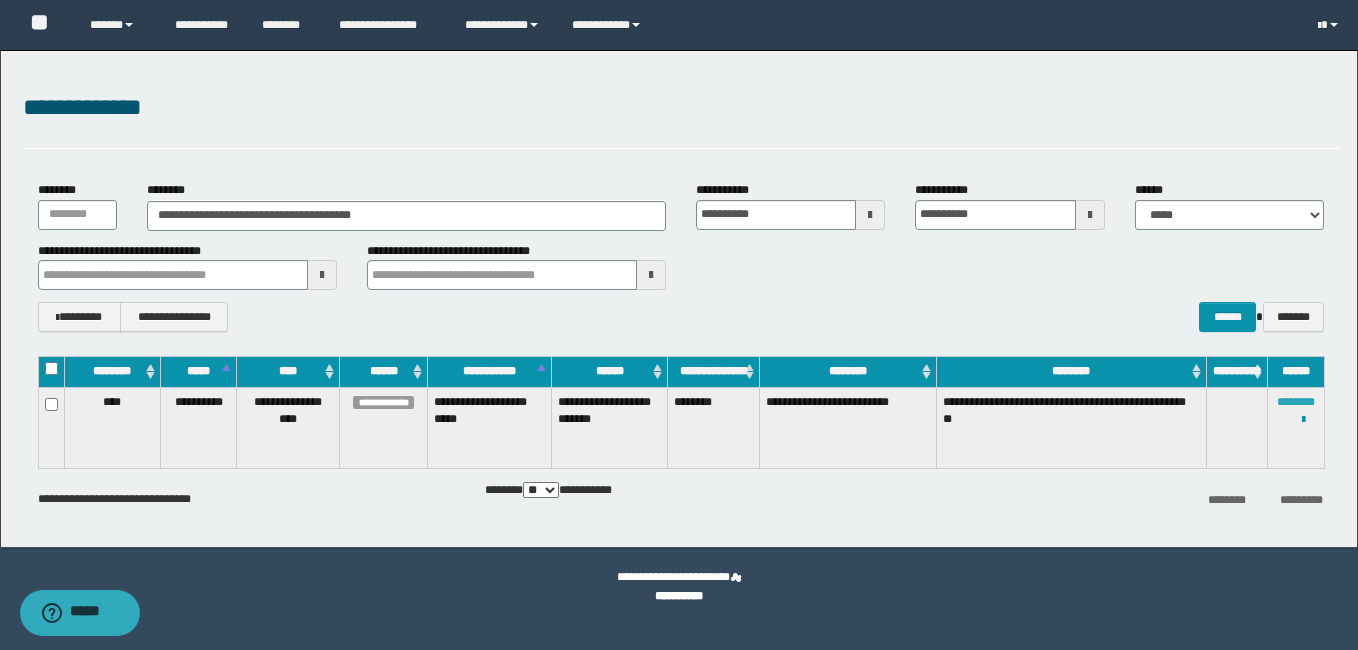click on "********" at bounding box center [1296, 402] 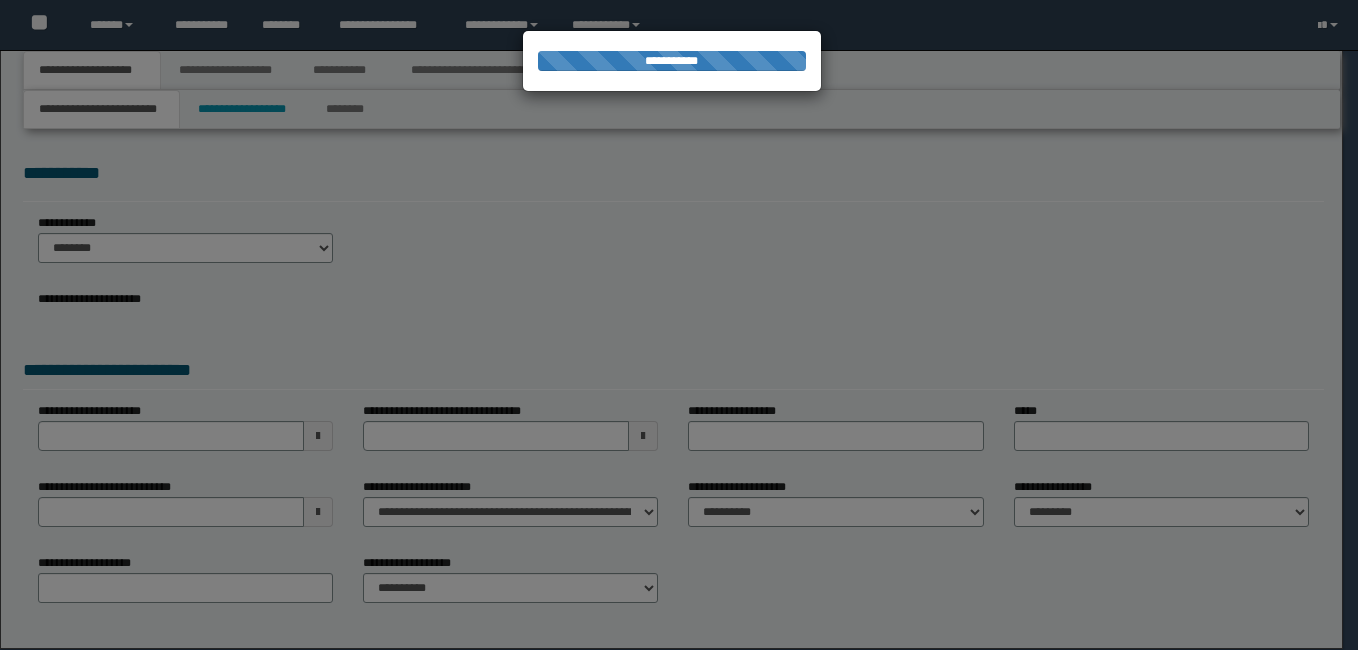 scroll, scrollTop: 0, scrollLeft: 0, axis: both 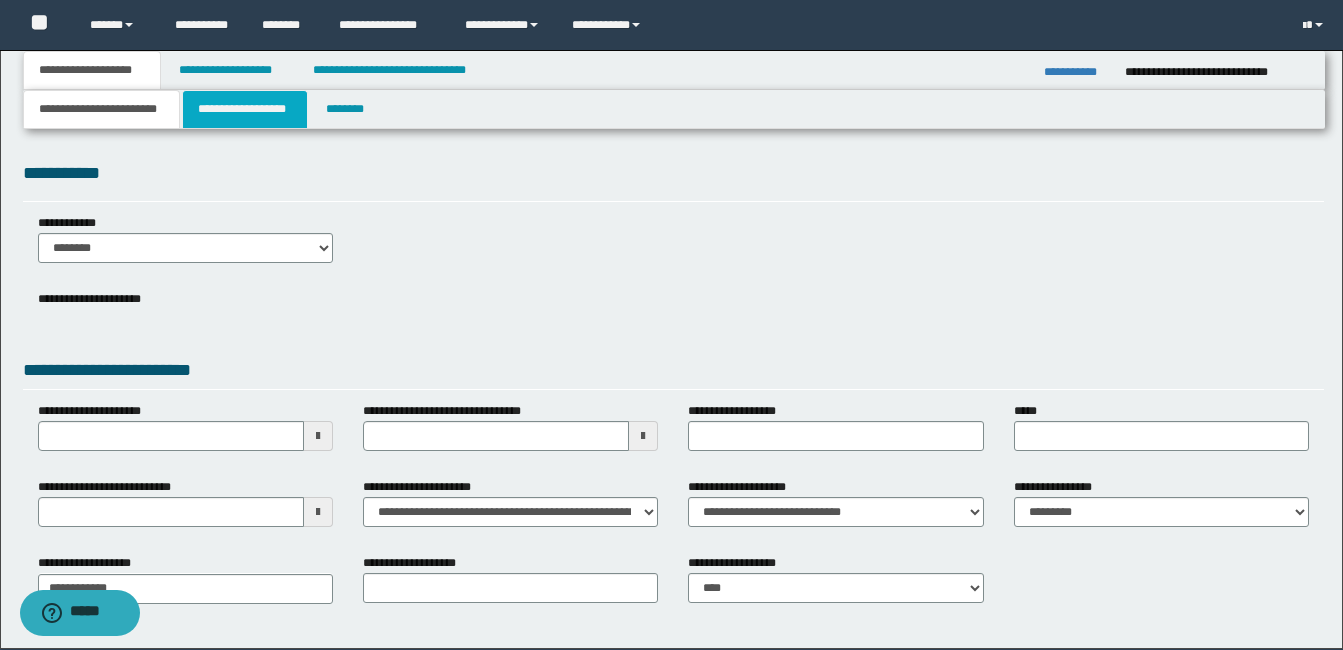 click on "**********" at bounding box center [245, 109] 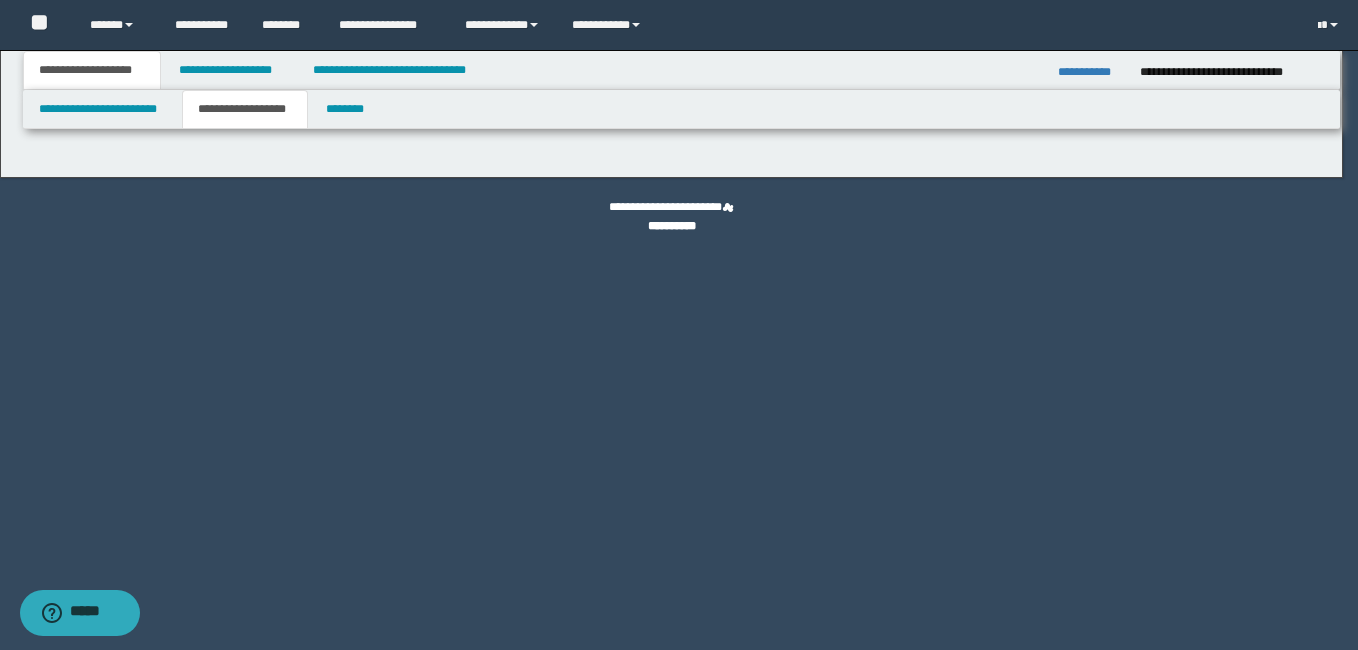 type on "********" 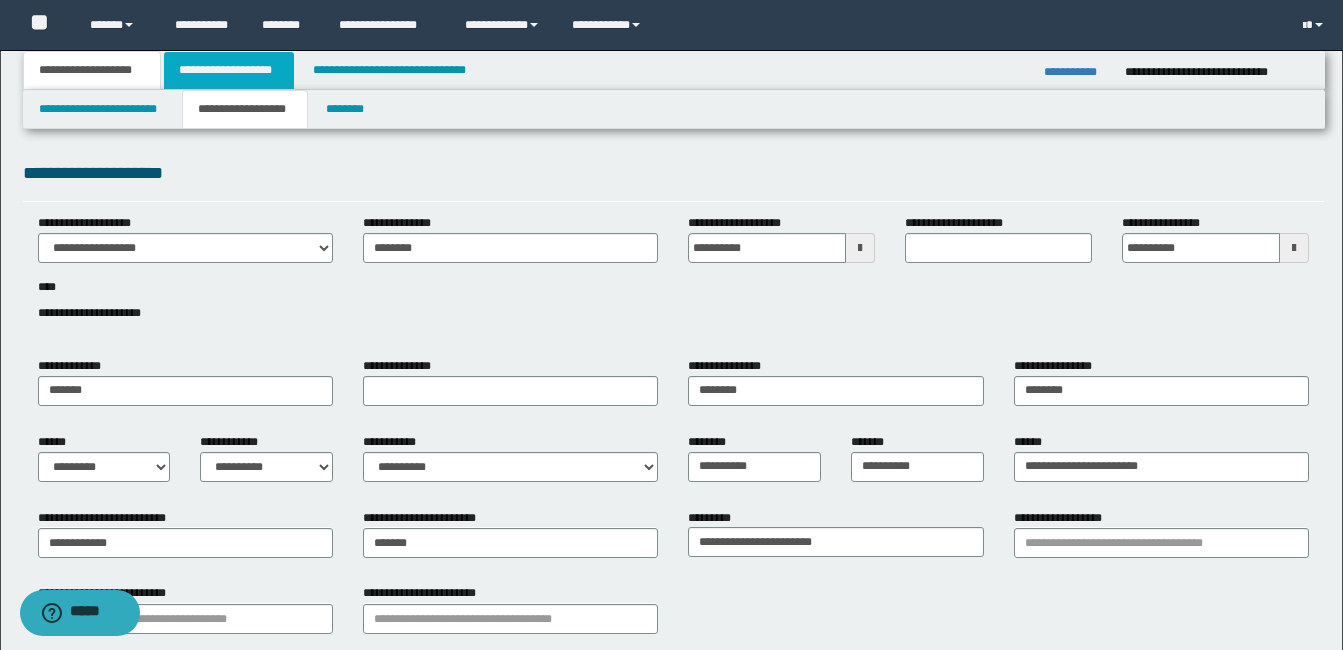 click on "**********" at bounding box center [229, 70] 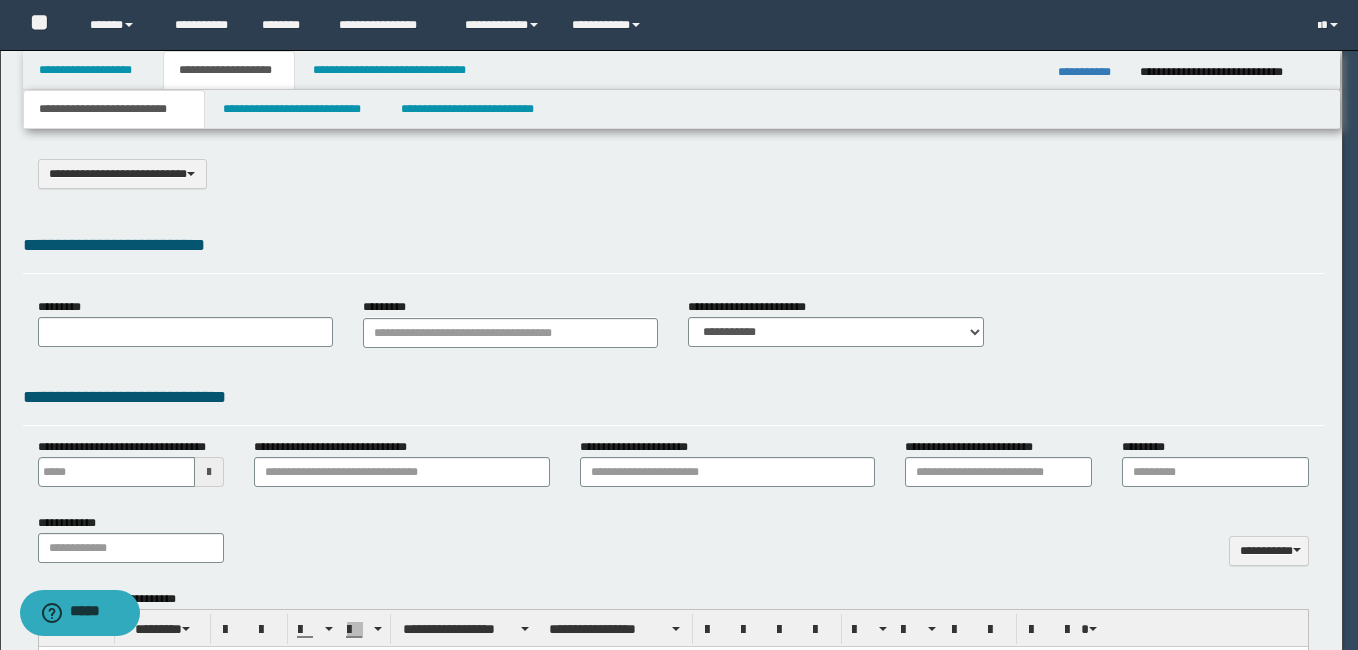 select on "*" 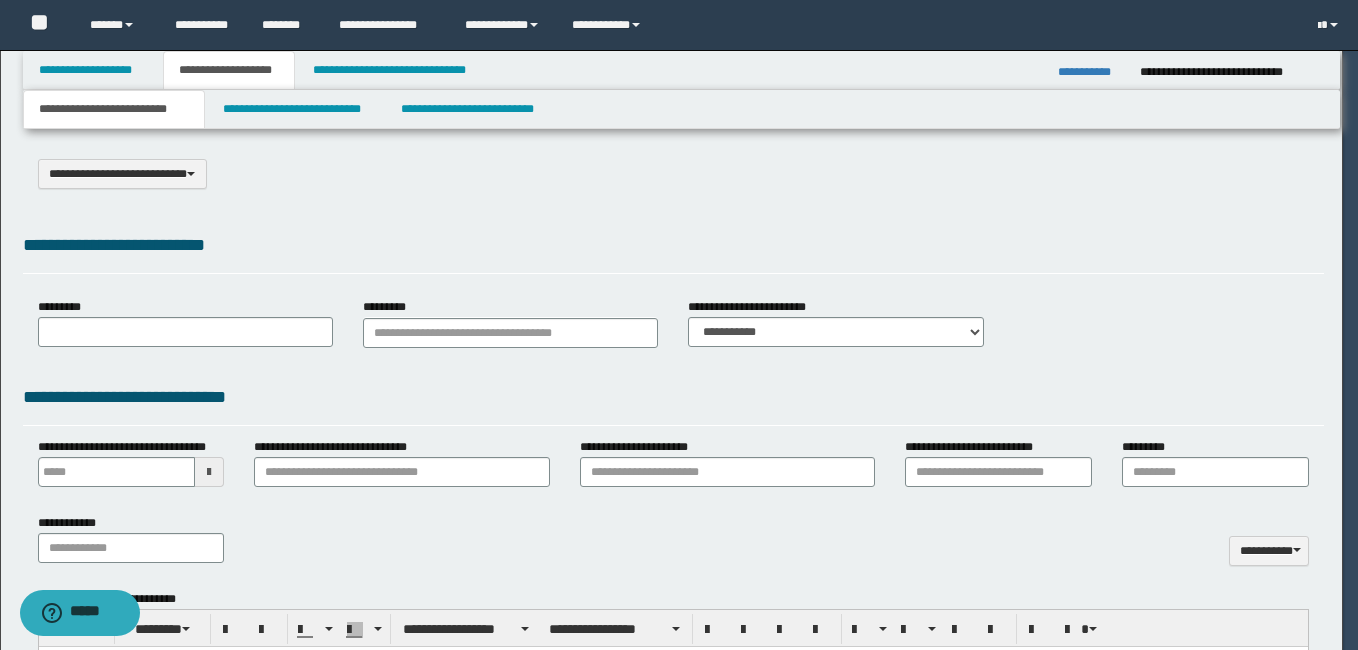 scroll, scrollTop: 0, scrollLeft: 0, axis: both 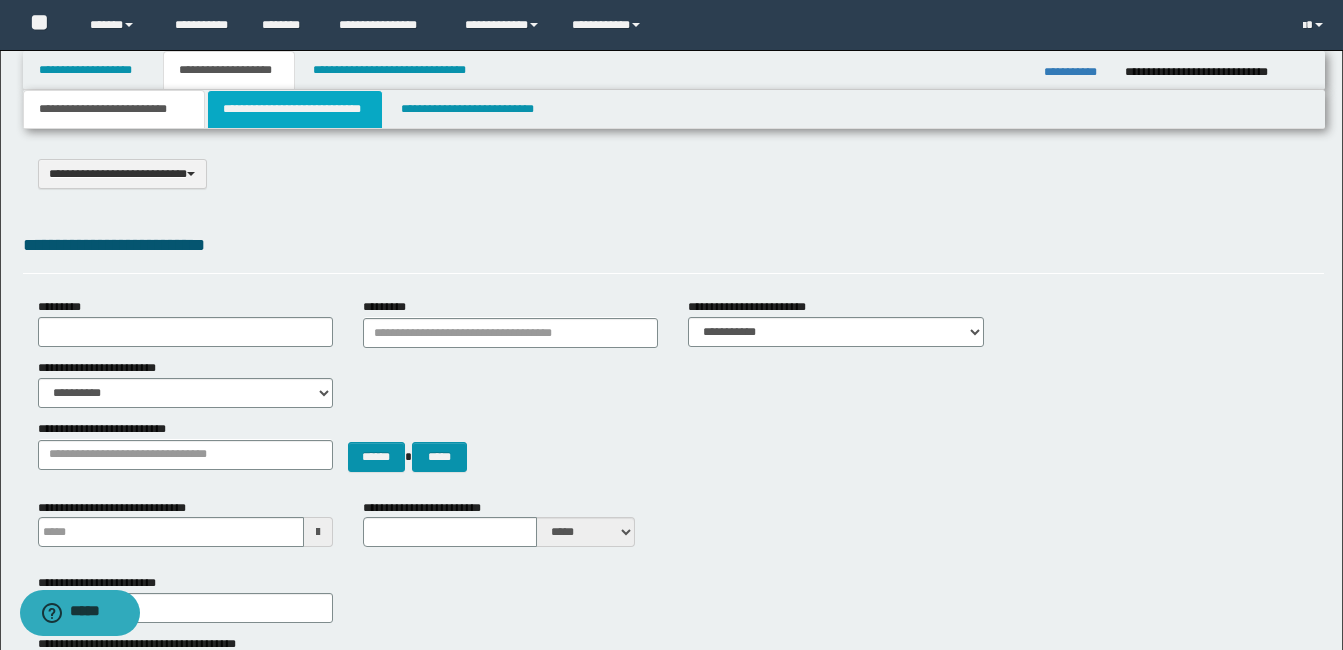 click on "**********" at bounding box center (295, 109) 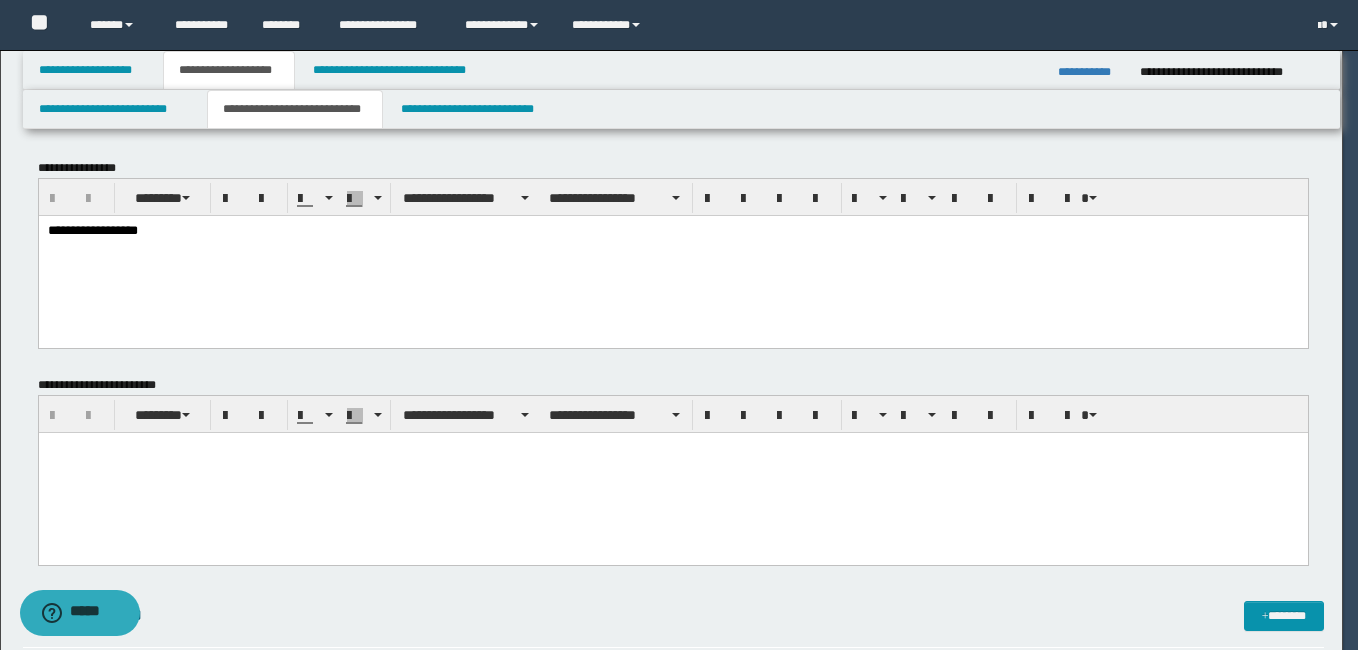 scroll, scrollTop: 0, scrollLeft: 0, axis: both 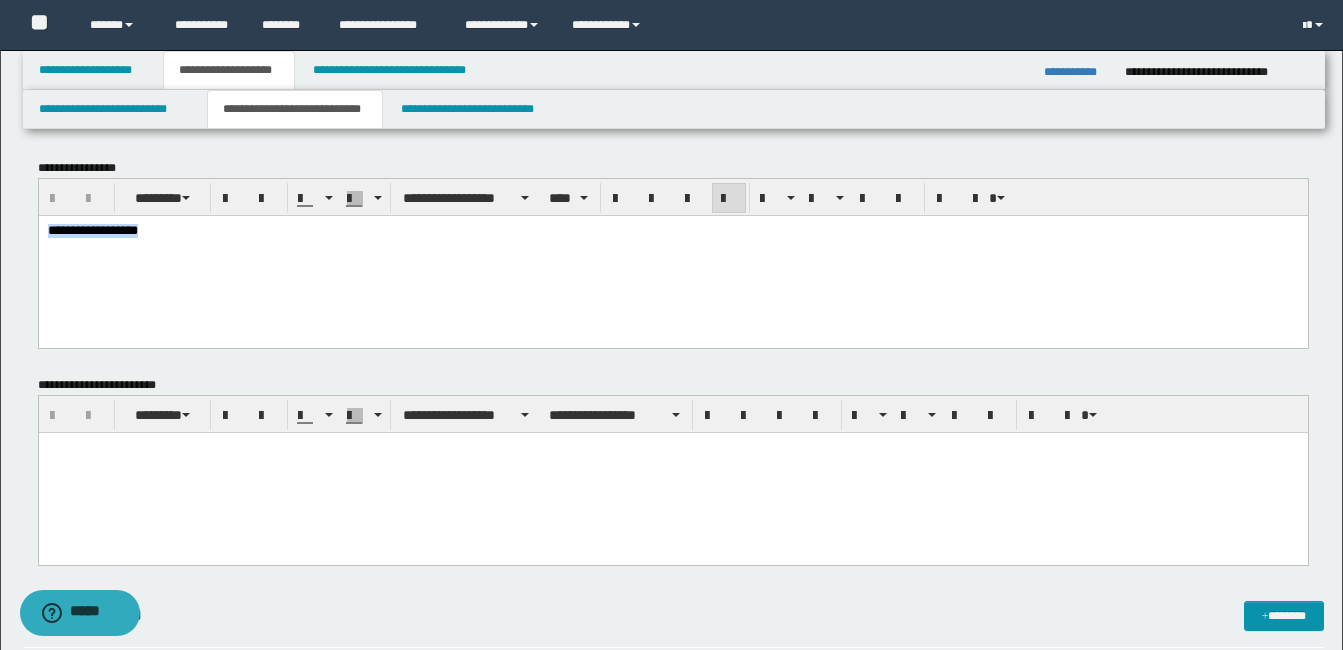 drag, startPoint x: 223, startPoint y: 229, endPoint x: -5, endPoint y: 219, distance: 228.2192 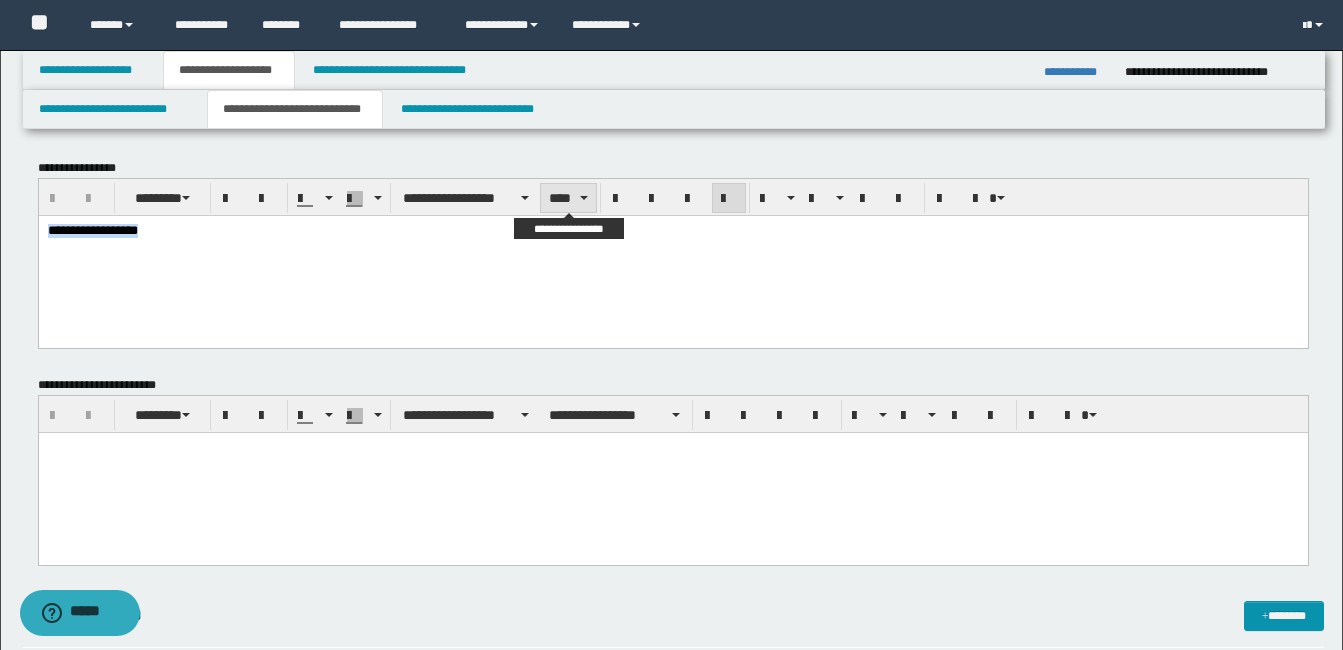 click on "****" at bounding box center (568, 198) 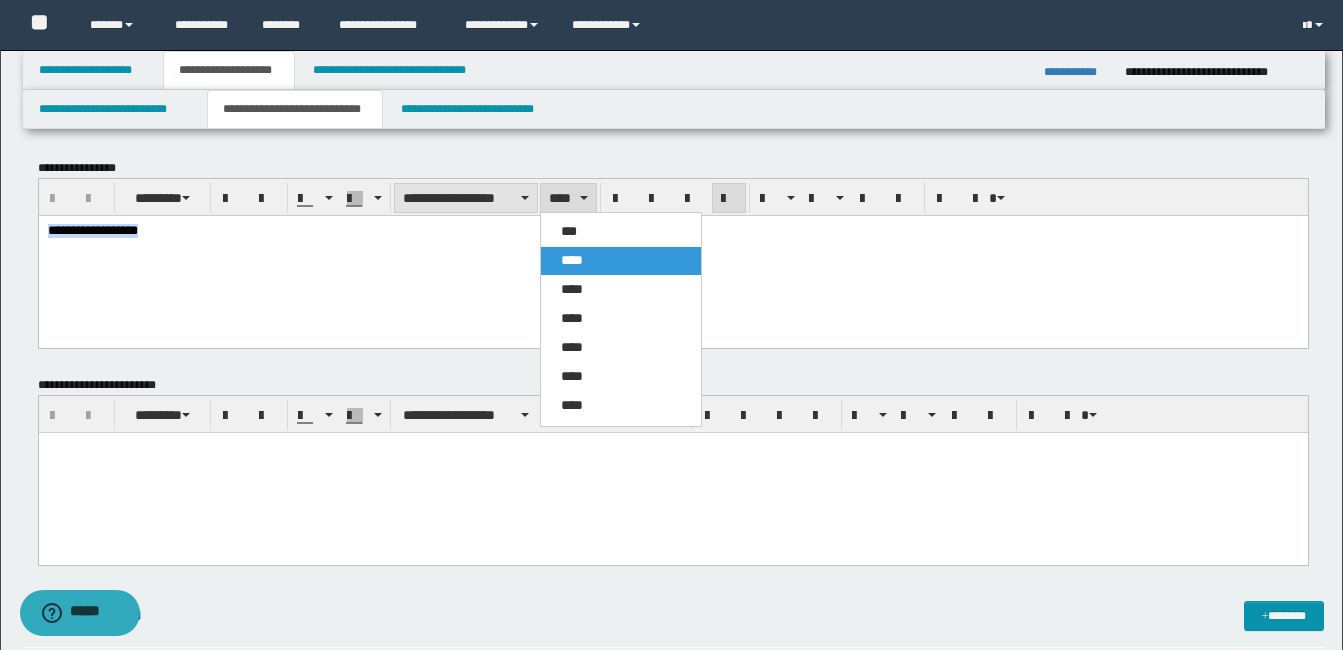 drag, startPoint x: 523, startPoint y: 13, endPoint x: 494, endPoint y: 206, distance: 195.1666 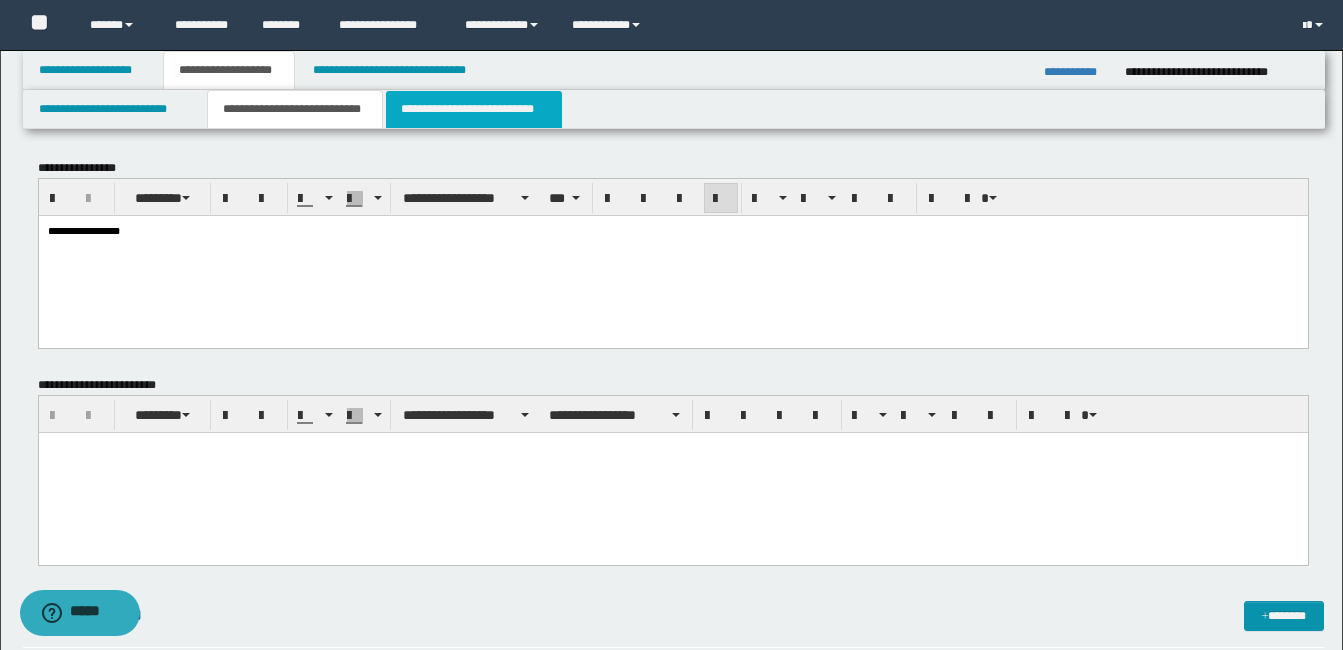 click on "**********" at bounding box center [474, 109] 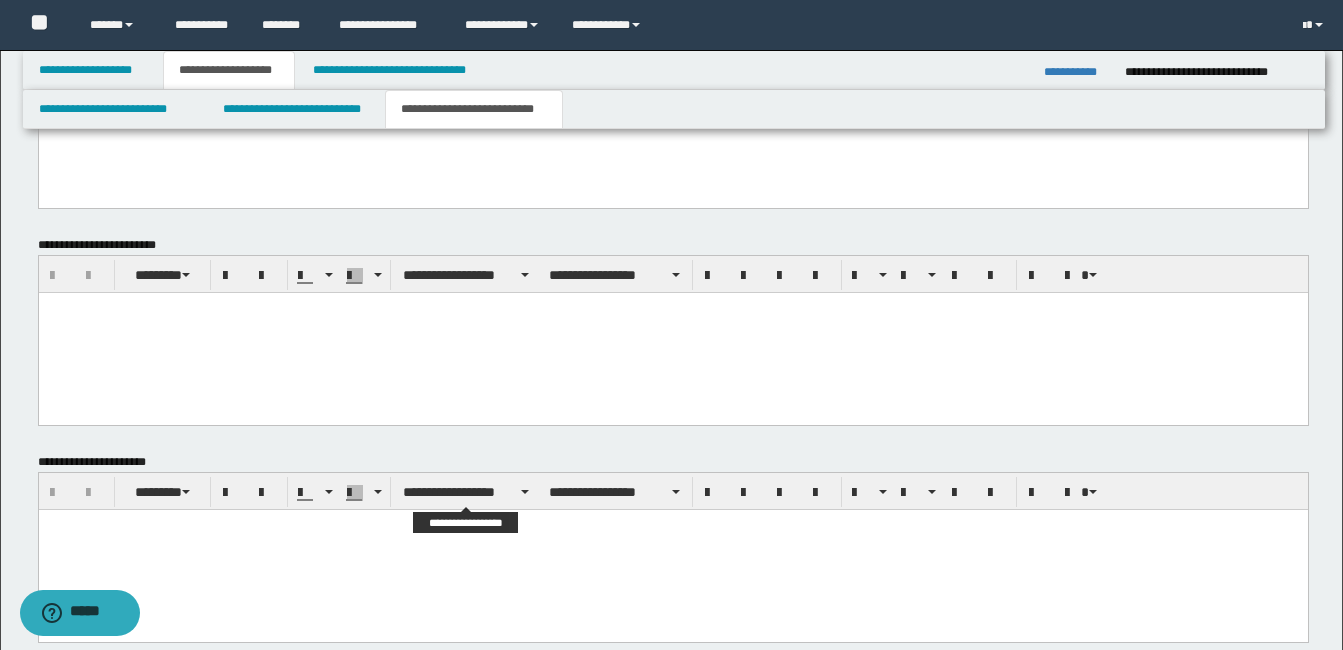 scroll, scrollTop: 599, scrollLeft: 0, axis: vertical 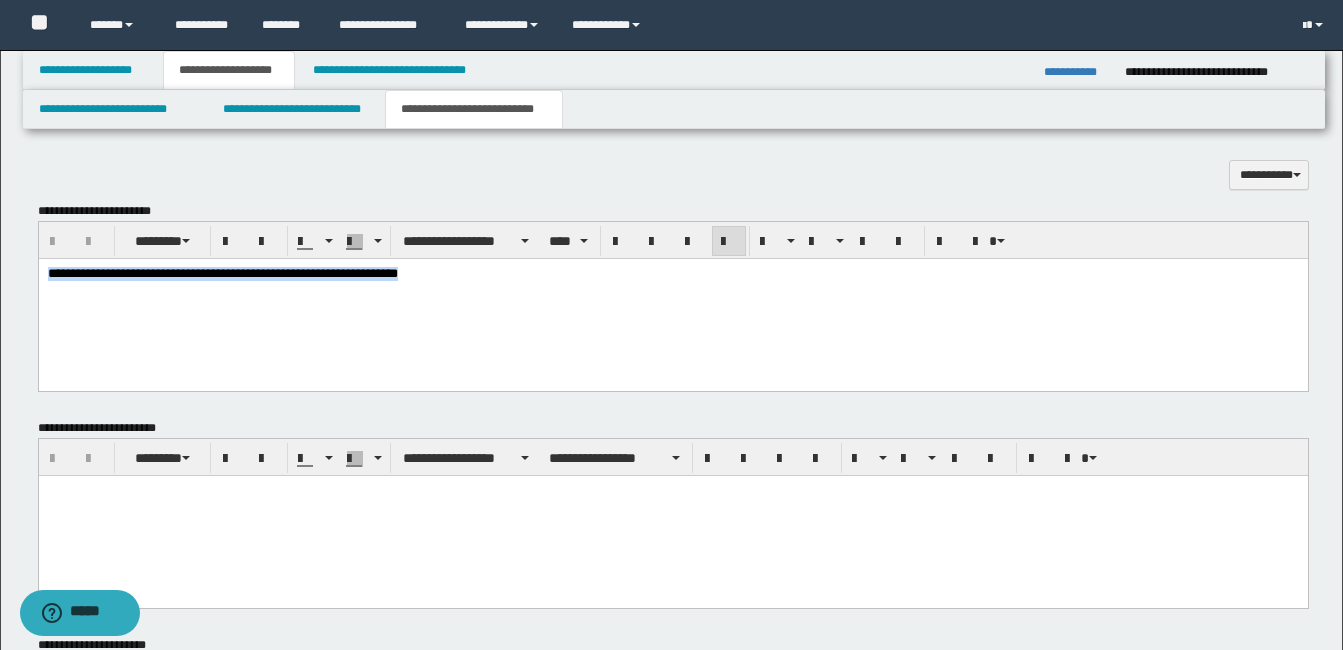 drag, startPoint x: 437, startPoint y: 284, endPoint x: 38, endPoint y: 531, distance: 469.26538 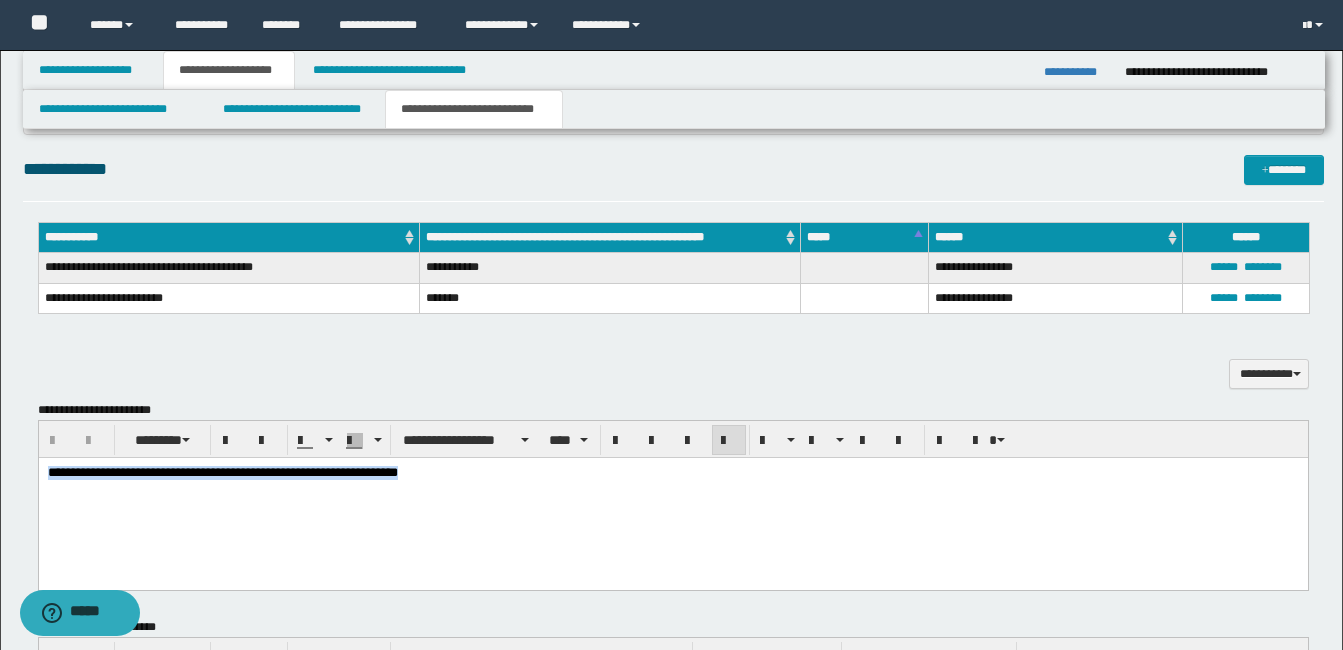 scroll, scrollTop: 399, scrollLeft: 0, axis: vertical 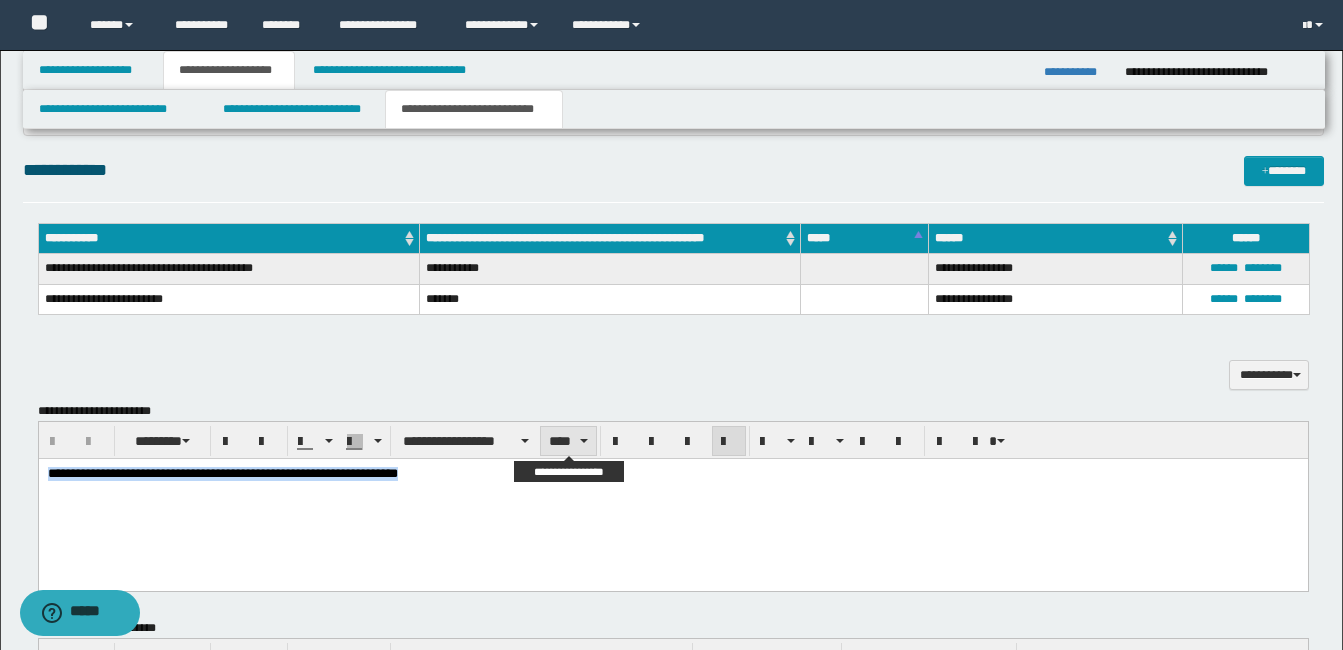 click on "****" at bounding box center (568, 441) 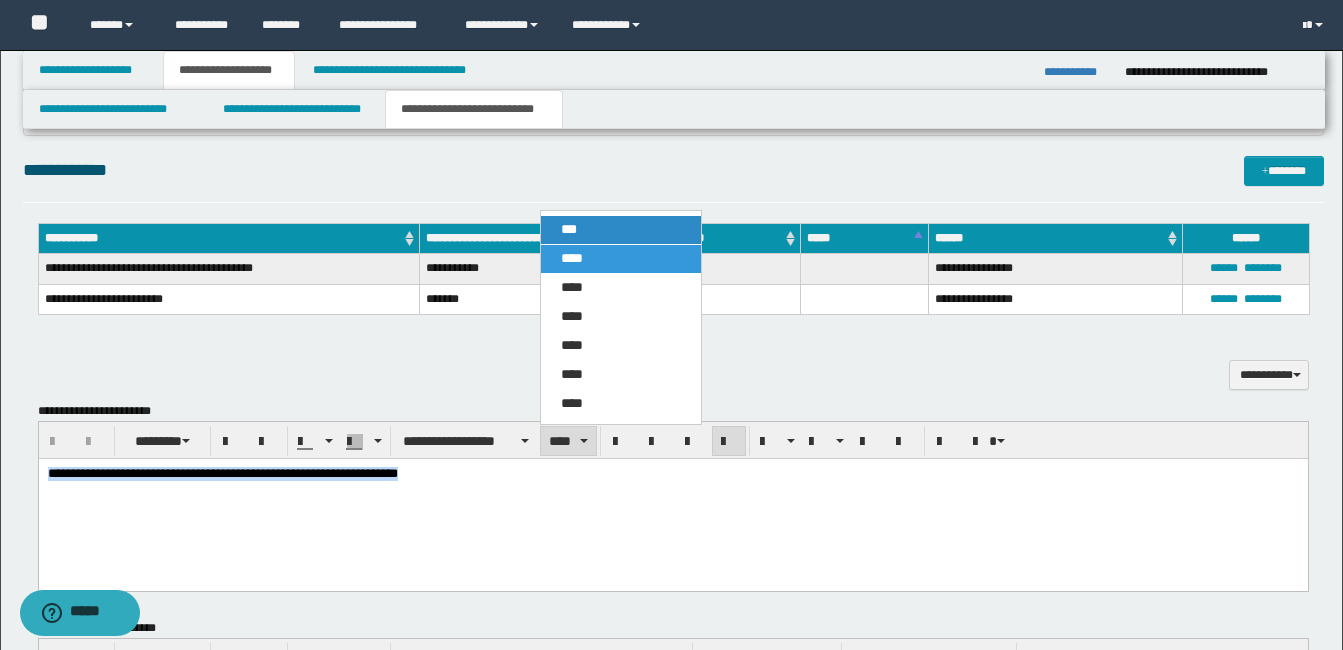 click on "***" at bounding box center (569, 229) 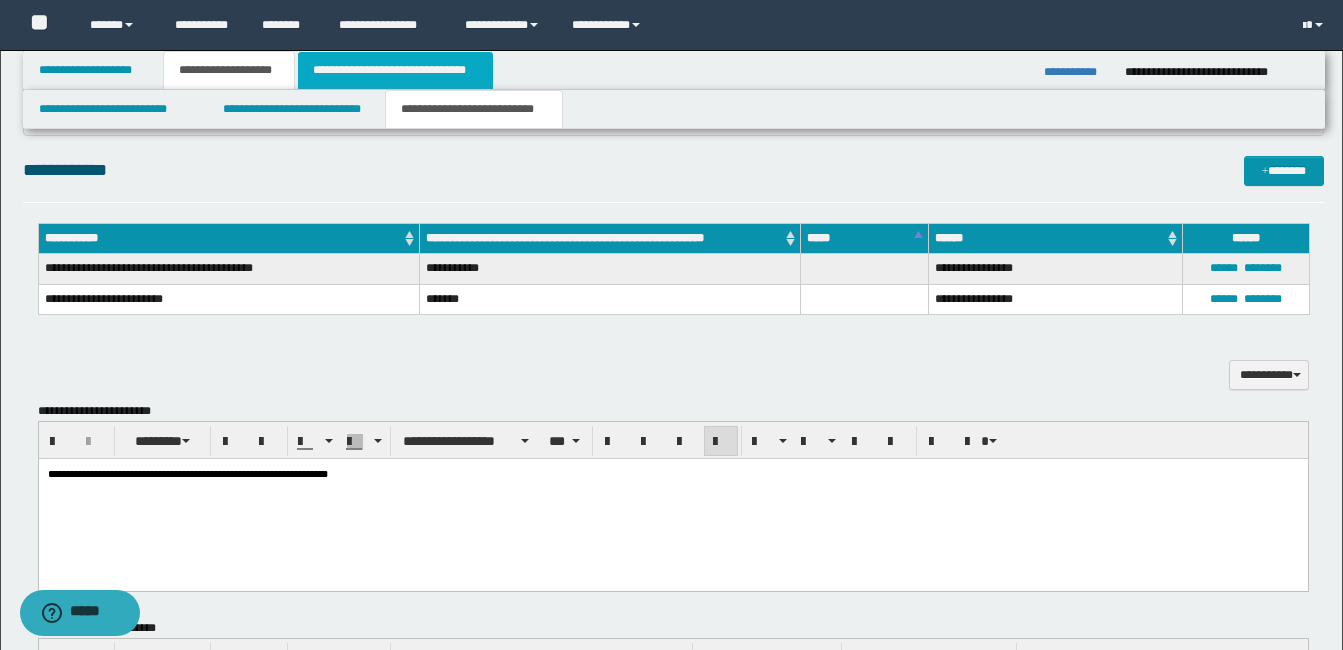 click on "**********" at bounding box center [395, 70] 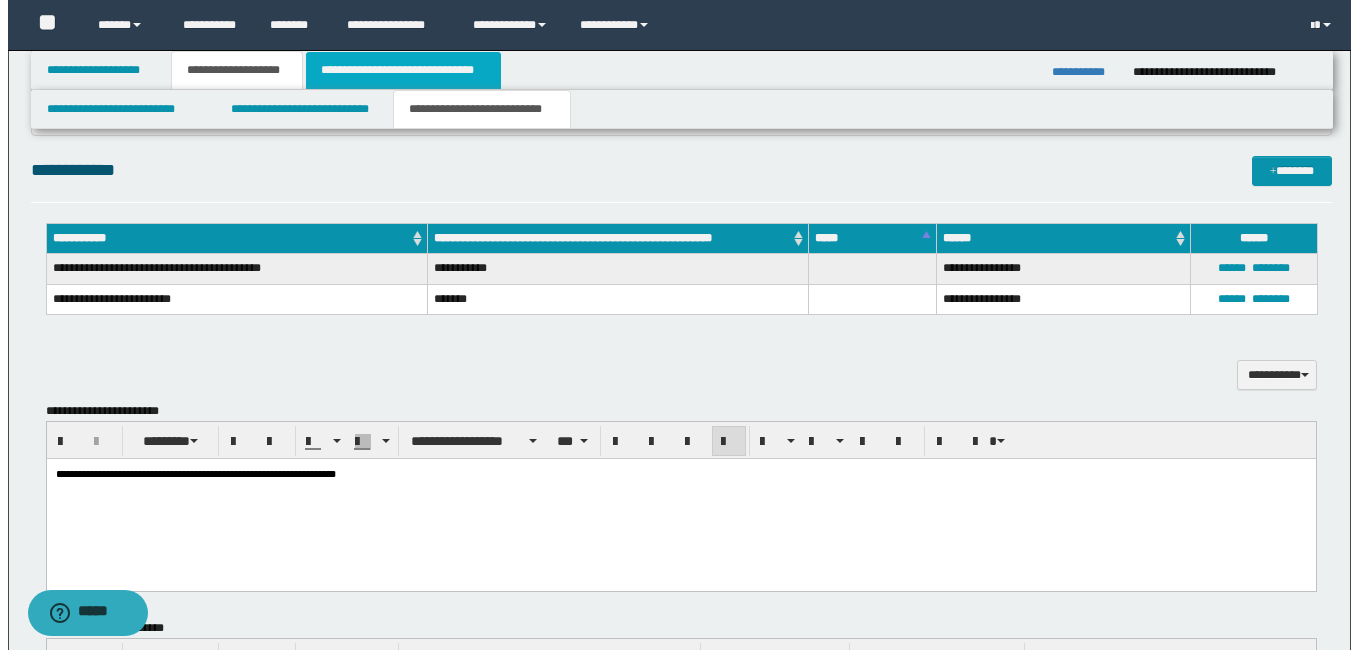 scroll, scrollTop: 0, scrollLeft: 0, axis: both 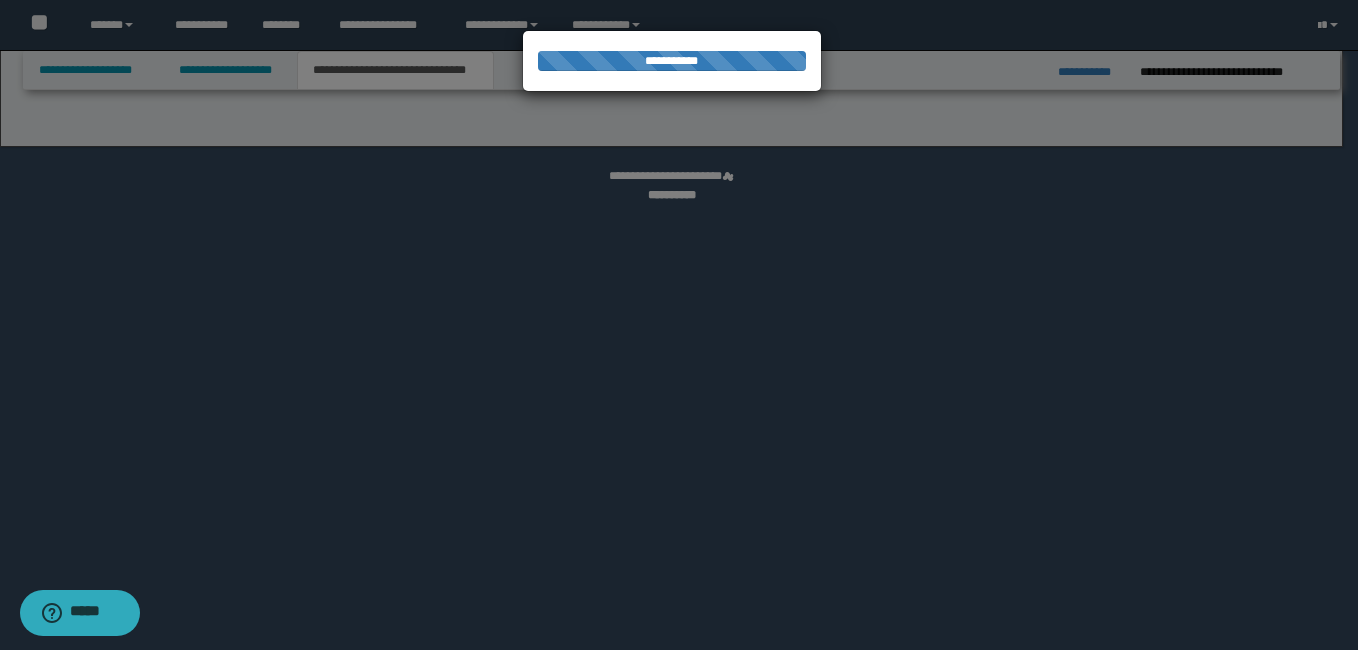 select on "*" 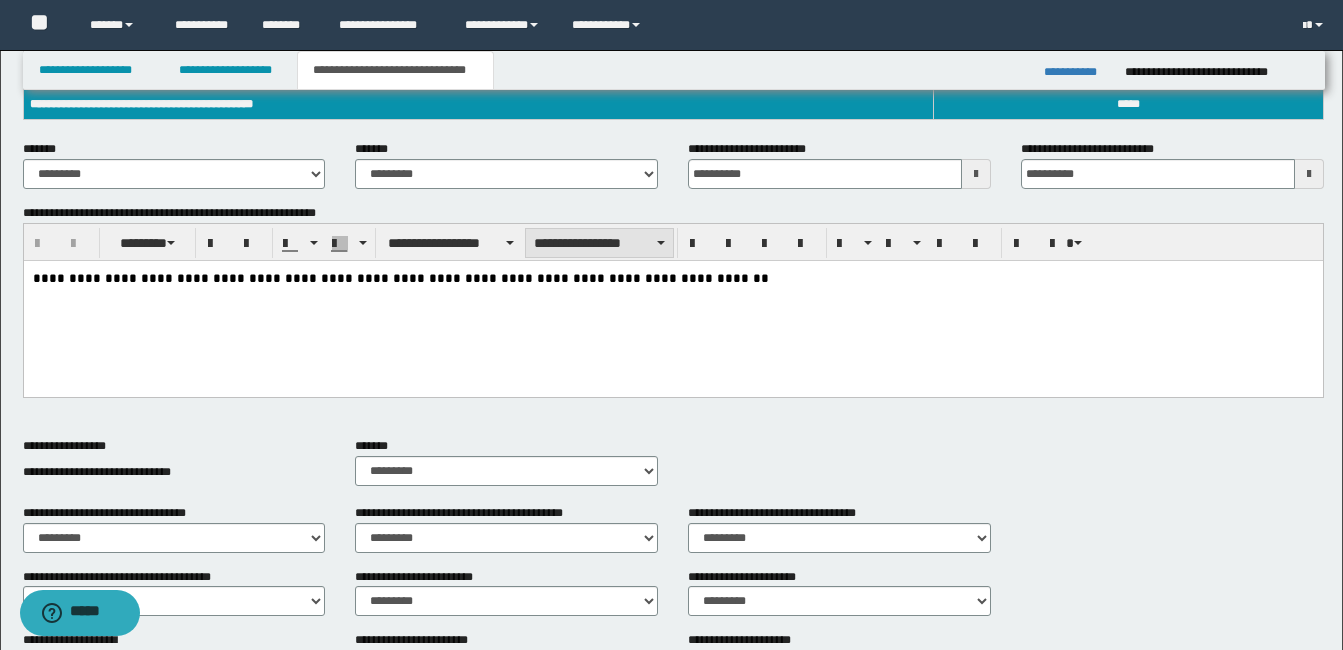 scroll, scrollTop: 300, scrollLeft: 0, axis: vertical 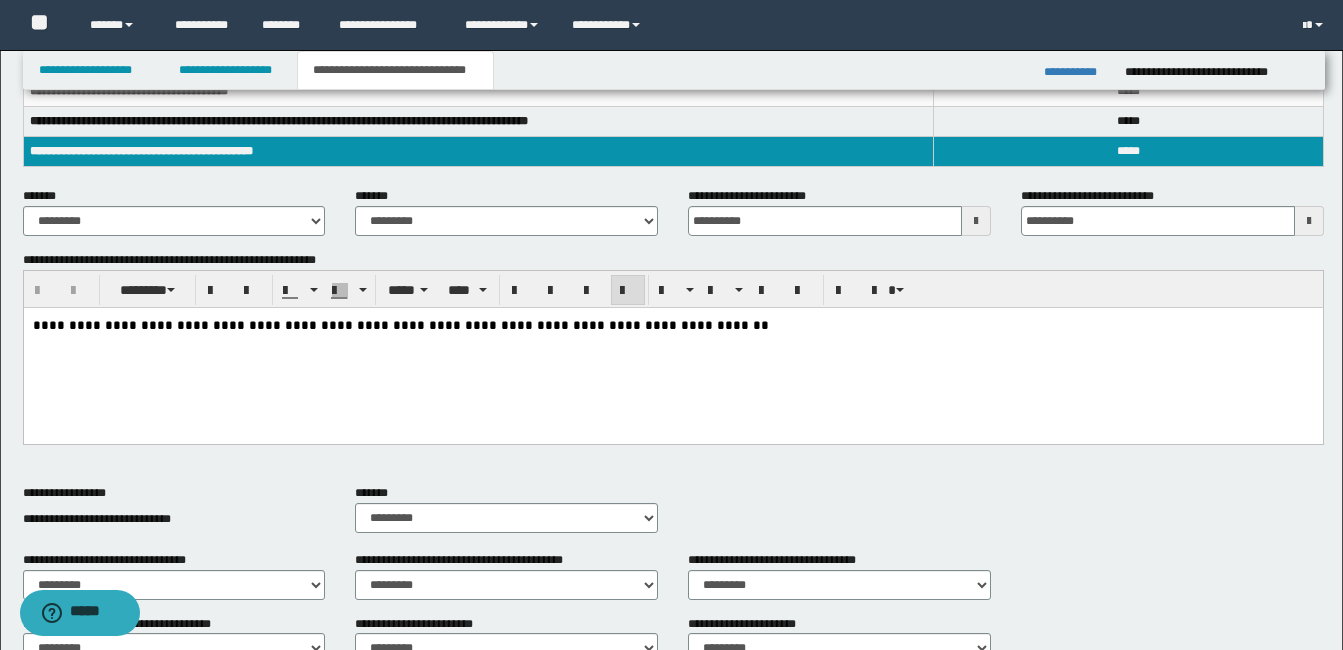 drag, startPoint x: 669, startPoint y: 329, endPoint x: -5, endPoint y: 318, distance: 674.0898 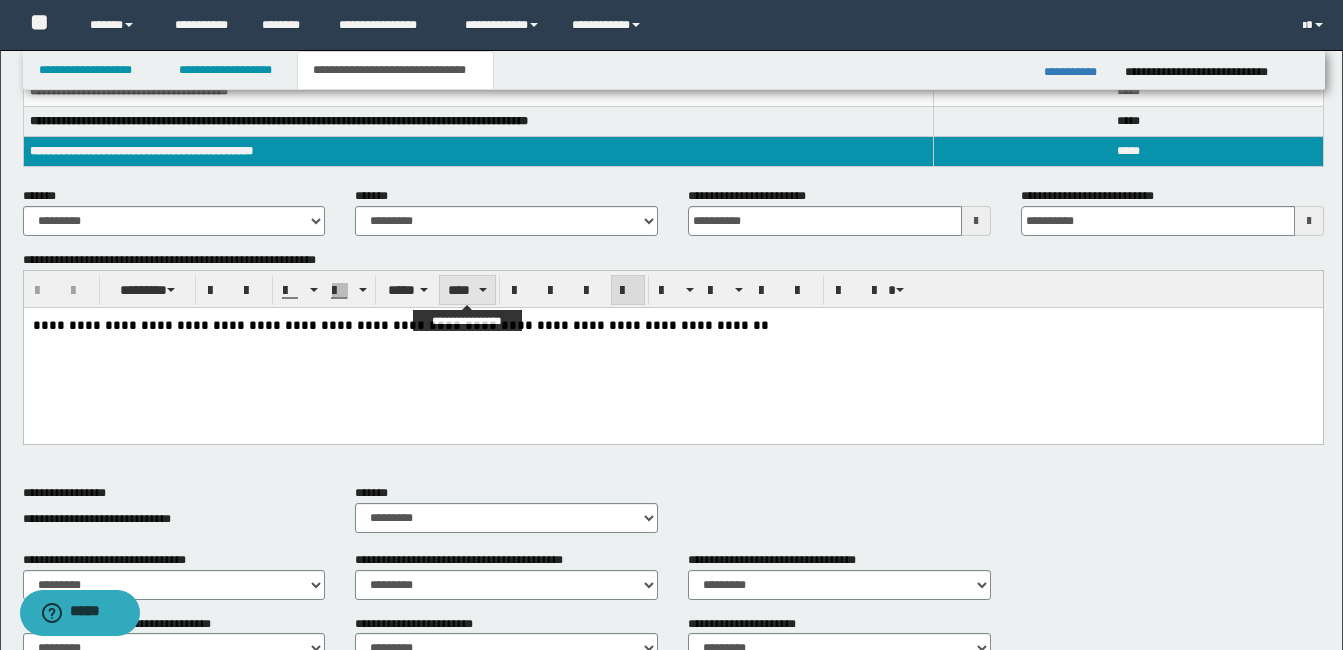 click on "****" at bounding box center [467, 290] 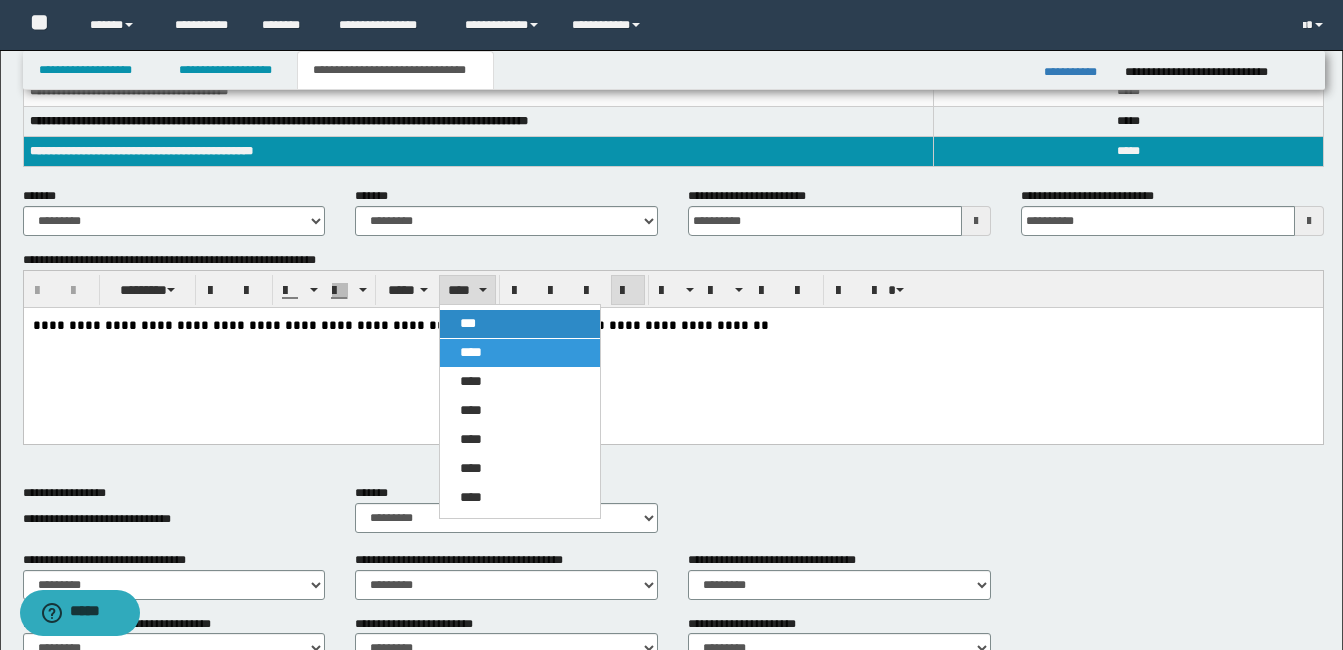 click on "***" at bounding box center (468, 323) 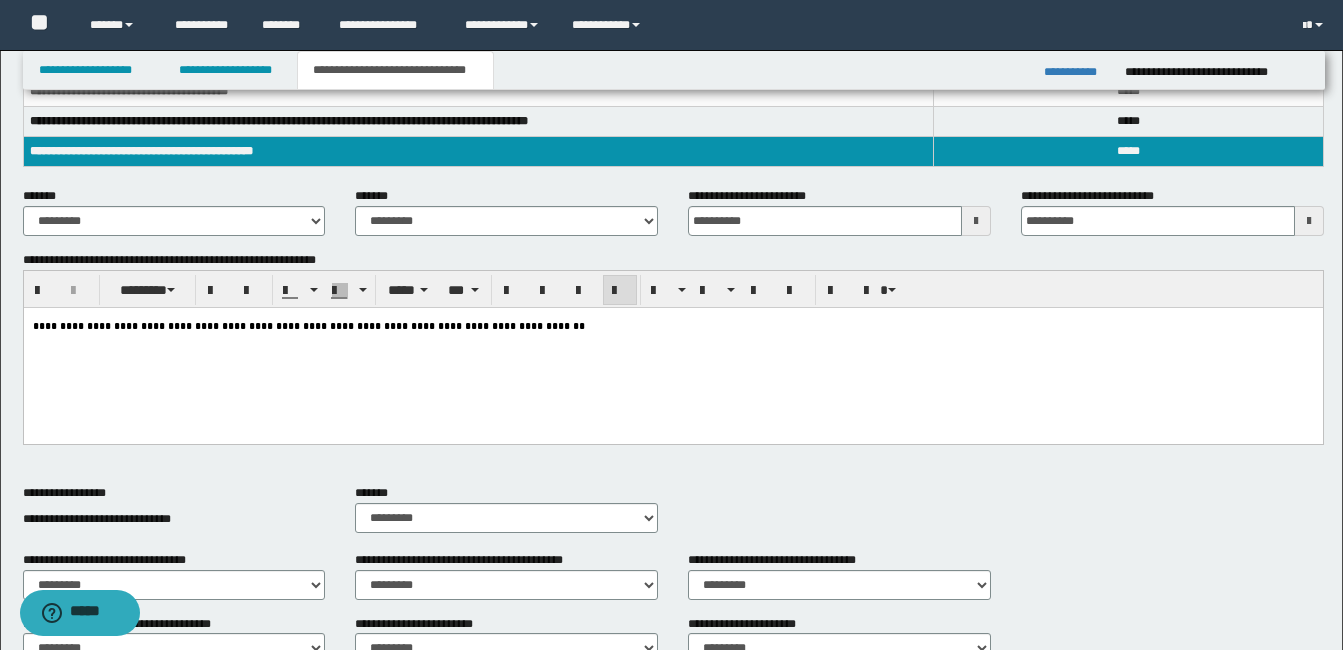 click on "**********" at bounding box center [672, 351] 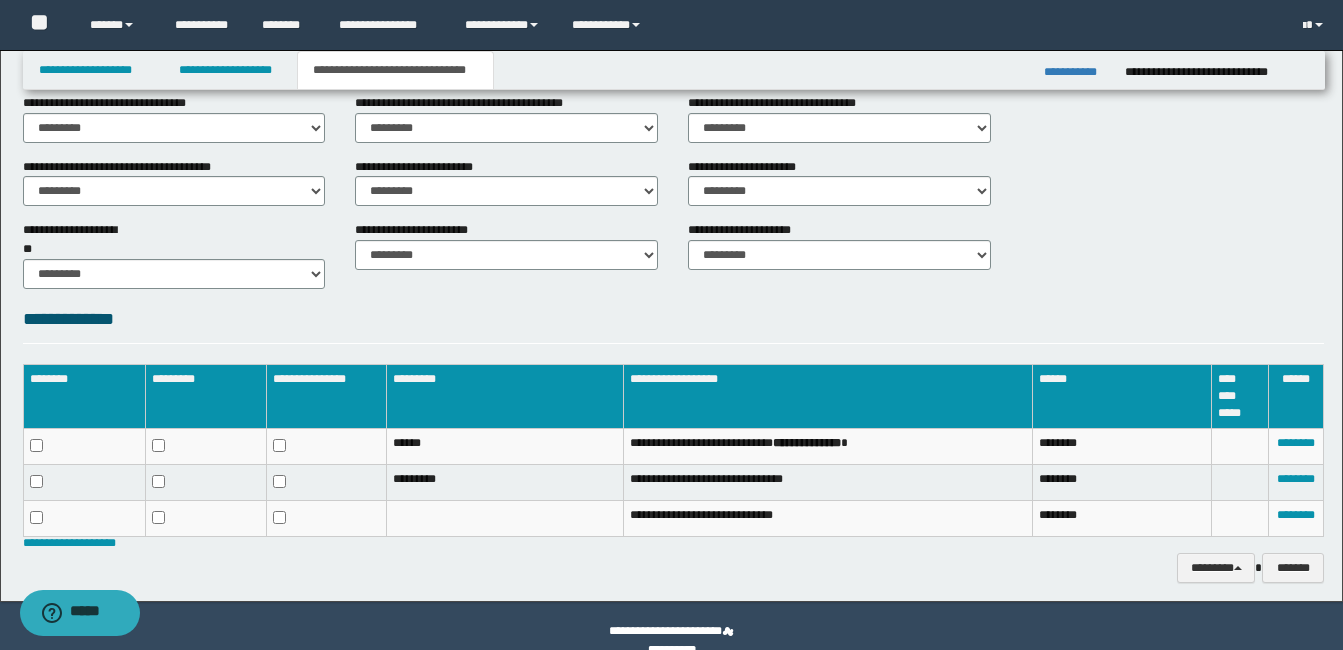 scroll, scrollTop: 787, scrollLeft: 0, axis: vertical 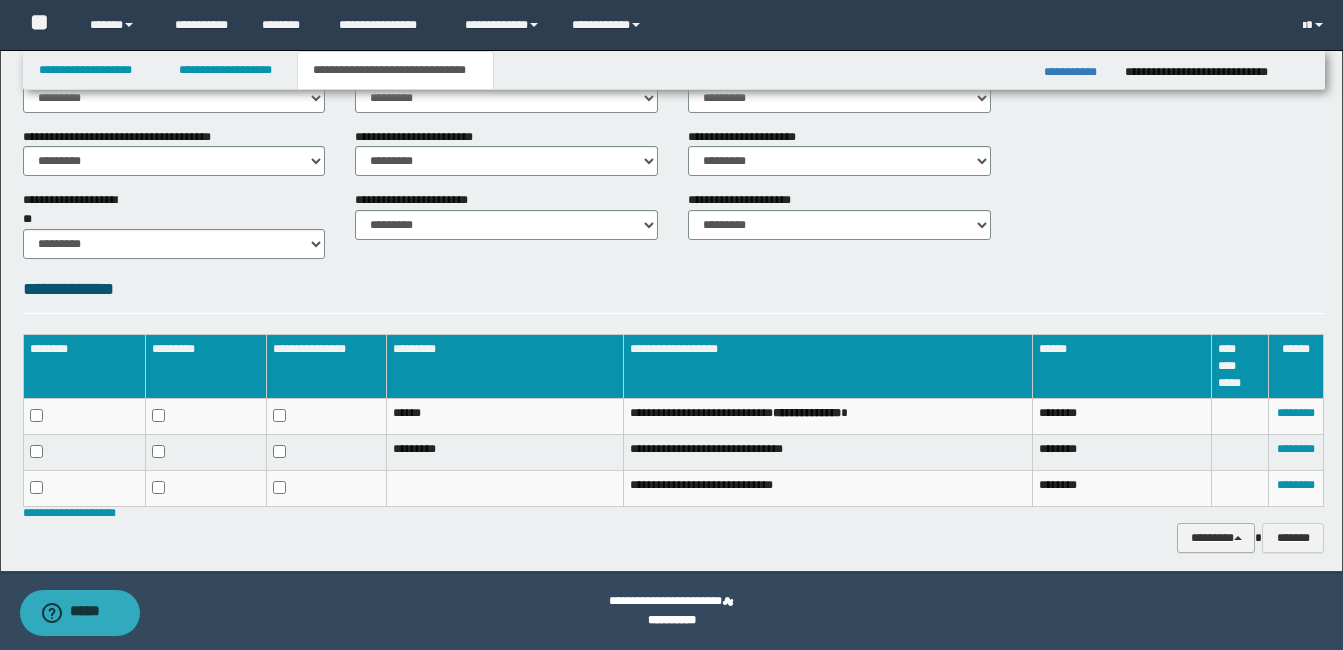 click on "********" at bounding box center (1216, 538) 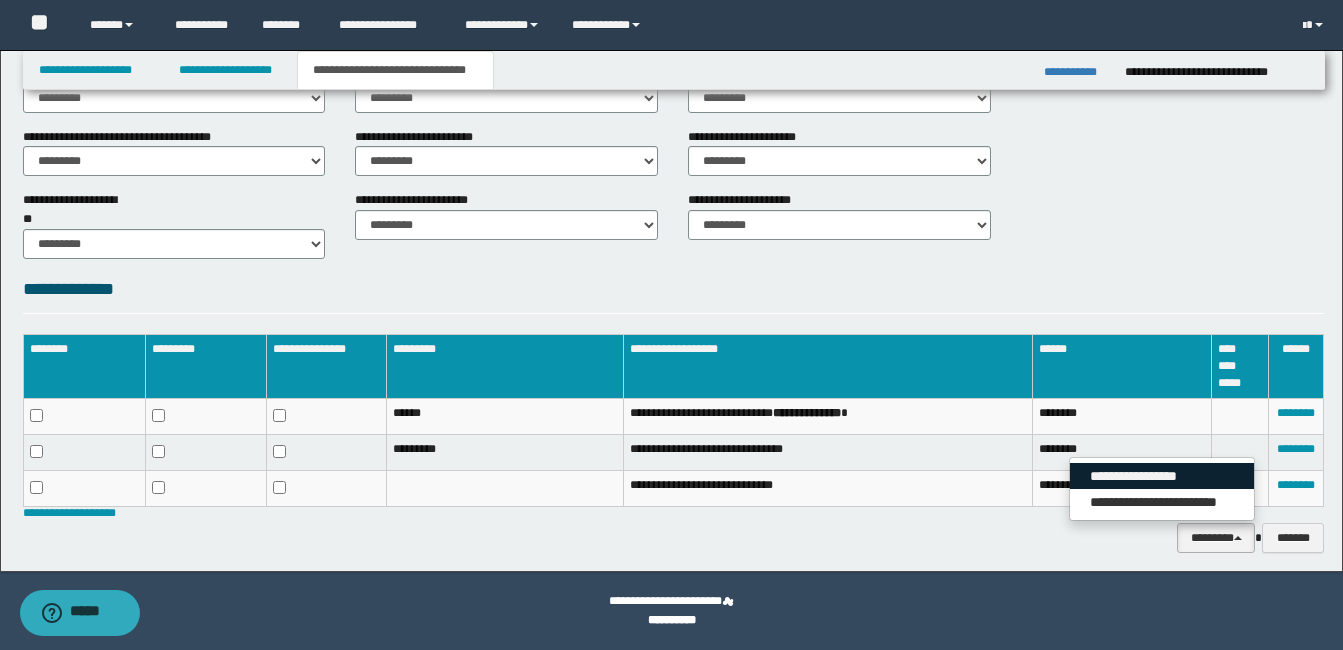 click on "**********" at bounding box center (1162, 476) 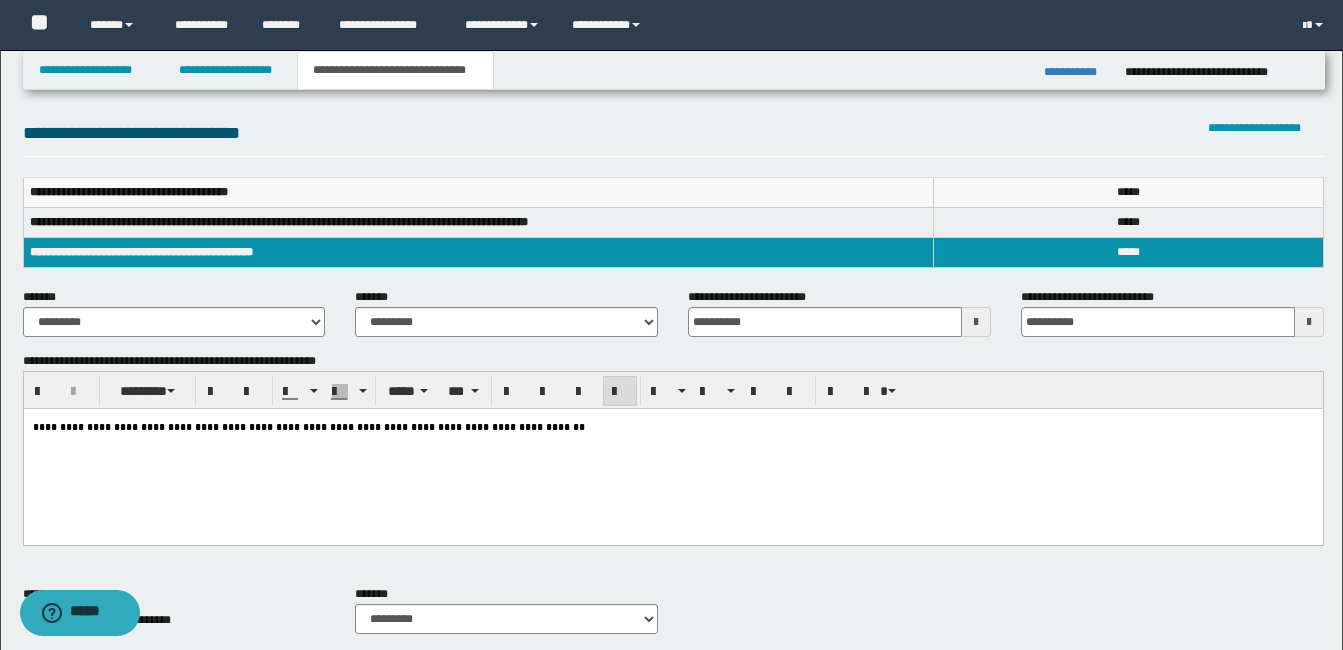 scroll, scrollTop: 200, scrollLeft: 0, axis: vertical 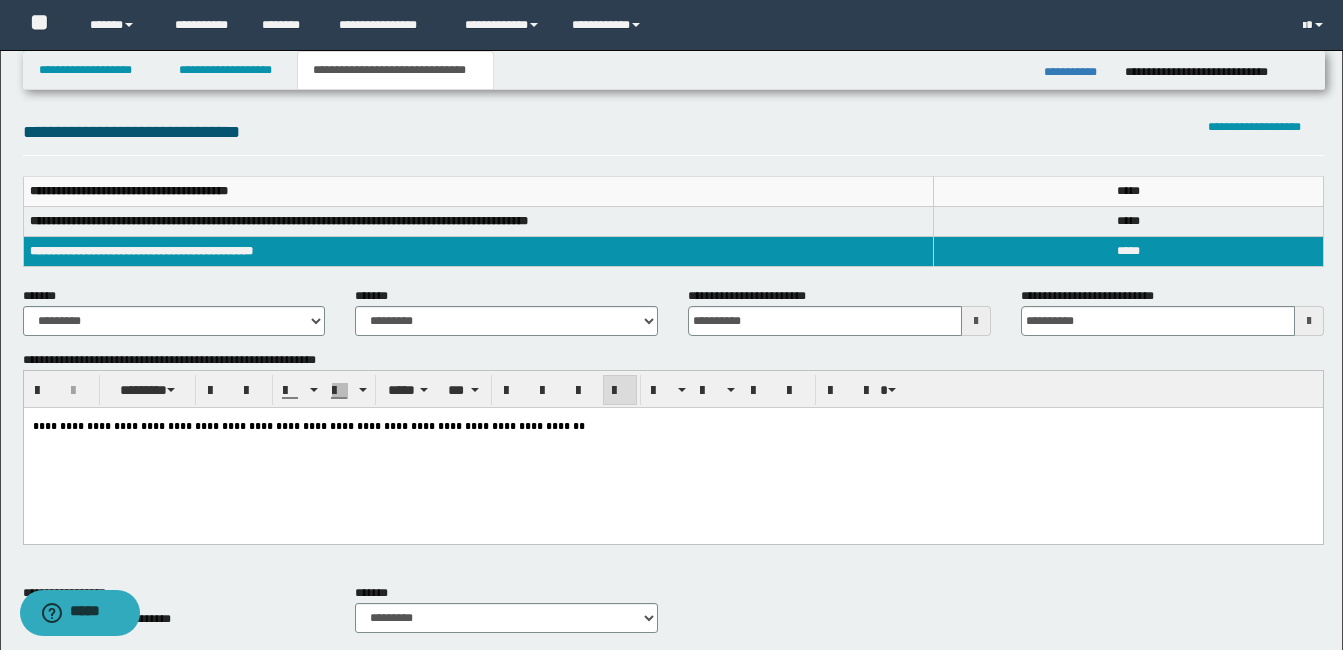 drag, startPoint x: 129, startPoint y: 423, endPoint x: -5, endPoint y: 423, distance: 134 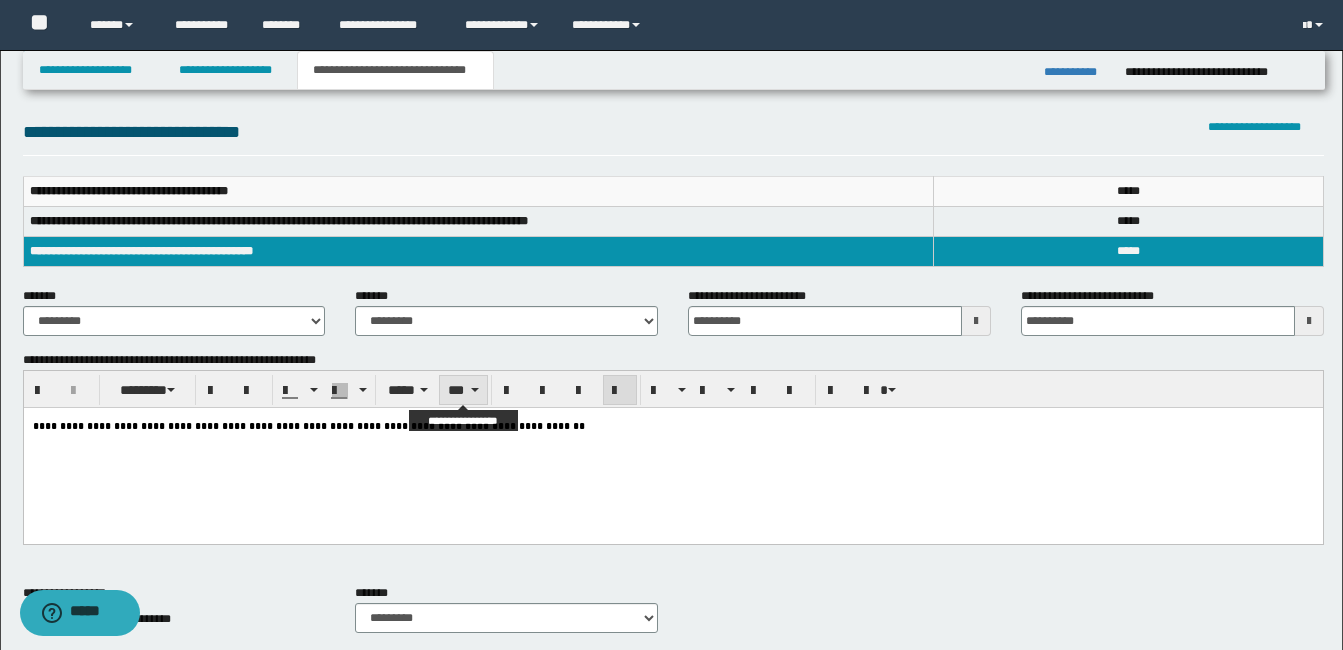 click on "***" at bounding box center (463, 390) 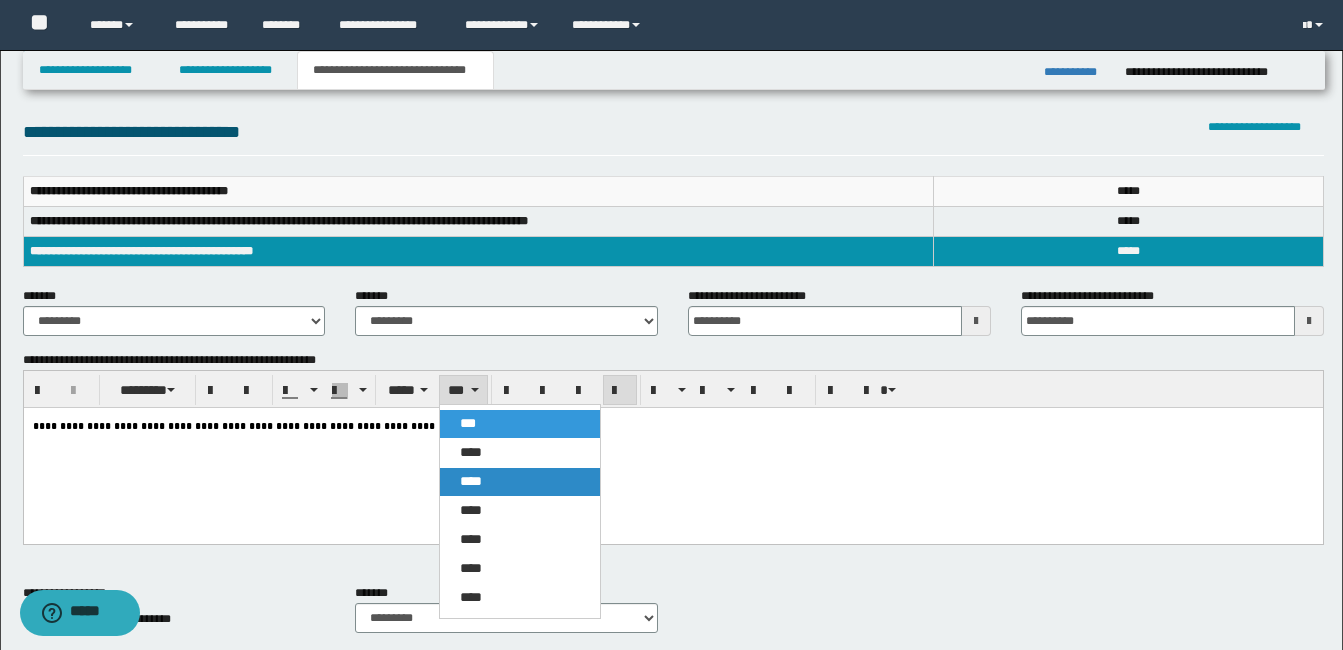 click on "****" at bounding box center (520, 482) 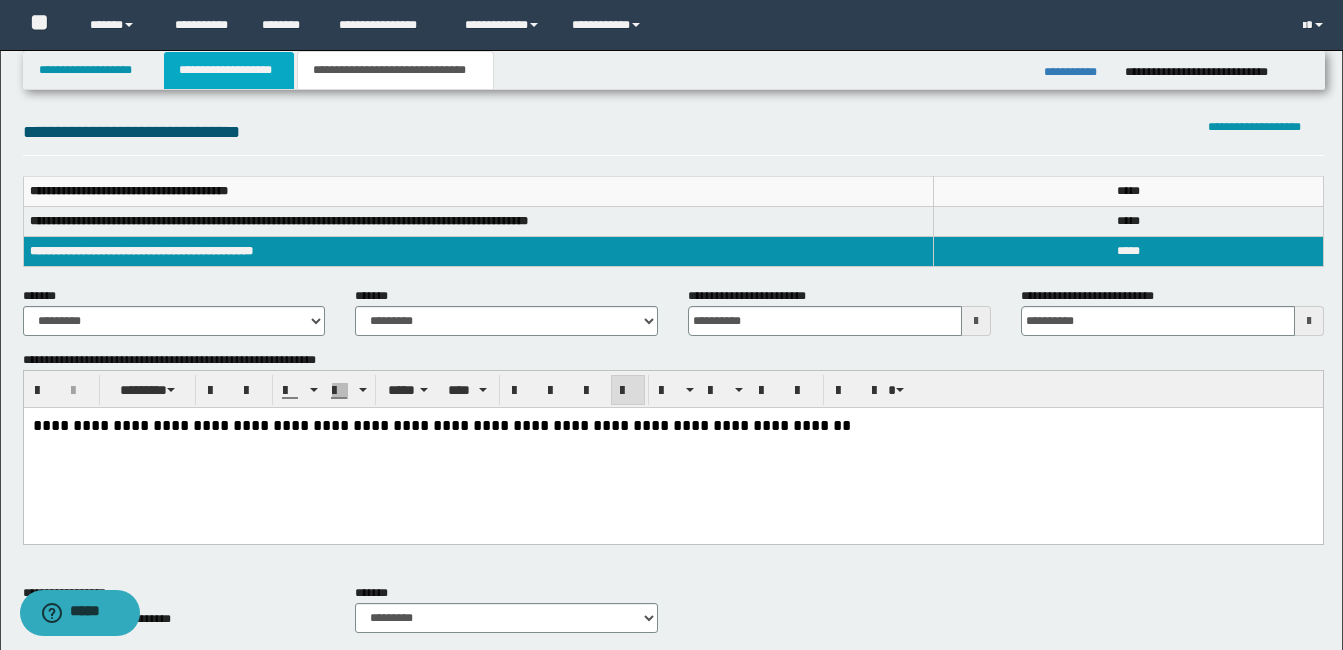click on "**********" at bounding box center [229, 70] 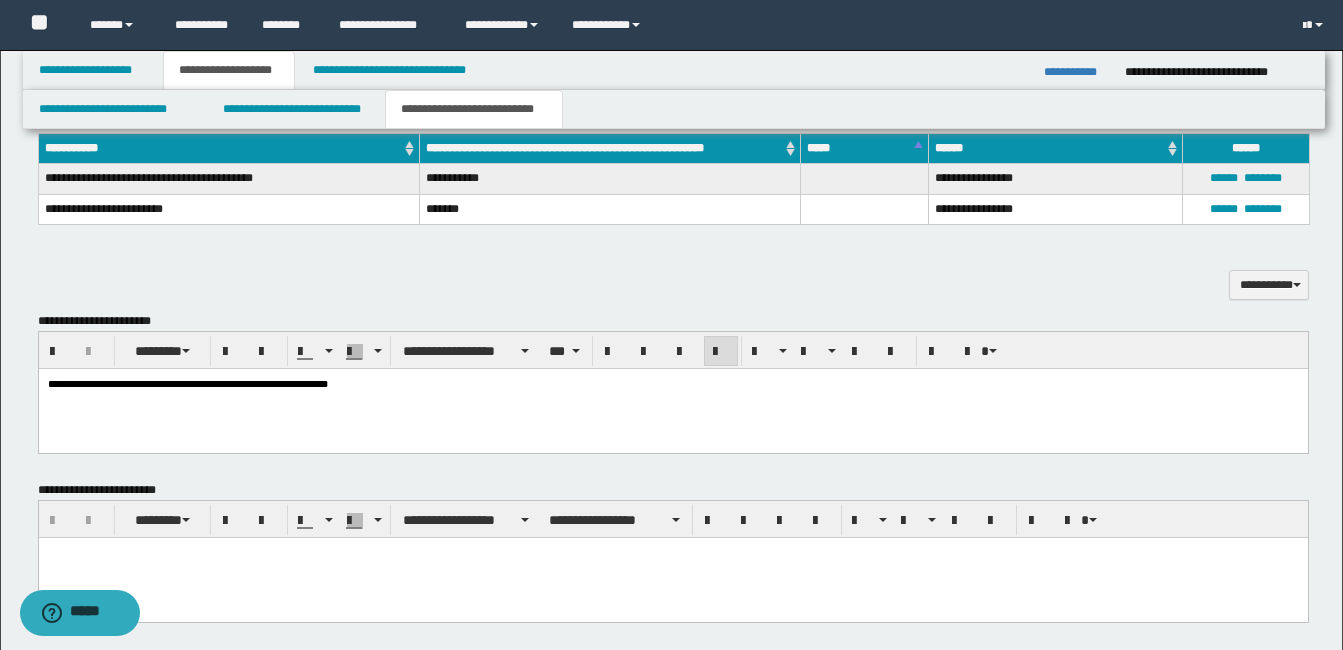 scroll, scrollTop: 431, scrollLeft: 0, axis: vertical 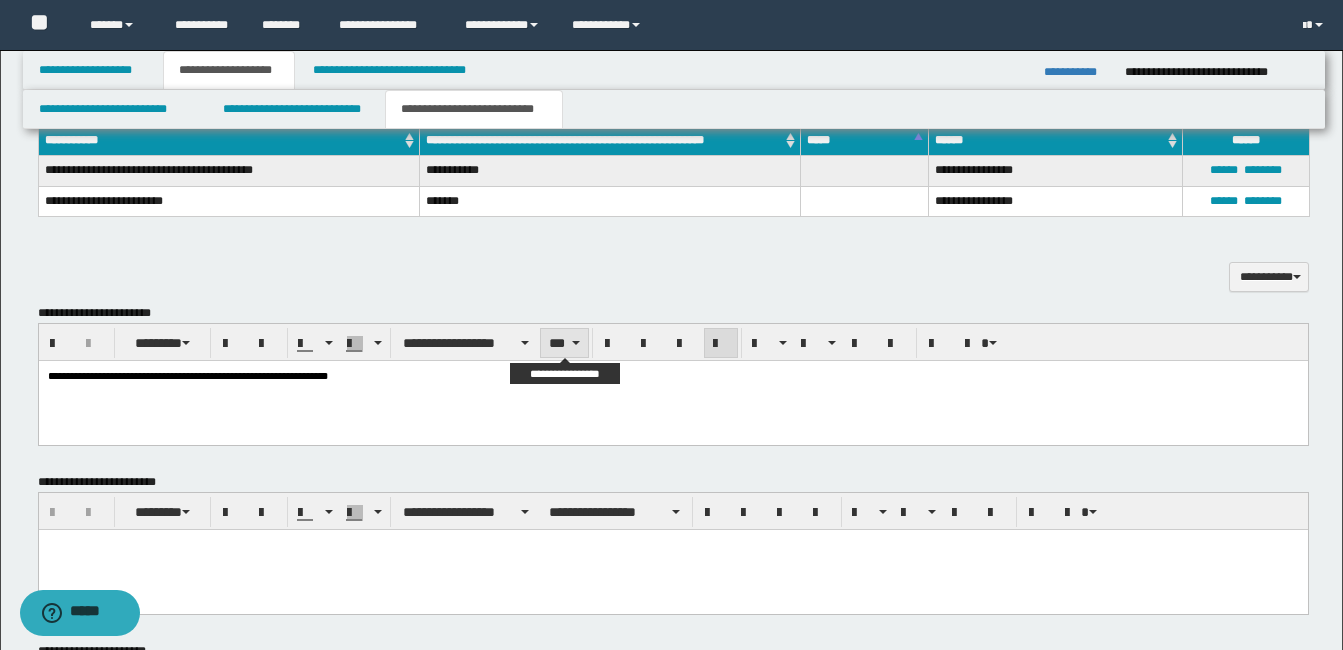 click at bounding box center [576, 343] 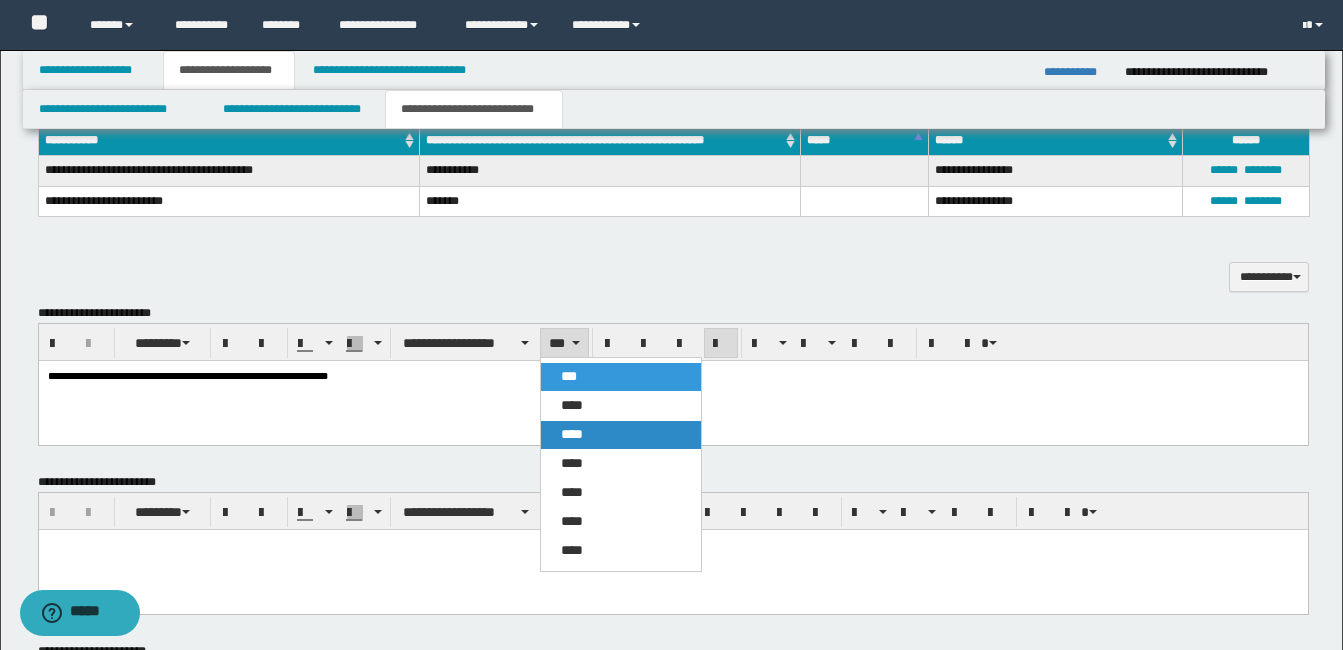 click on "****" at bounding box center [572, 434] 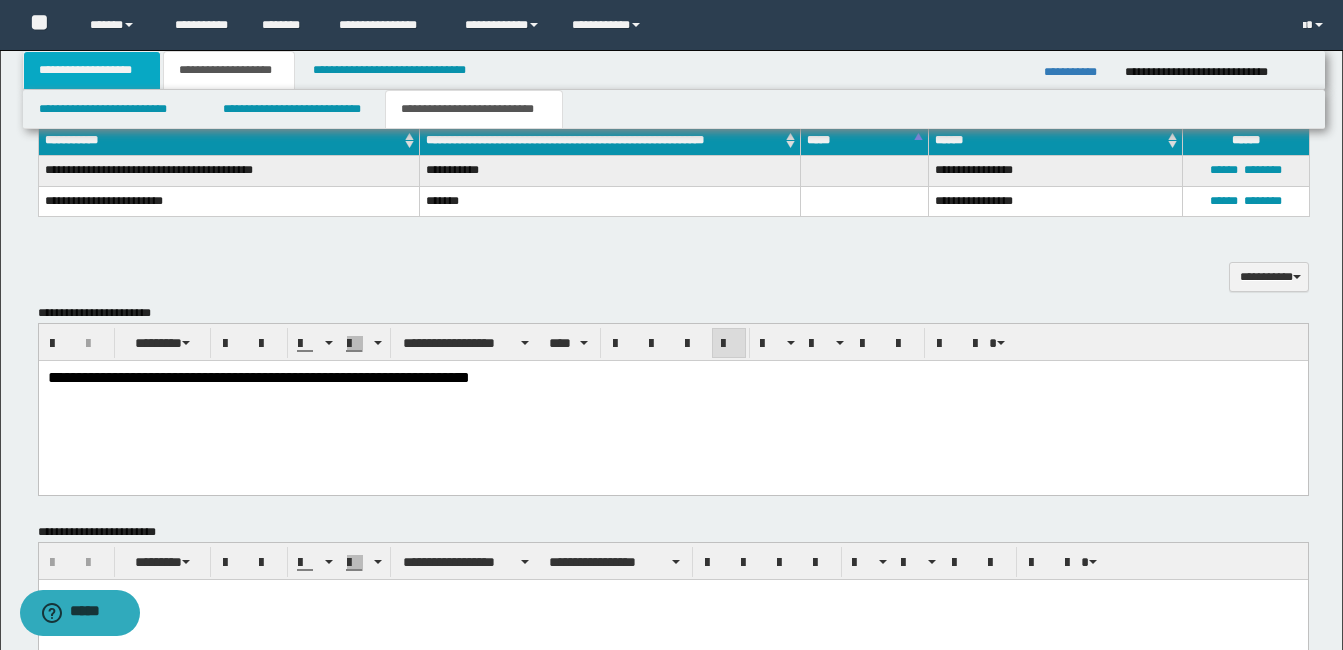 click on "**********" at bounding box center (92, 70) 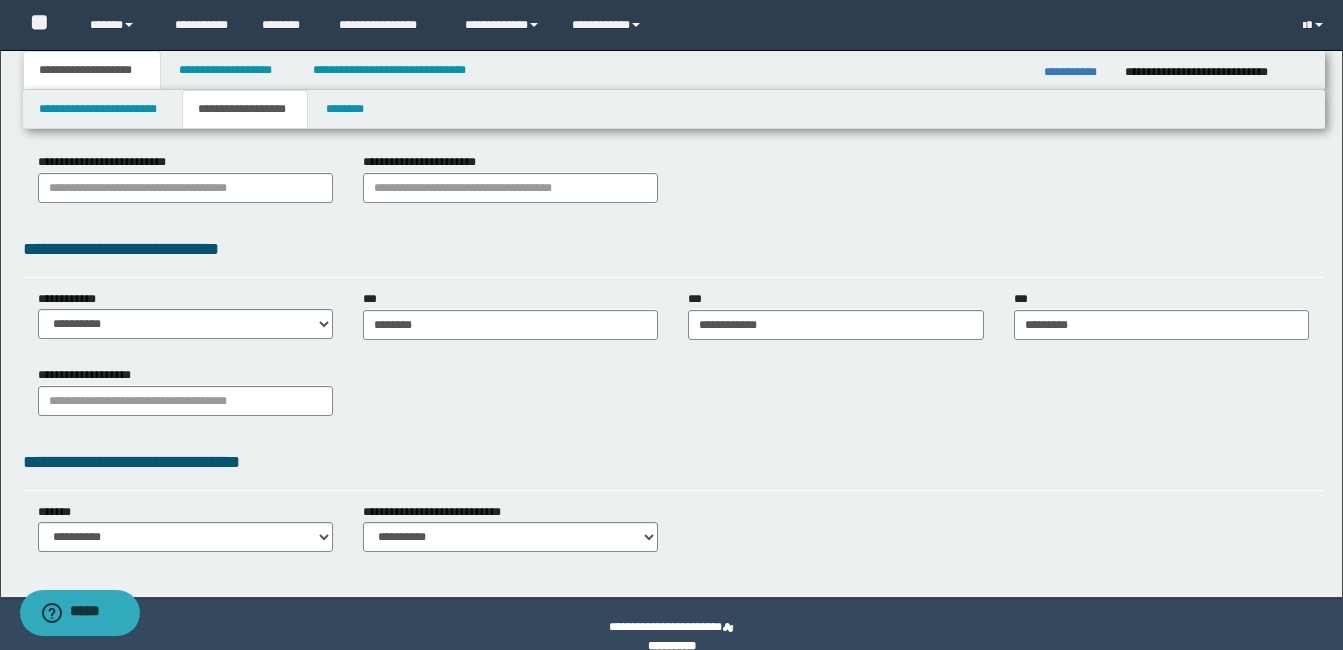 click on "**********" at bounding box center [245, 109] 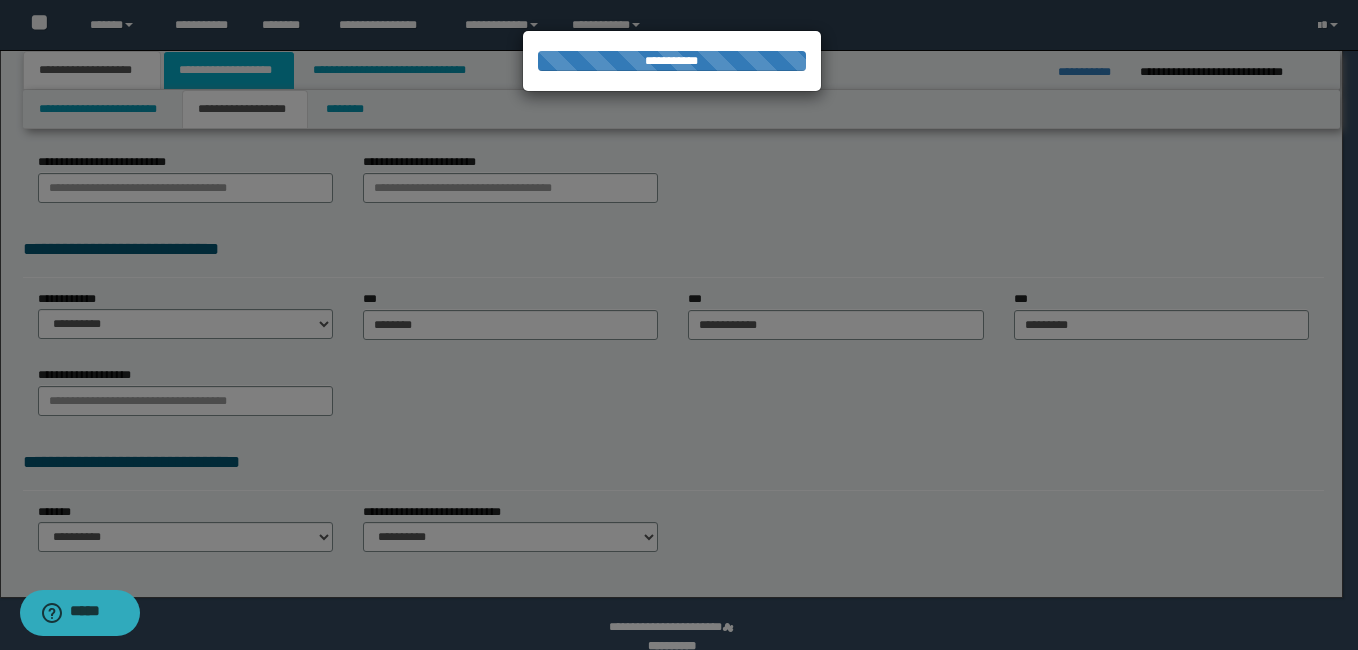 drag, startPoint x: 180, startPoint y: 98, endPoint x: 196, endPoint y: 86, distance: 20 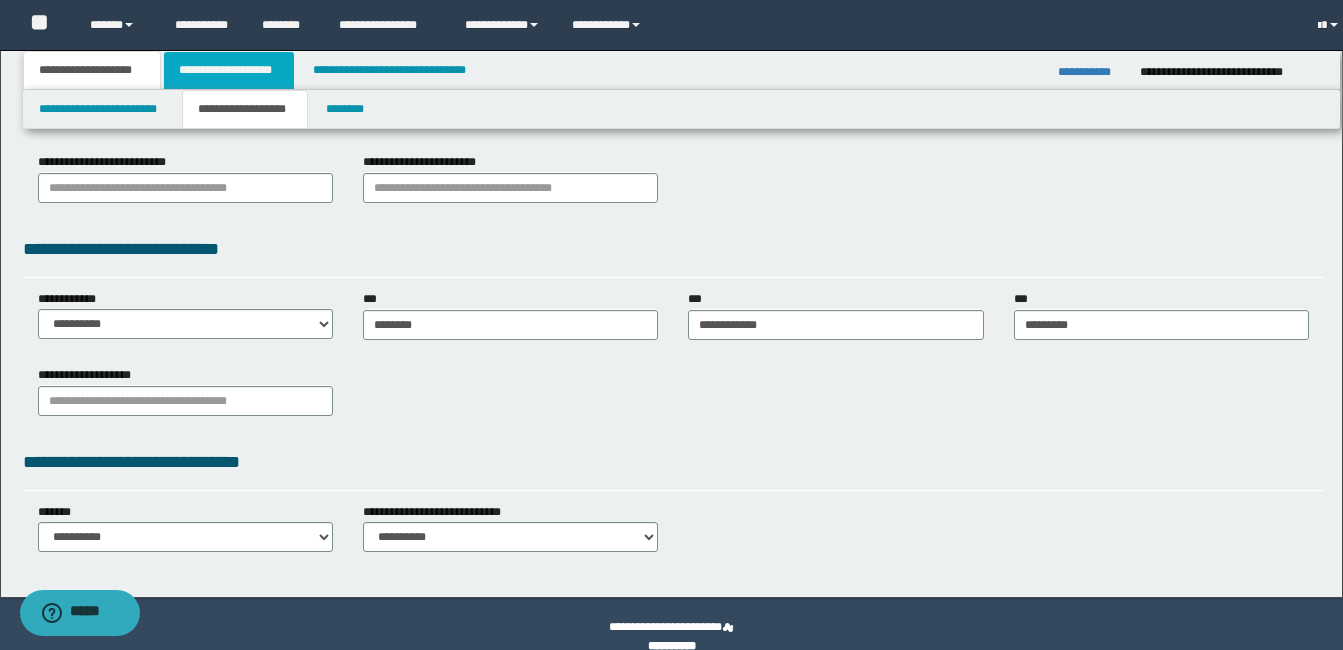 click on "**********" at bounding box center (229, 70) 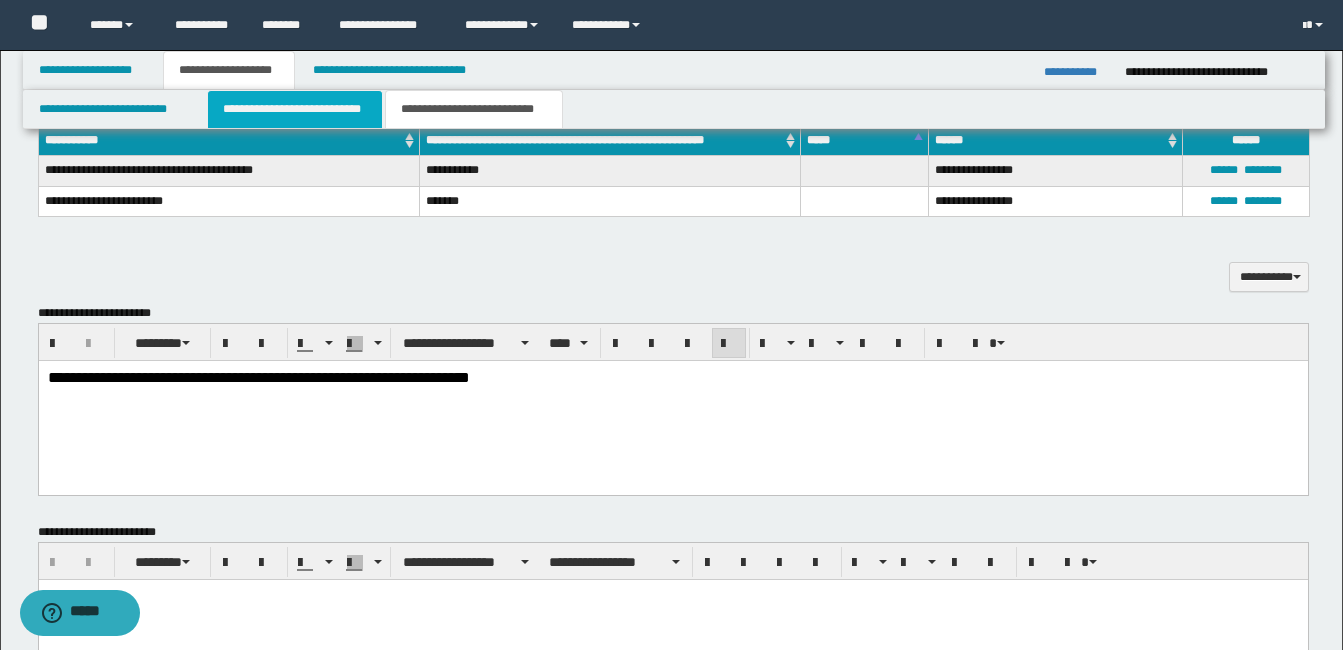 click on "**********" at bounding box center (295, 109) 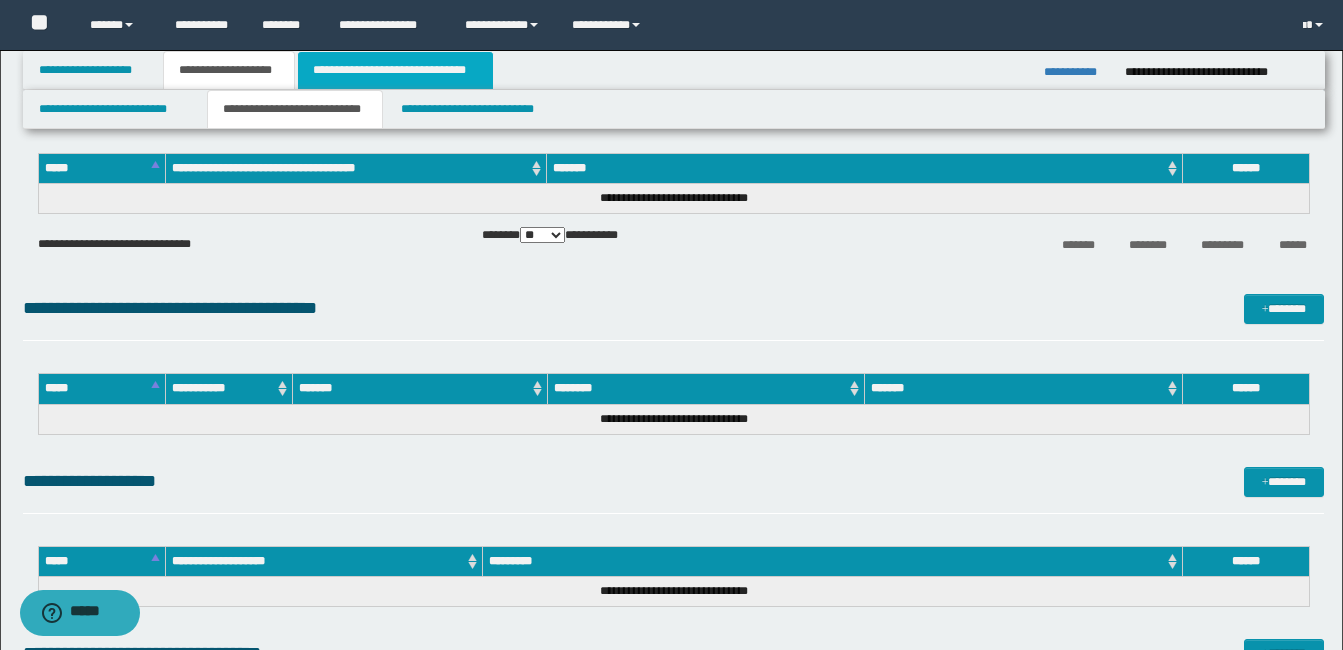 click on "**********" at bounding box center (395, 70) 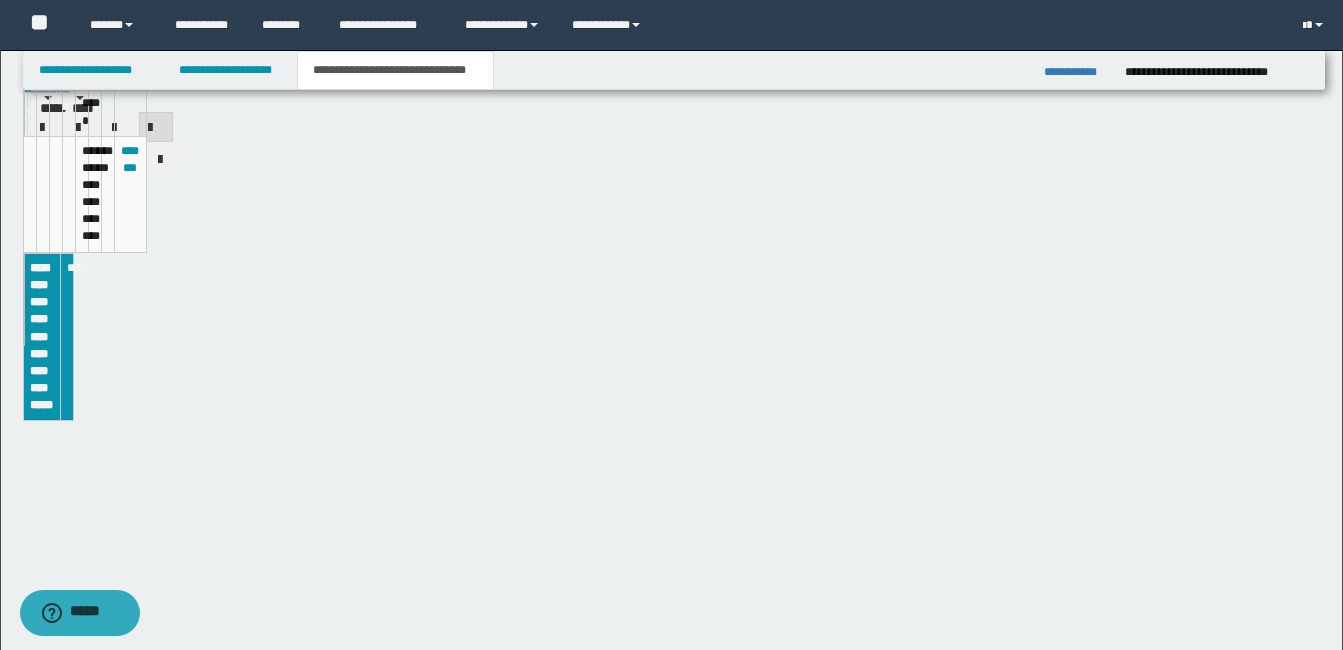 scroll, scrollTop: 400, scrollLeft: 0, axis: vertical 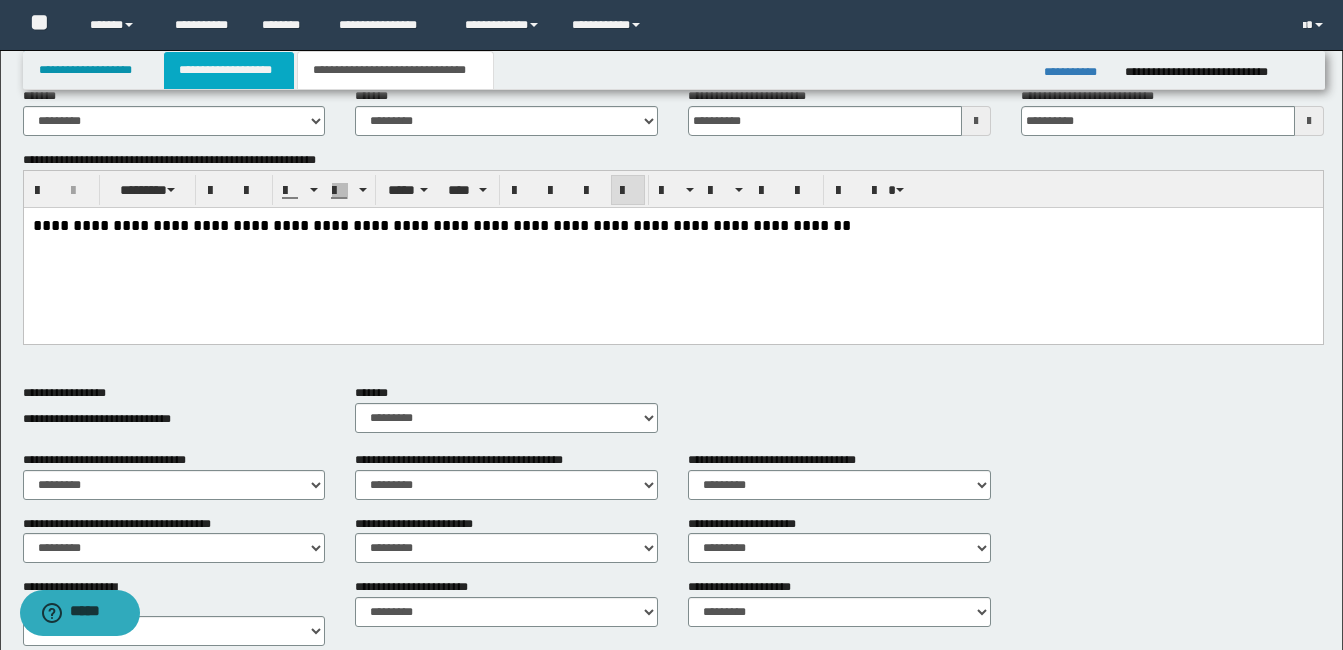 click on "**********" at bounding box center [229, 70] 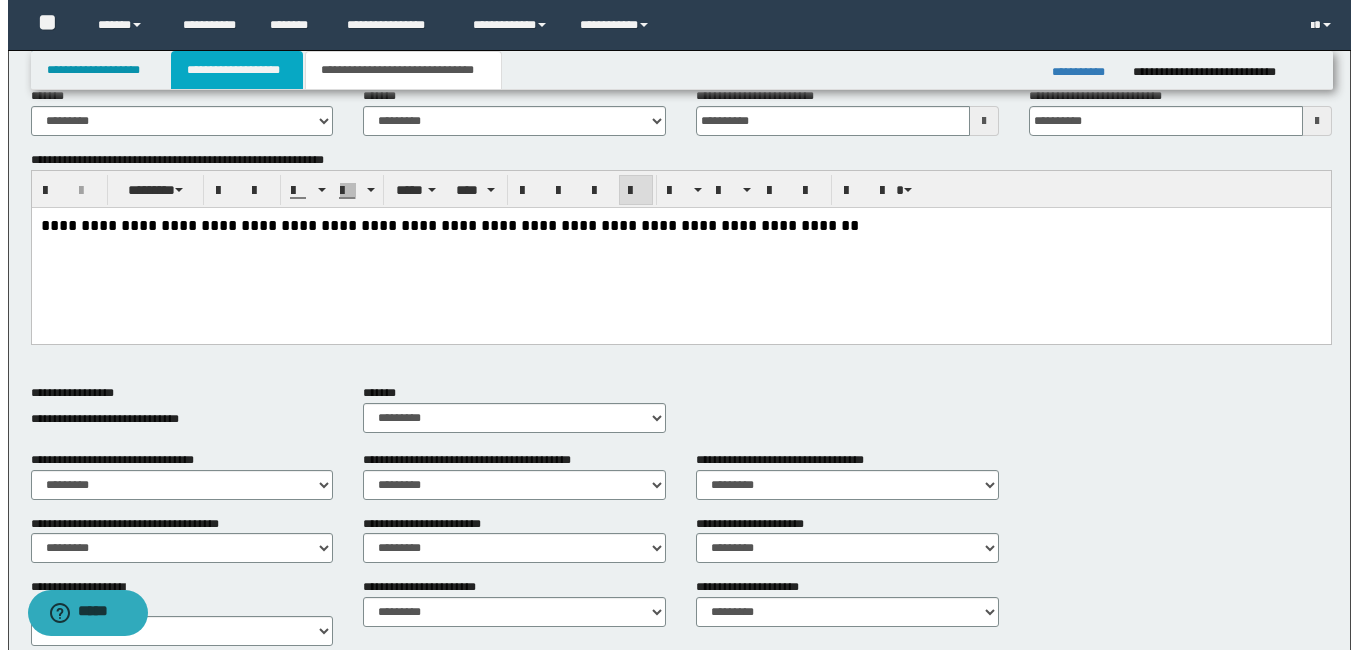 scroll, scrollTop: 431, scrollLeft: 0, axis: vertical 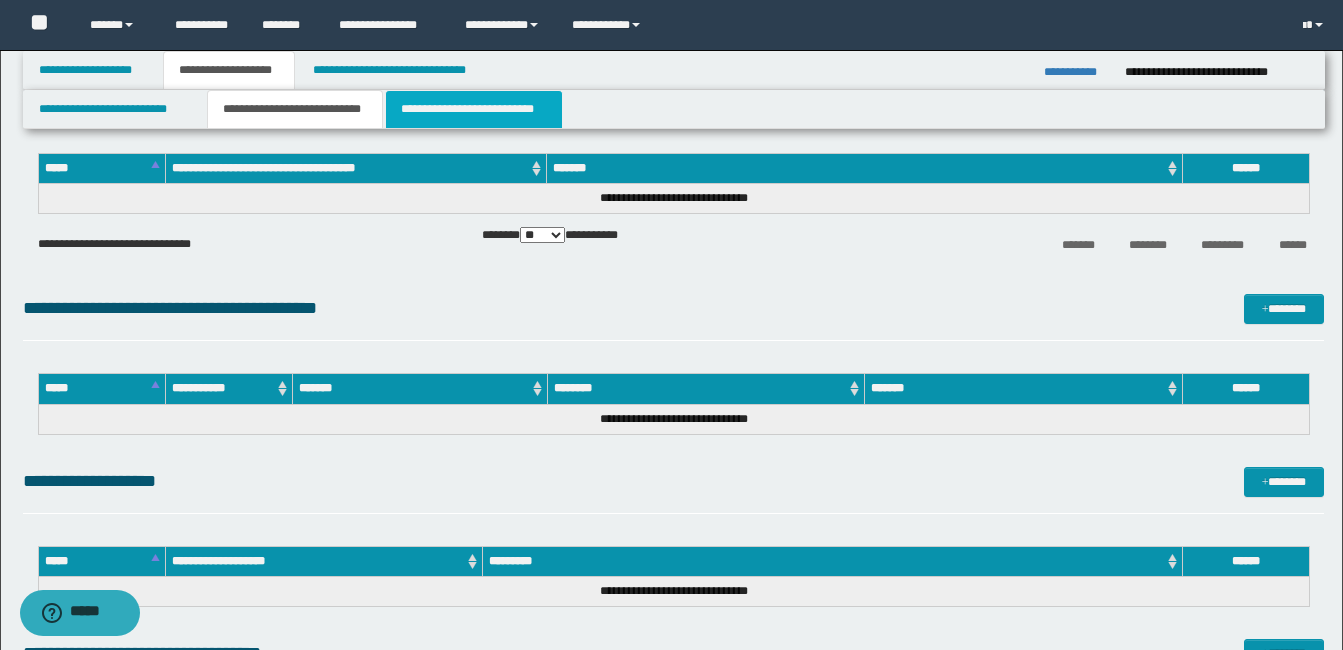 click on "**********" at bounding box center [474, 109] 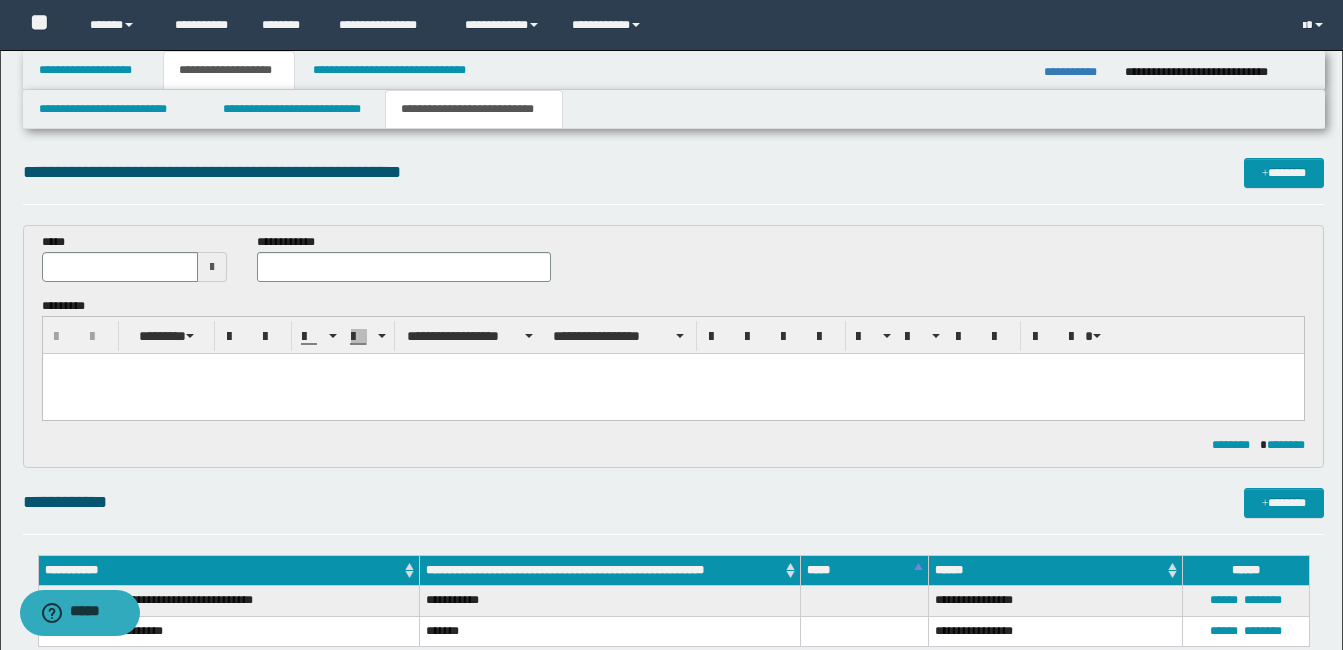 scroll, scrollTop: 0, scrollLeft: 0, axis: both 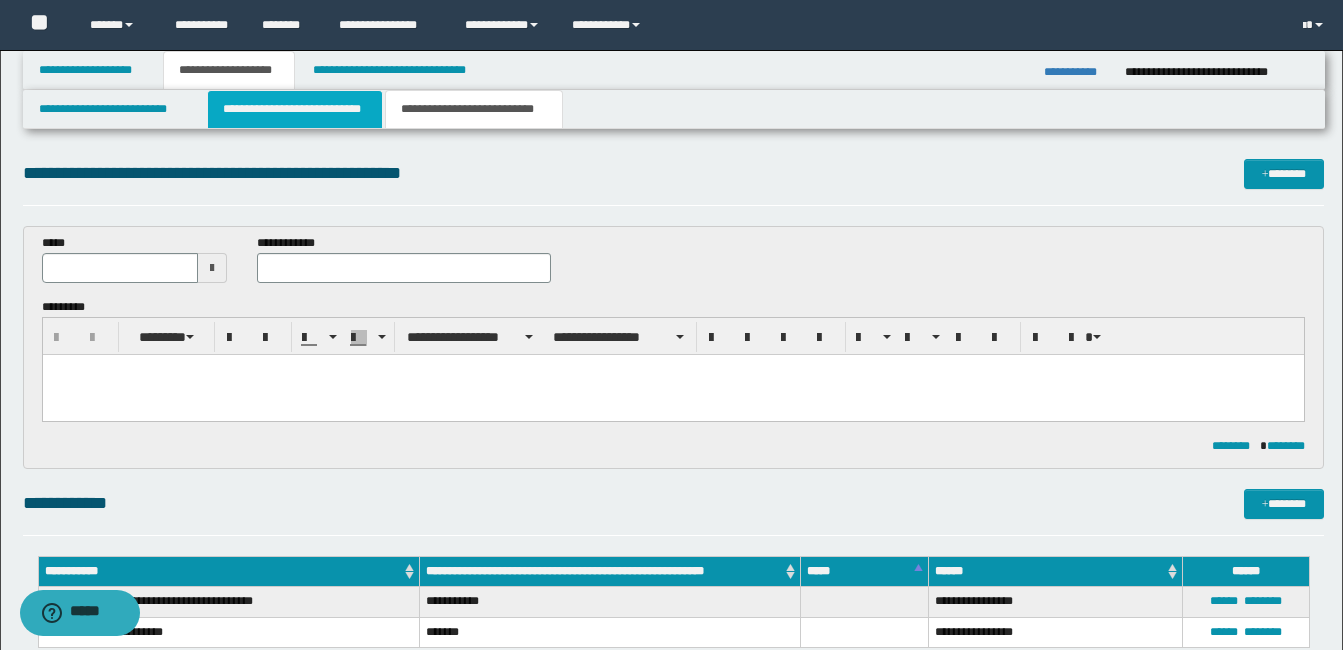 click on "**********" at bounding box center [295, 109] 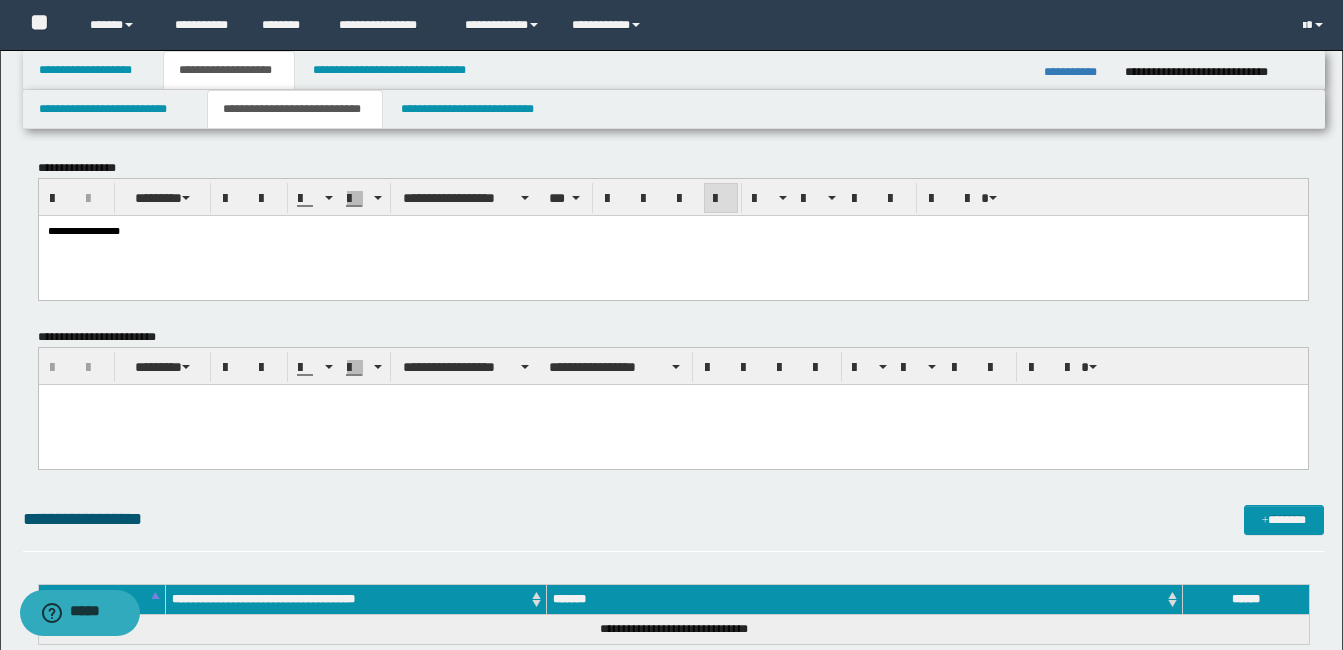 scroll, scrollTop: 100, scrollLeft: 0, axis: vertical 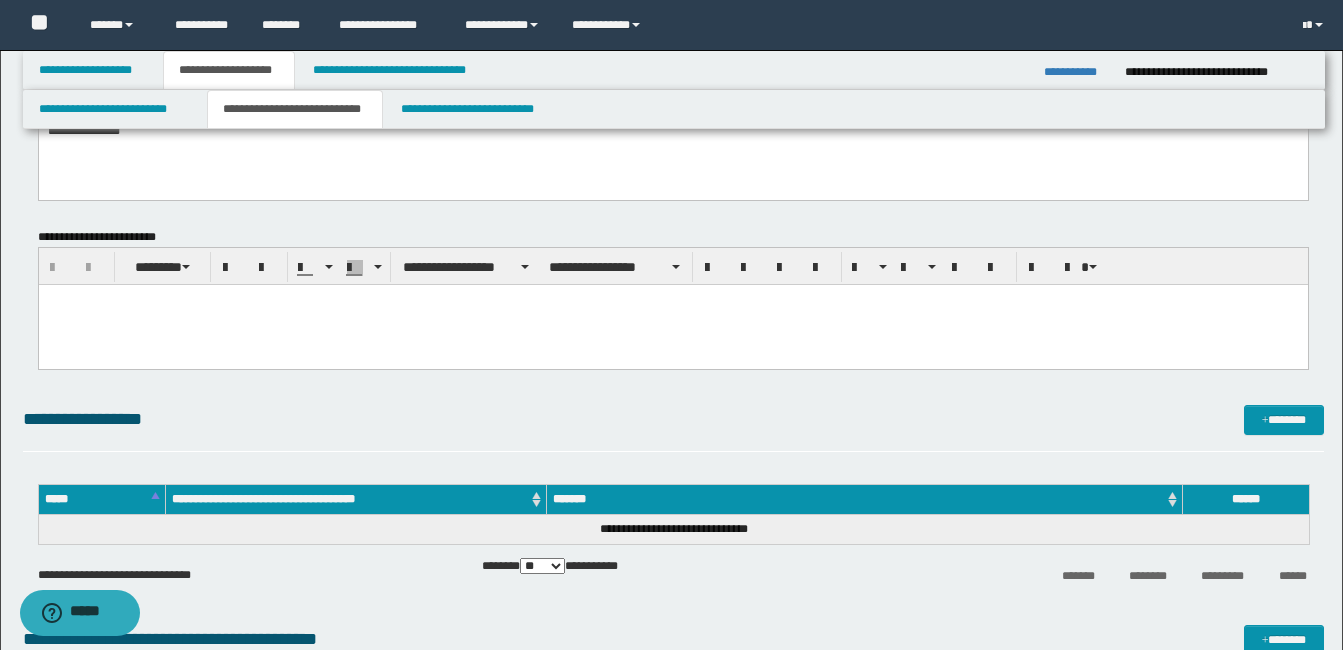 click on "**********" at bounding box center (672, 155) 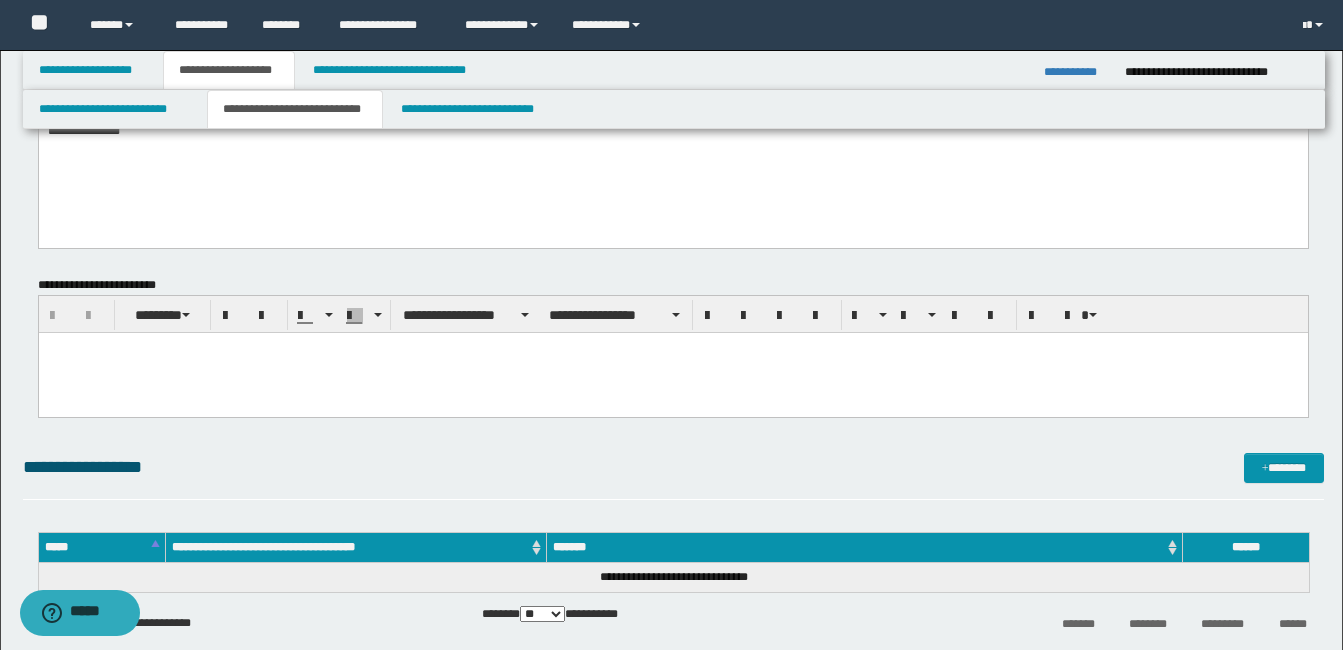 scroll, scrollTop: 0, scrollLeft: 0, axis: both 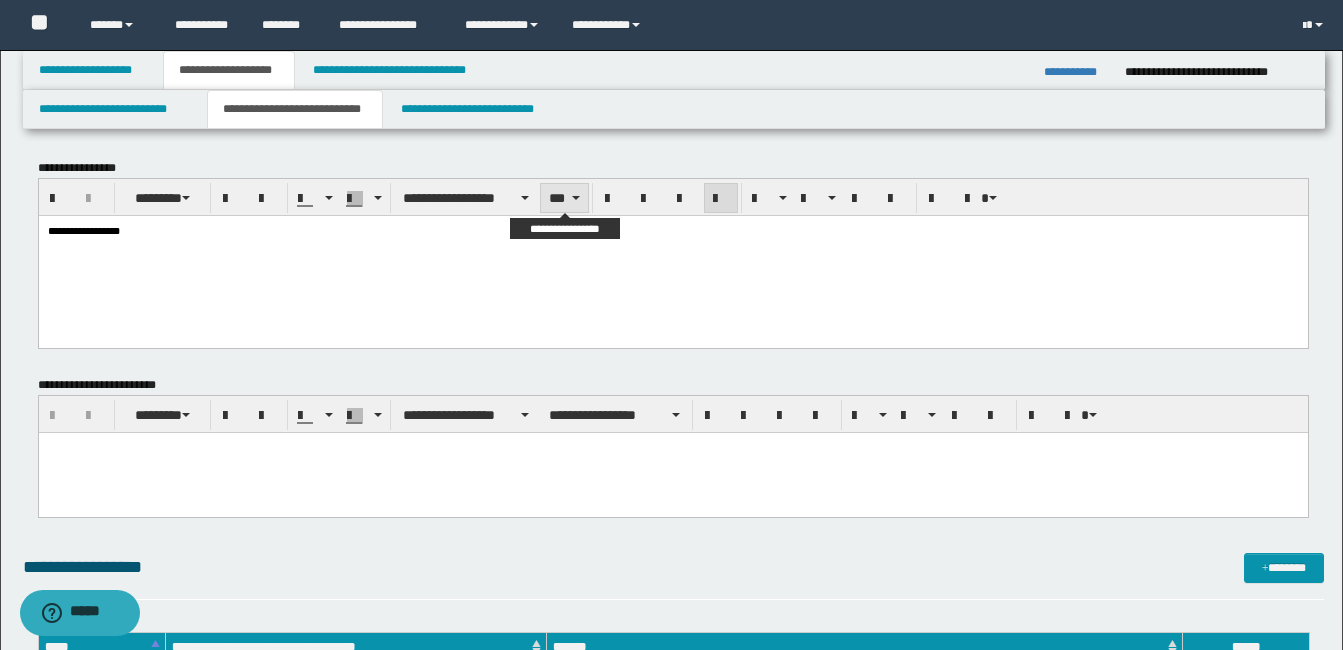 click on "***" at bounding box center [564, 198] 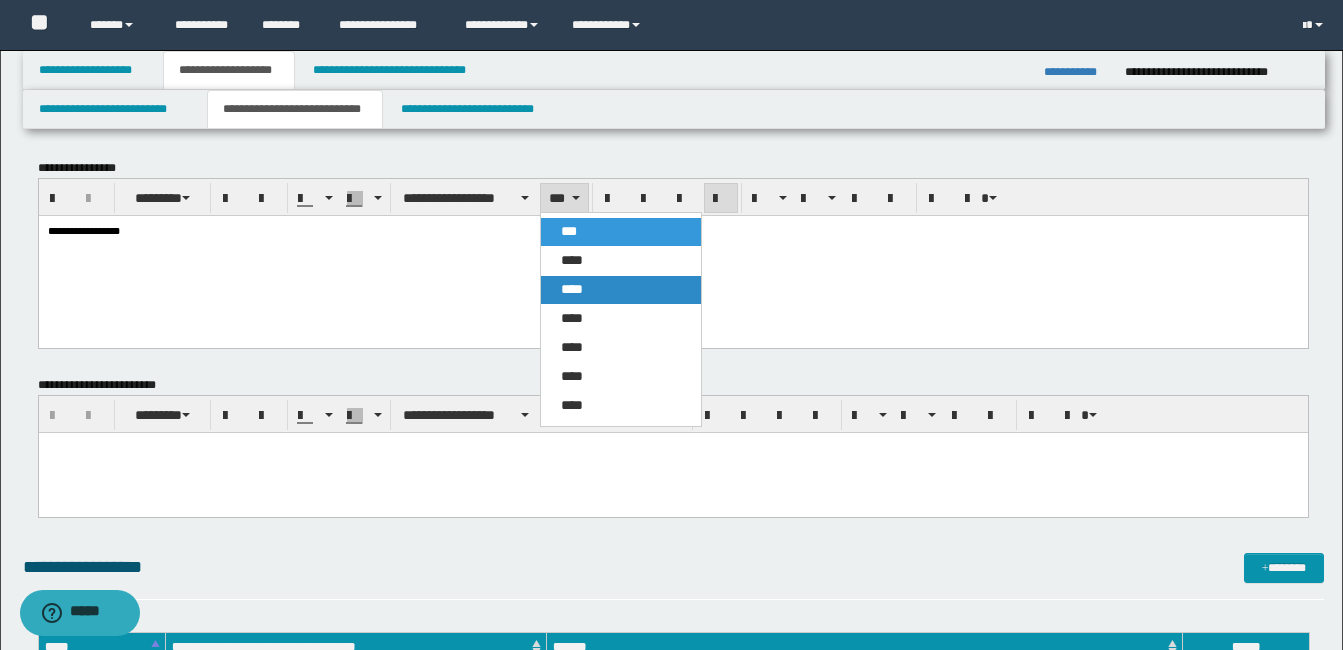 click on "****" at bounding box center (572, 289) 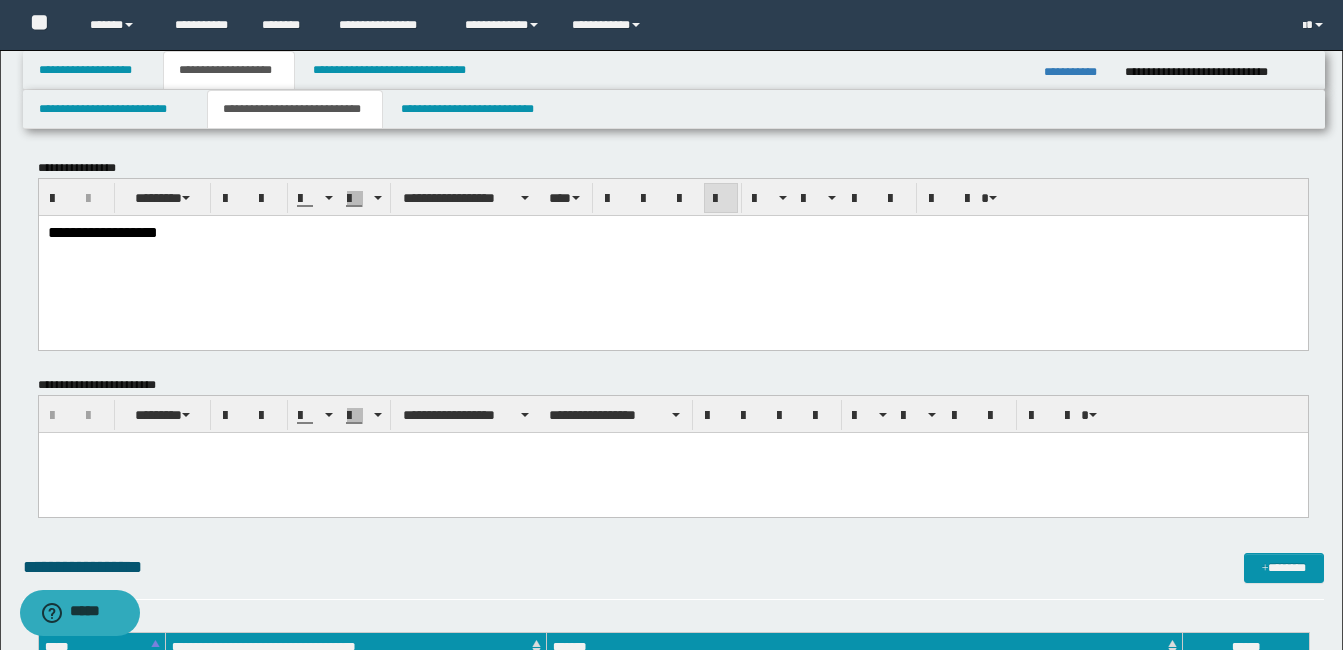 click on "**********" at bounding box center (672, 256) 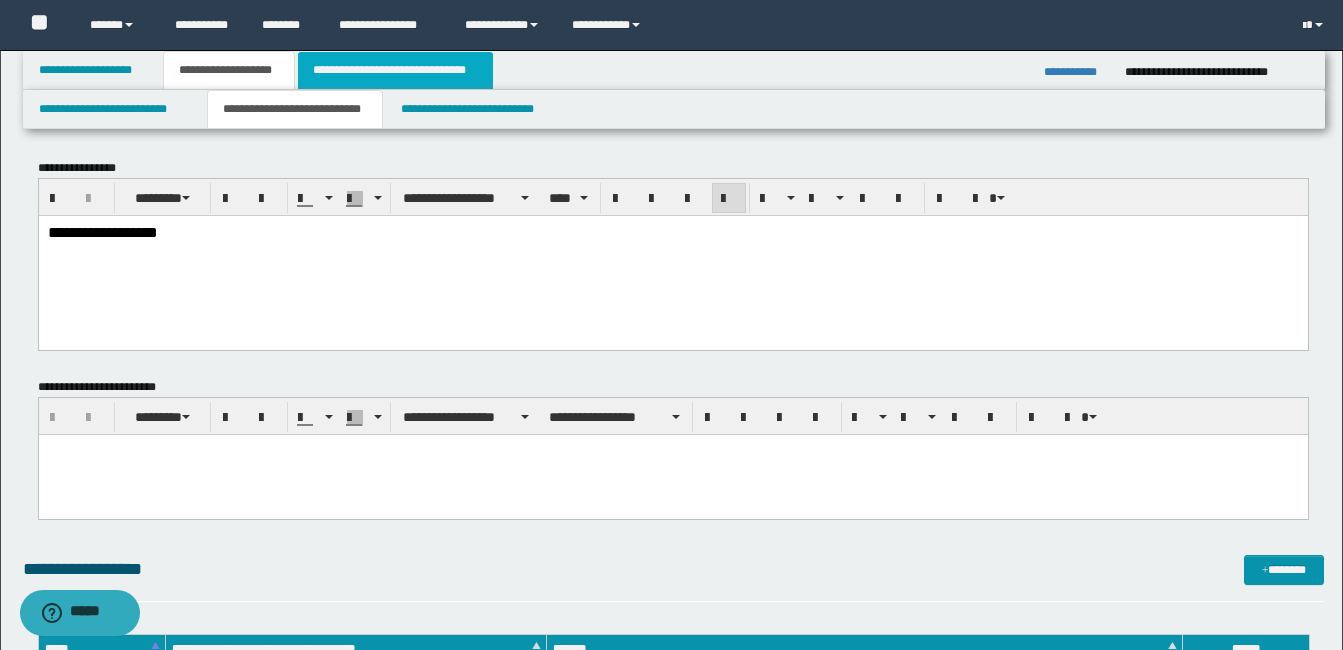 click on "**********" at bounding box center [395, 70] 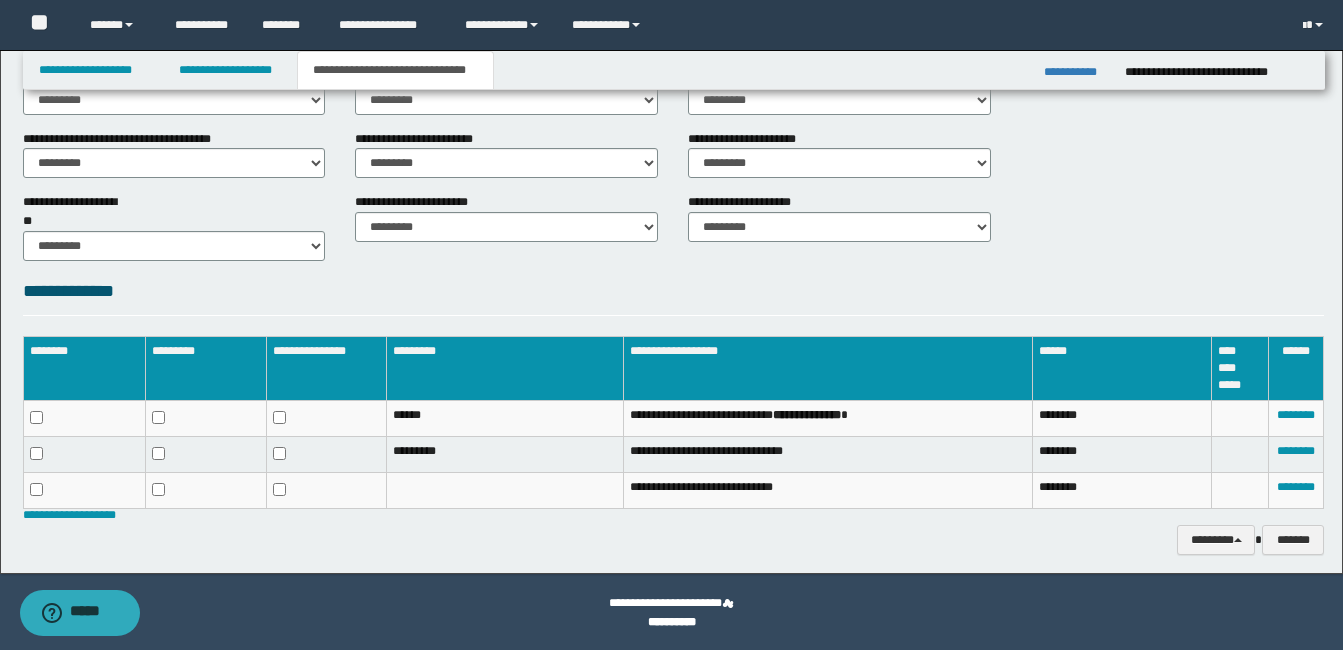 scroll, scrollTop: 787, scrollLeft: 0, axis: vertical 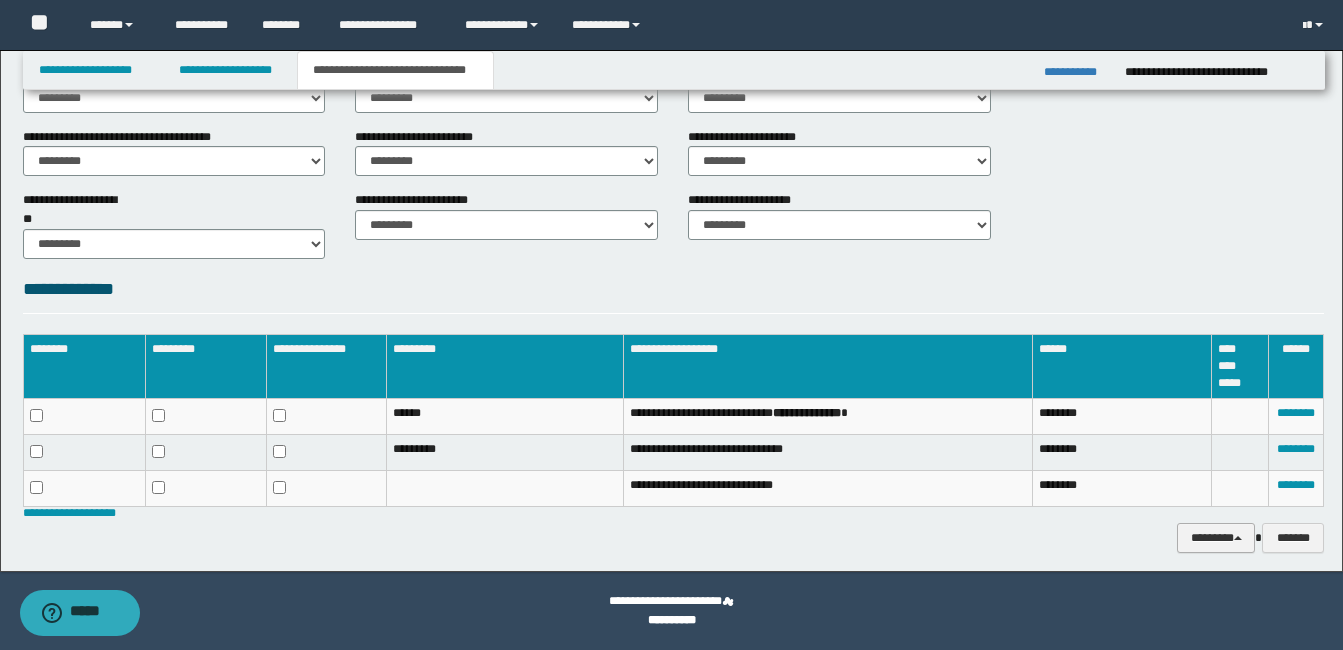 click on "********" at bounding box center (1216, 538) 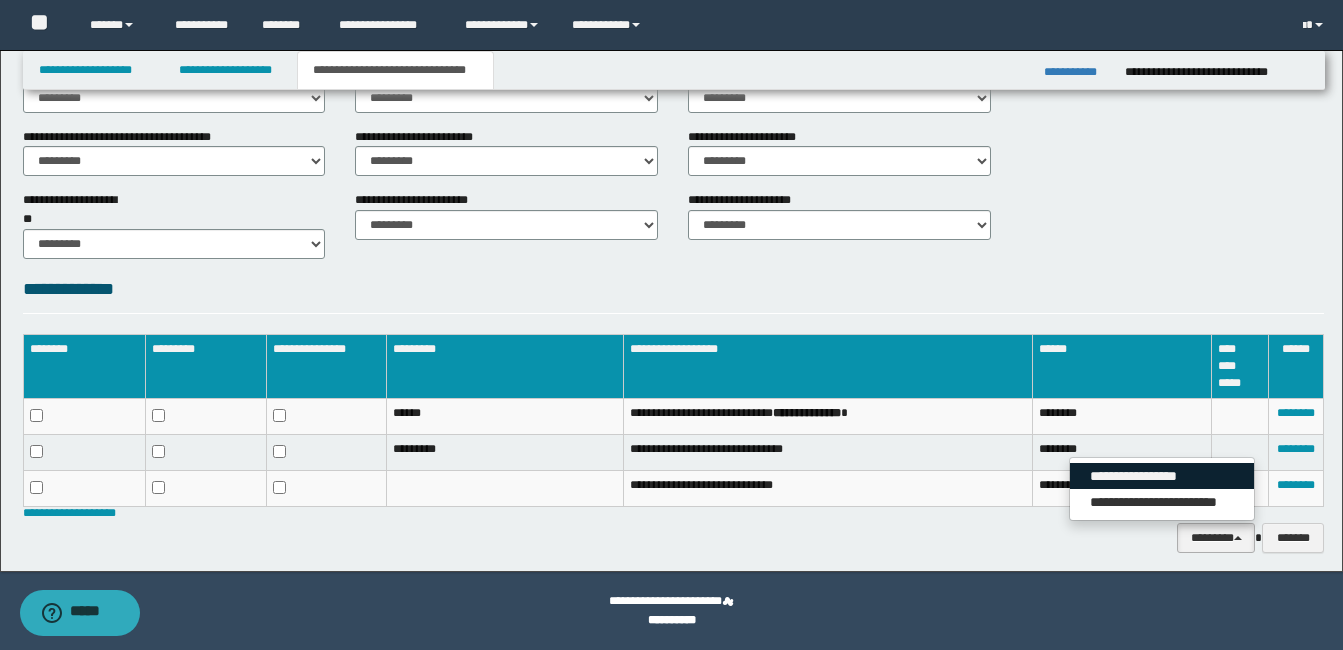 click on "**********" at bounding box center [1162, 476] 